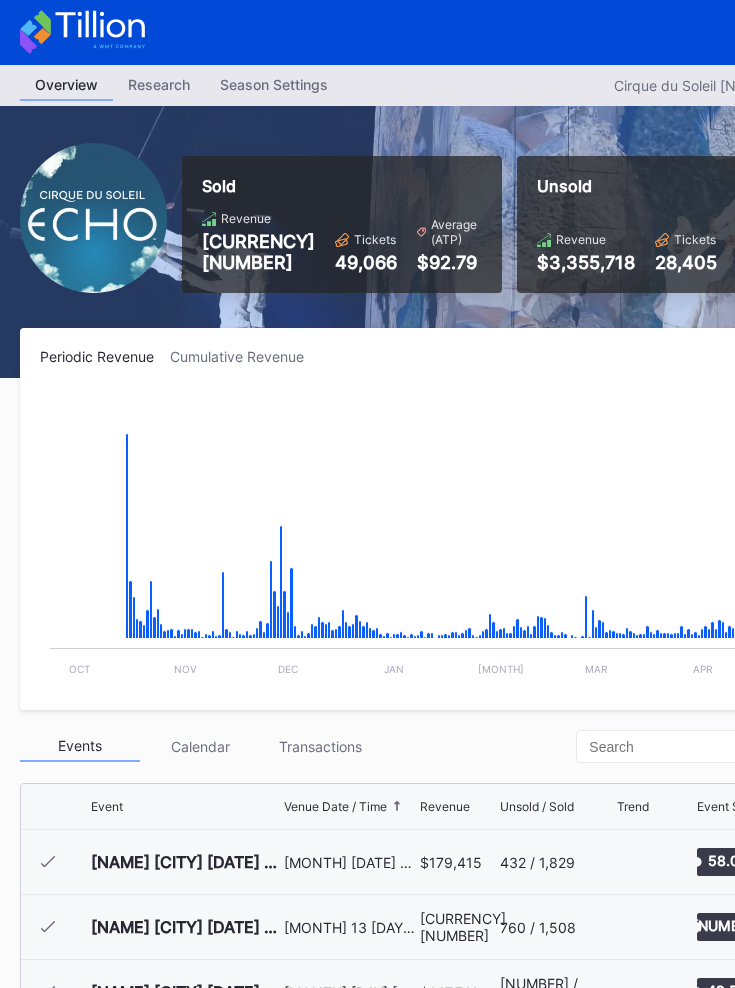 scroll, scrollTop: 0, scrollLeft: 0, axis: both 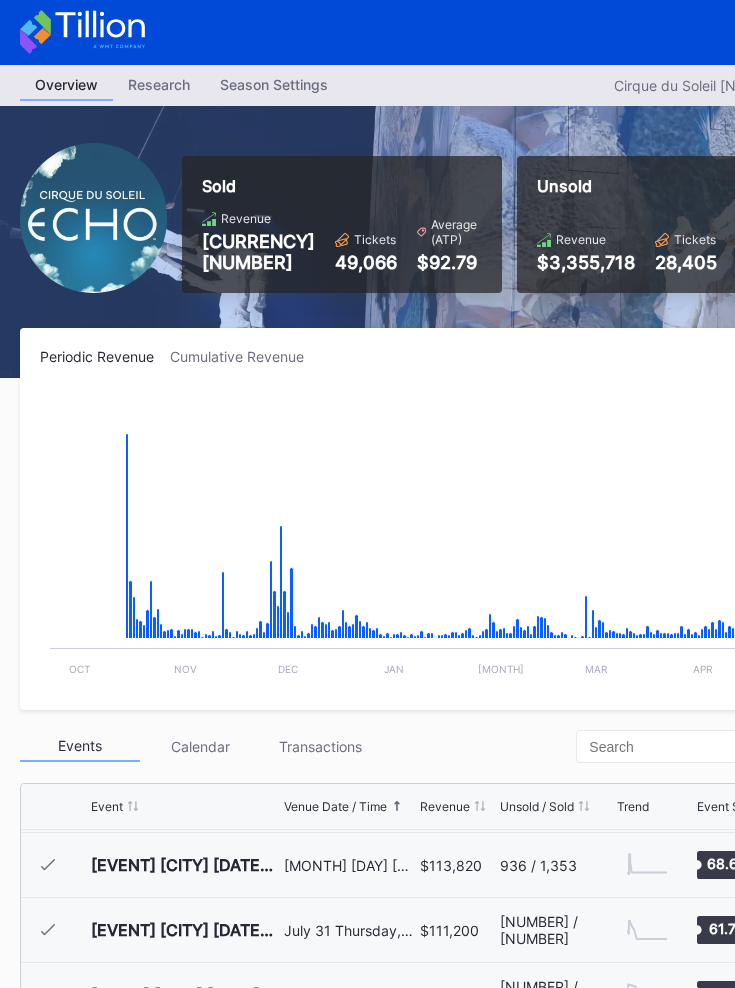 click on "Season Settings" at bounding box center [274, 84] 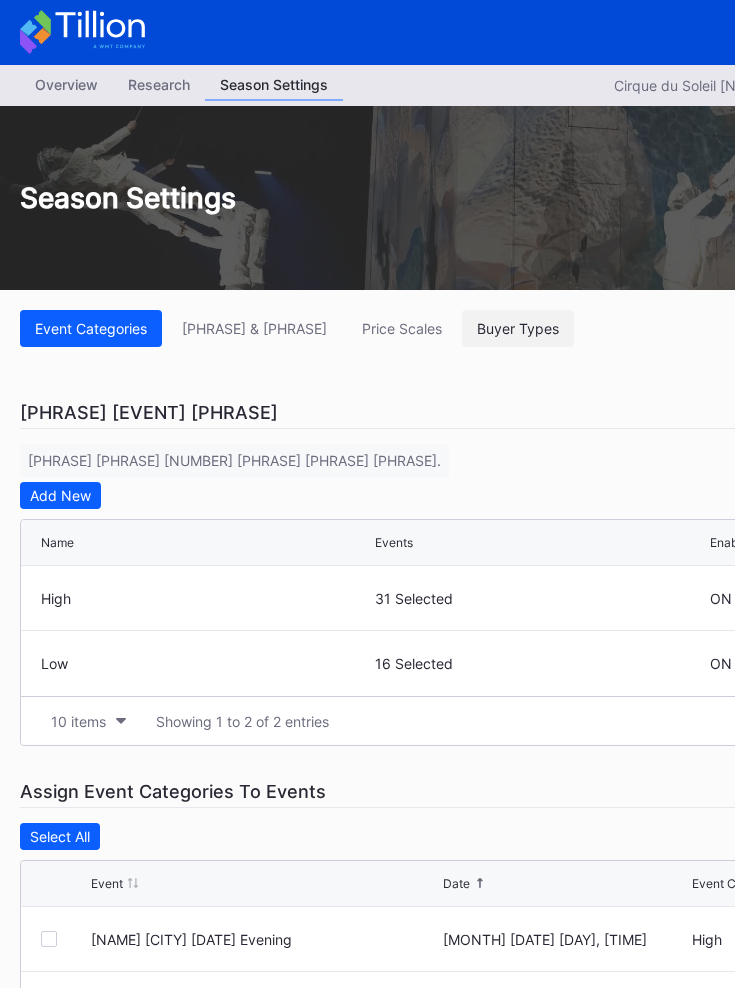 click on "Buyer Types" at bounding box center [518, 328] 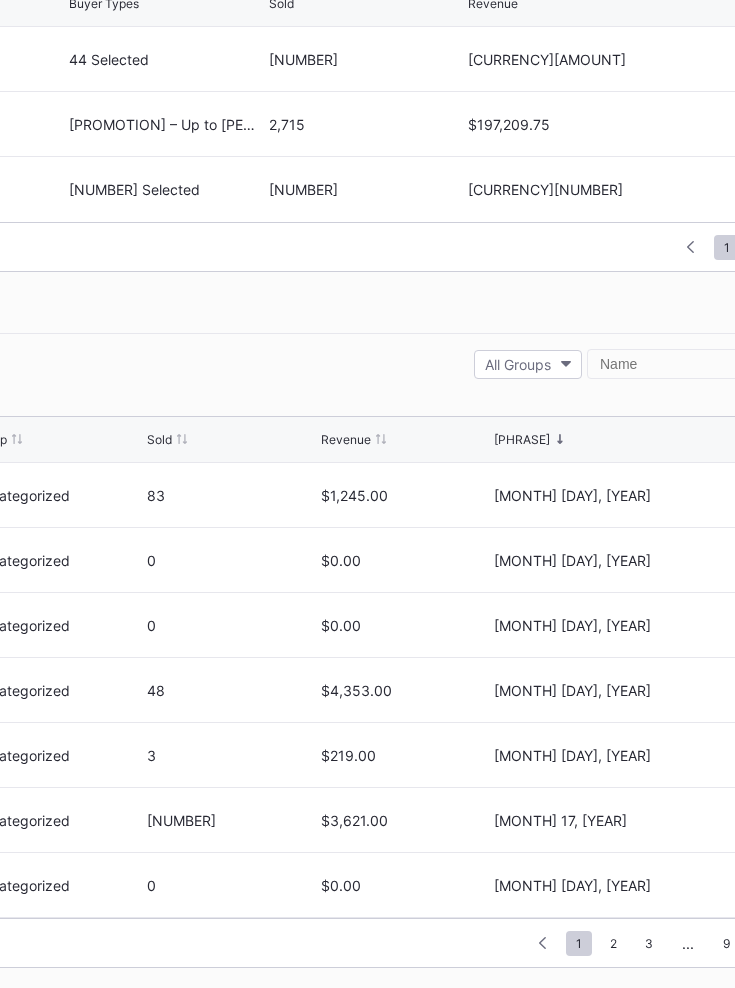 scroll, scrollTop: 573, scrollLeft: 465, axis: both 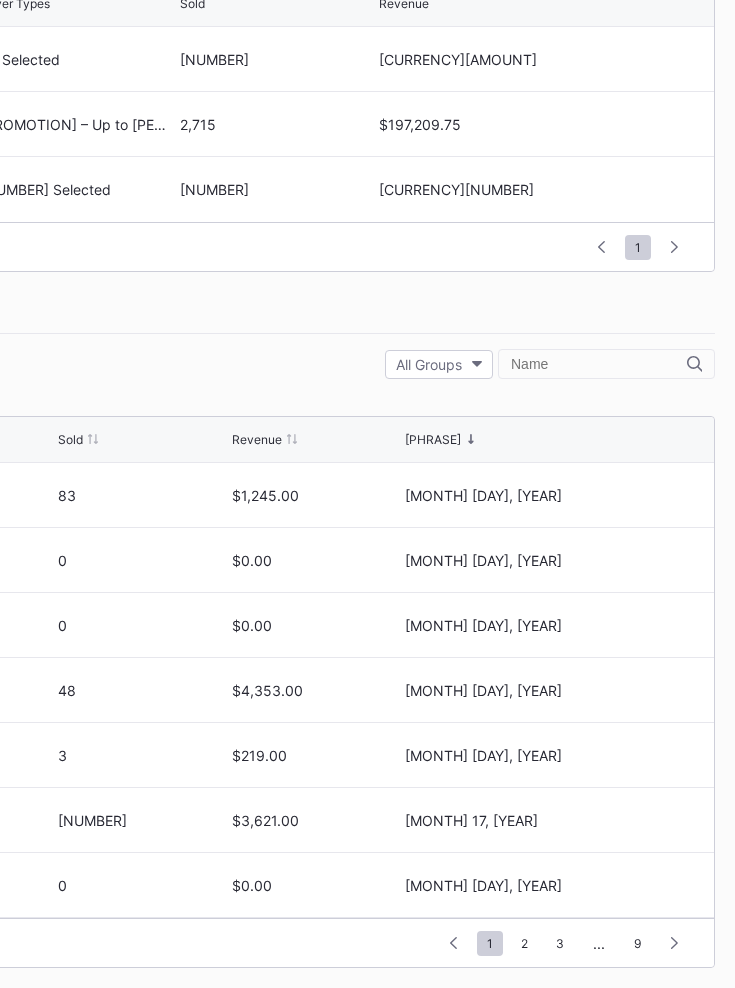 click at bounding box center [599, 364] 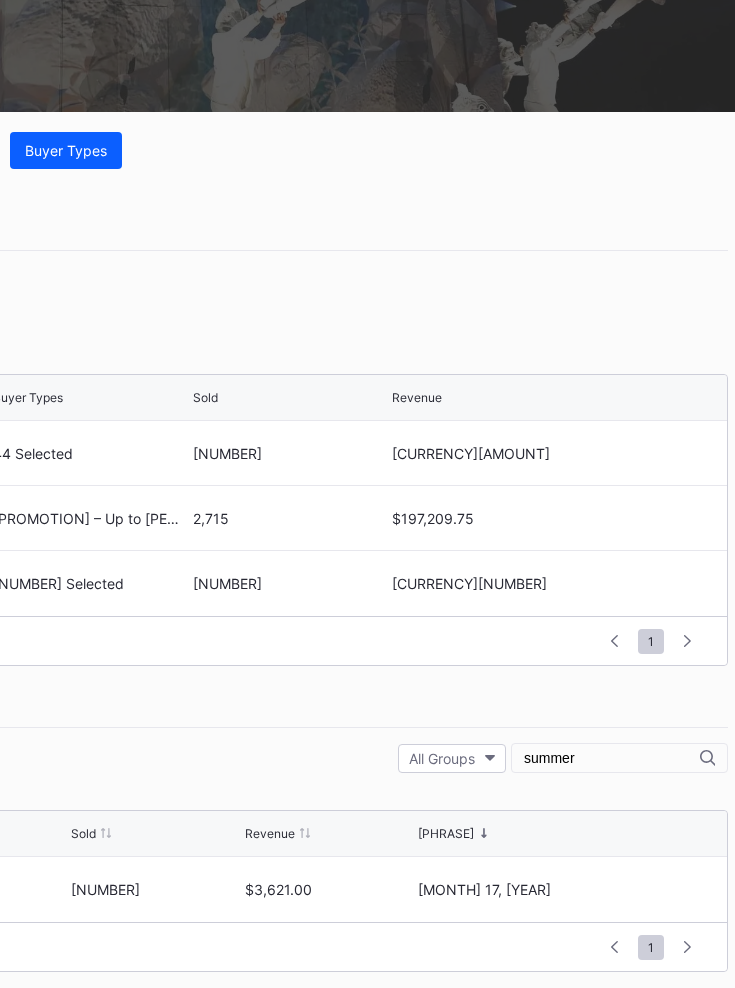 scroll, scrollTop: 177, scrollLeft: 465, axis: both 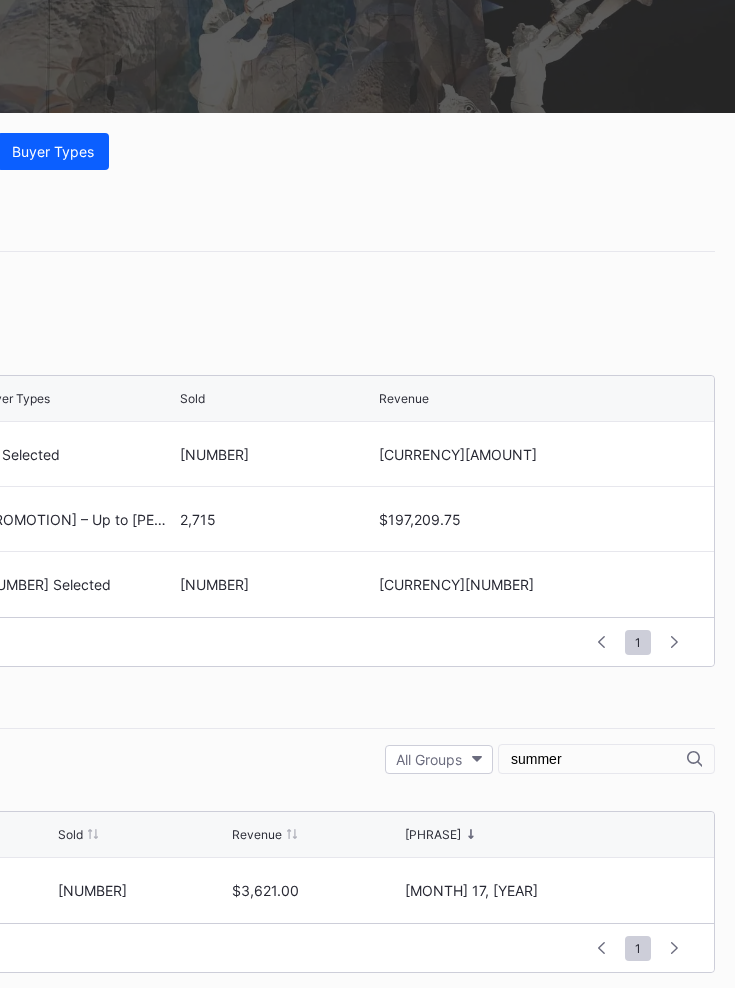 click on "summer" at bounding box center (599, 759) 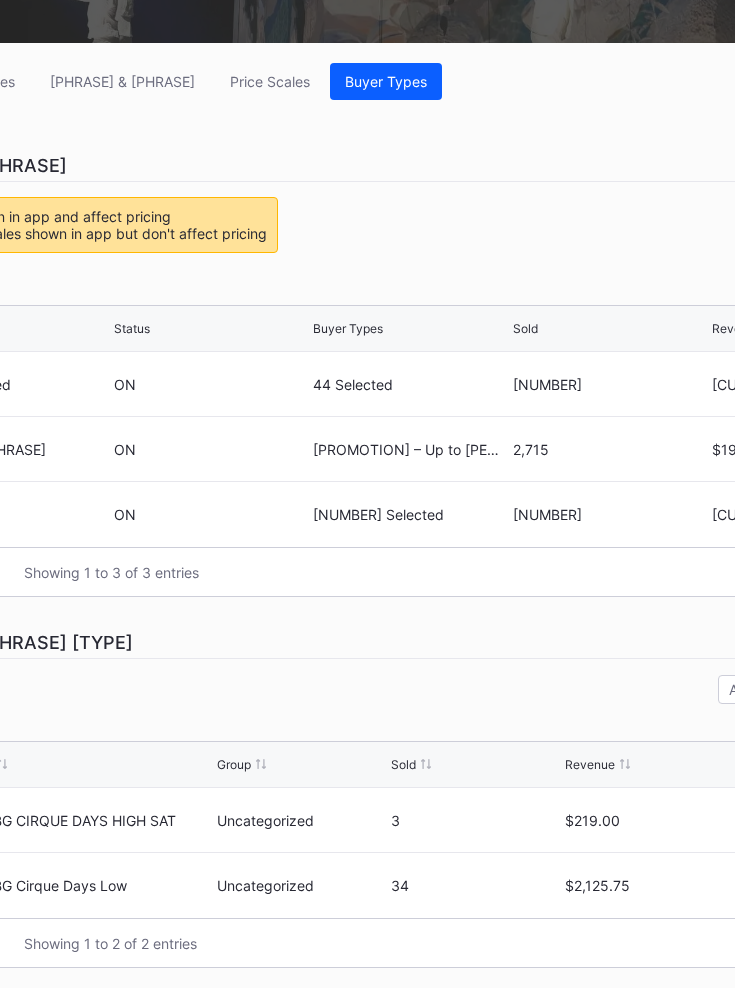 scroll, scrollTop: 248, scrollLeft: 133, axis: both 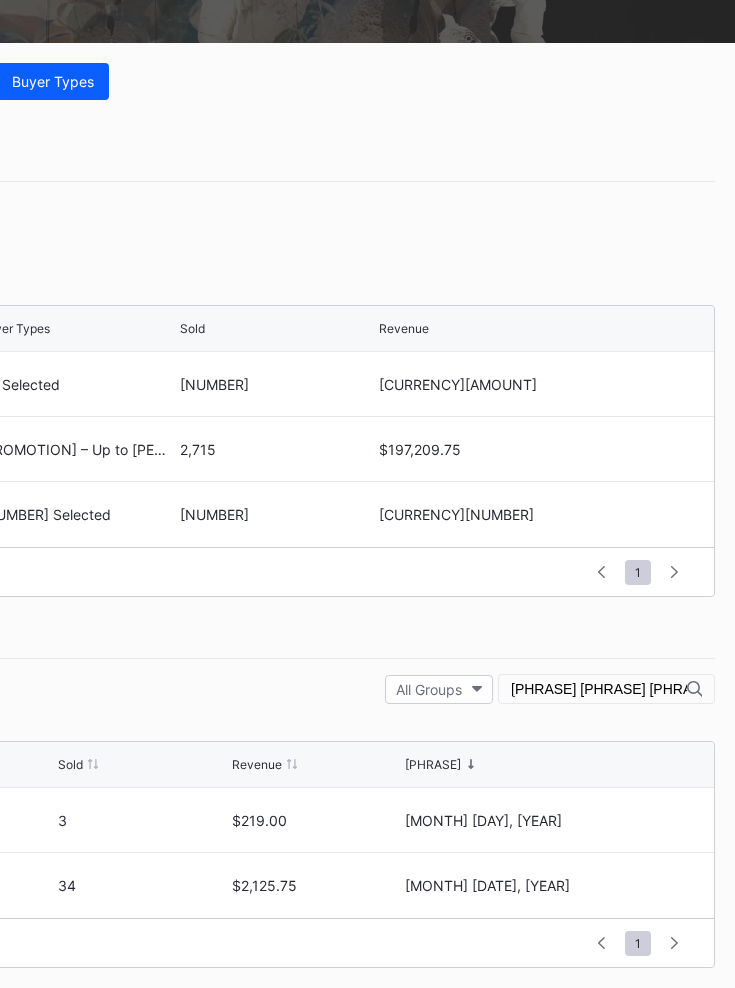 click on "[PHRASE] [PHRASE] [PHRASE]" at bounding box center [606, 689] 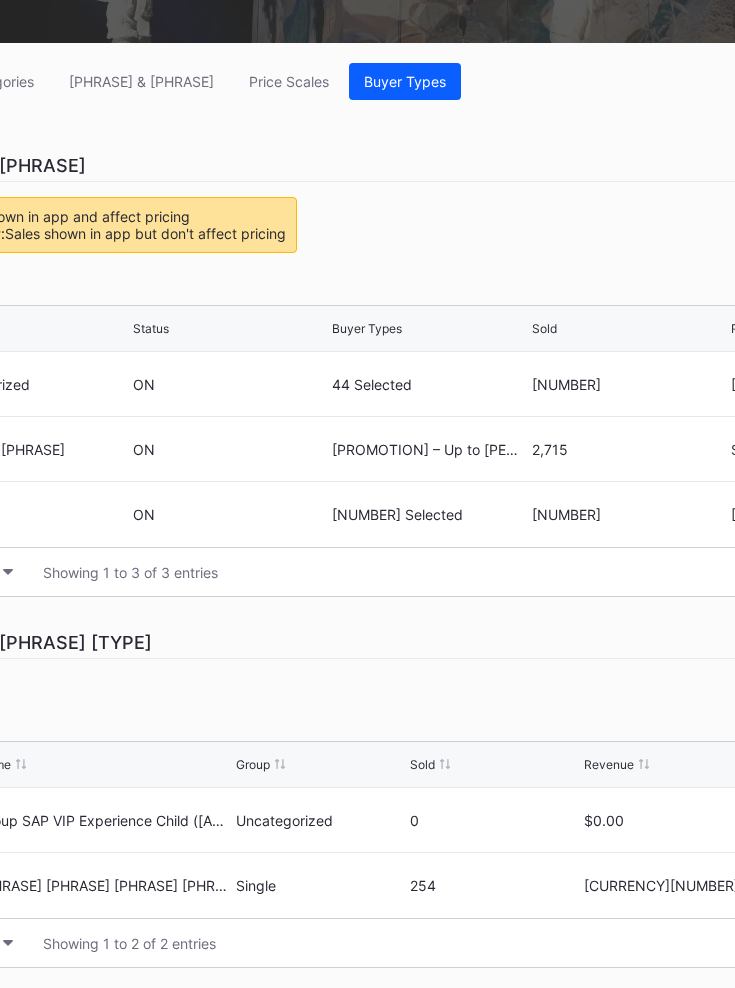 scroll, scrollTop: 248, scrollLeft: 0, axis: vertical 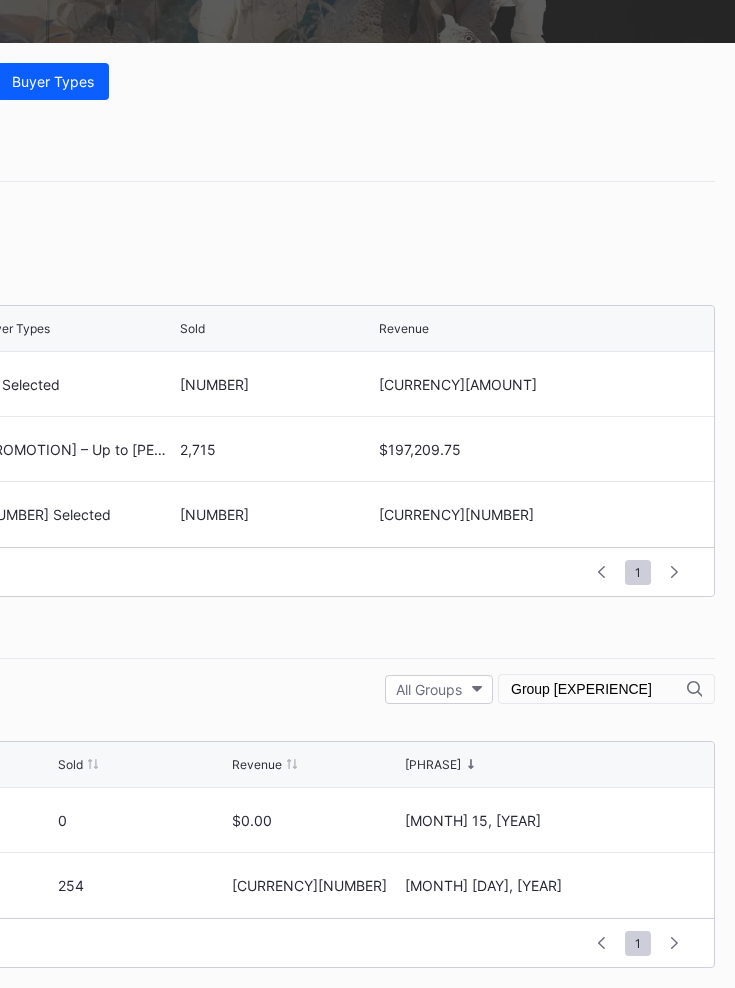 click on "Group [EXPERIENCE]" at bounding box center [599, 689] 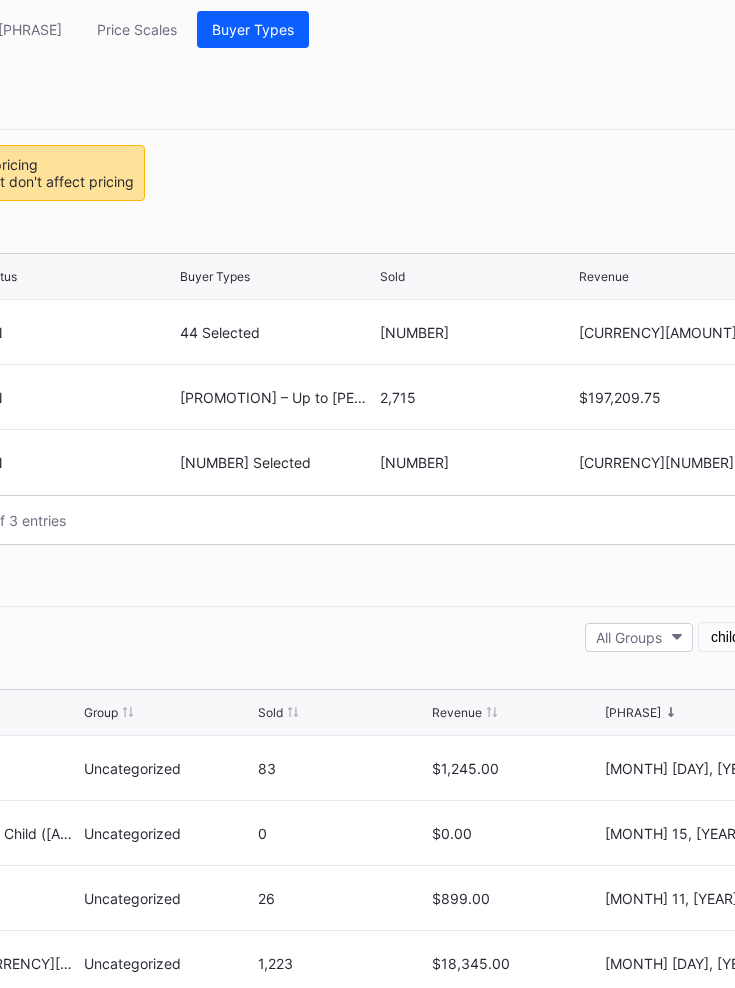 scroll, scrollTop: 299, scrollLeft: 465, axis: both 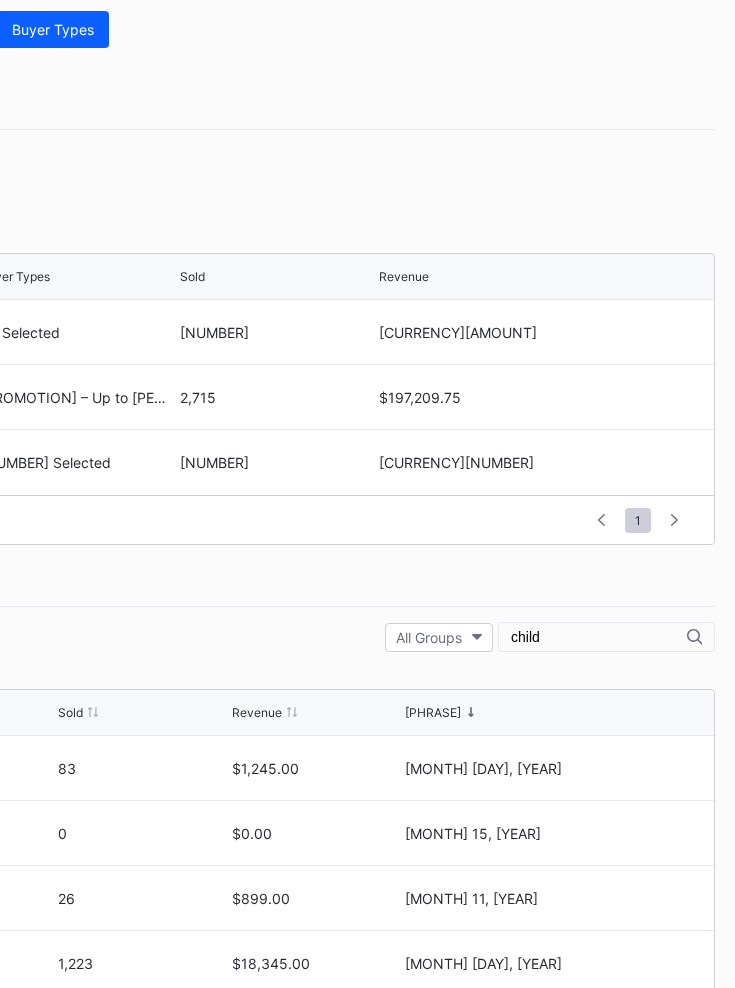 type on "child" 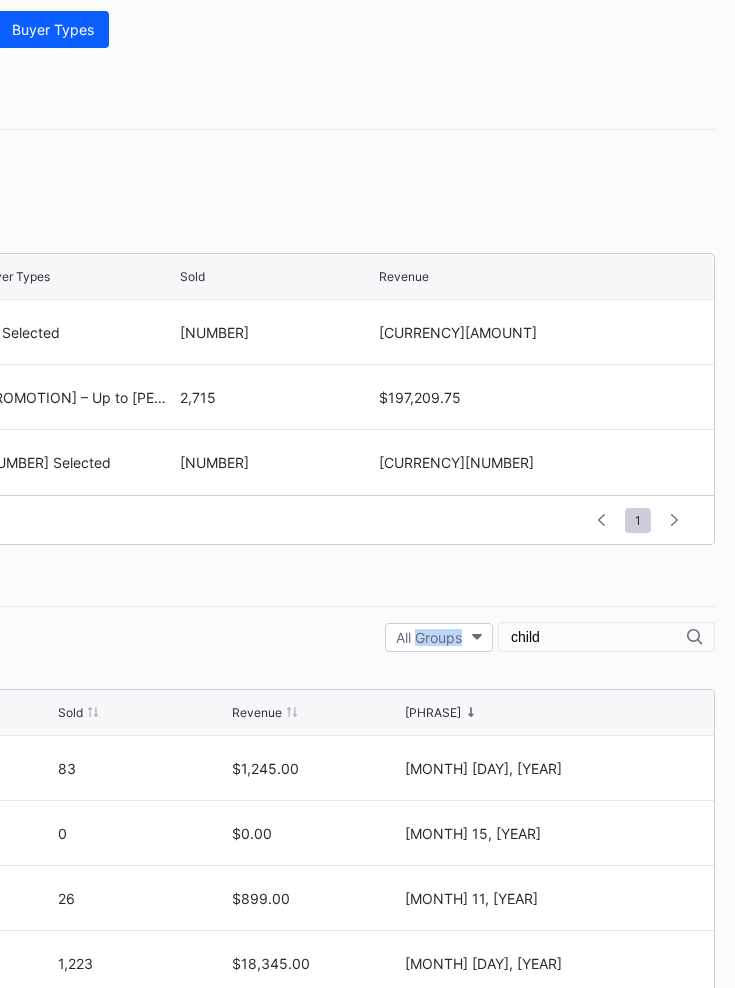 click on "child" at bounding box center [606, 637] 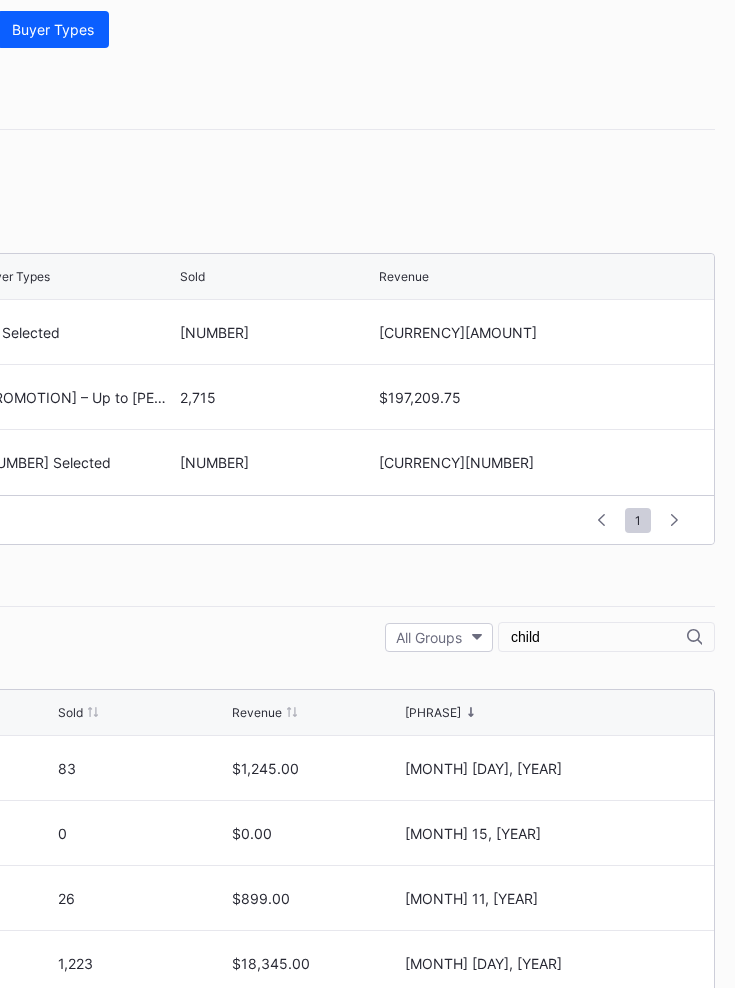 click on "child" at bounding box center [599, 637] 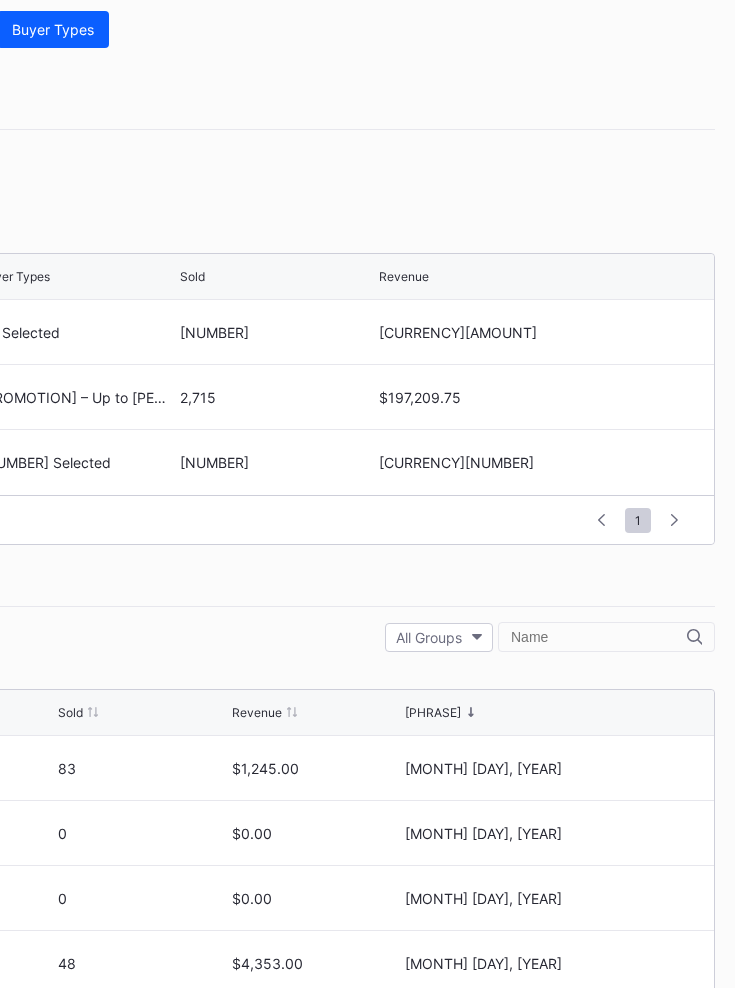 type 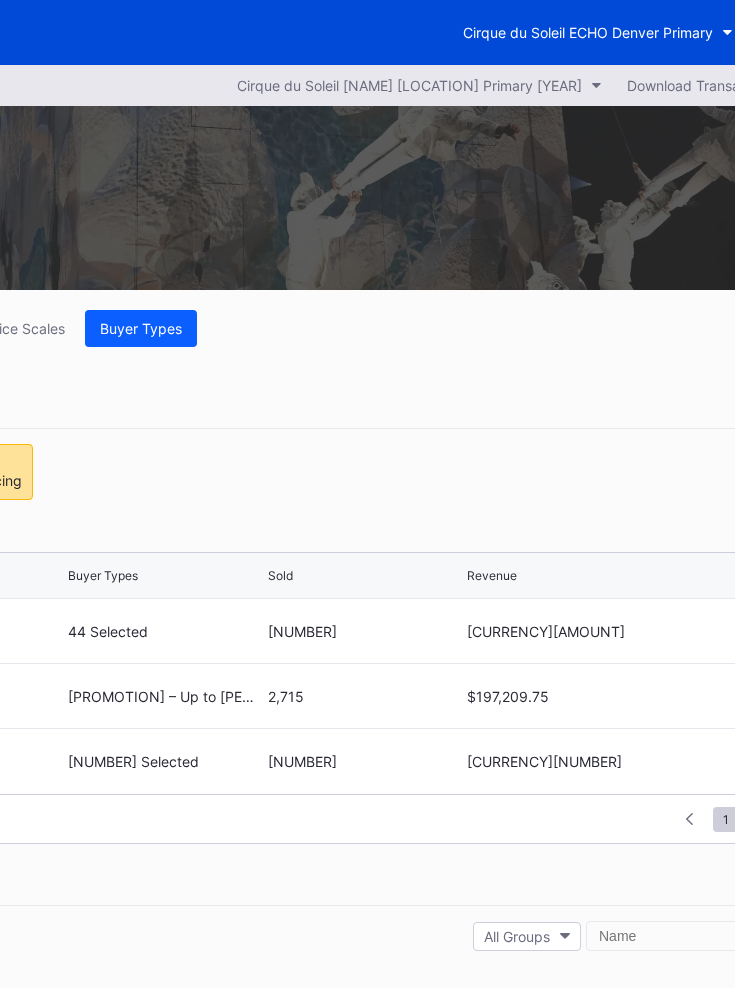 scroll, scrollTop: 0, scrollLeft: 465, axis: horizontal 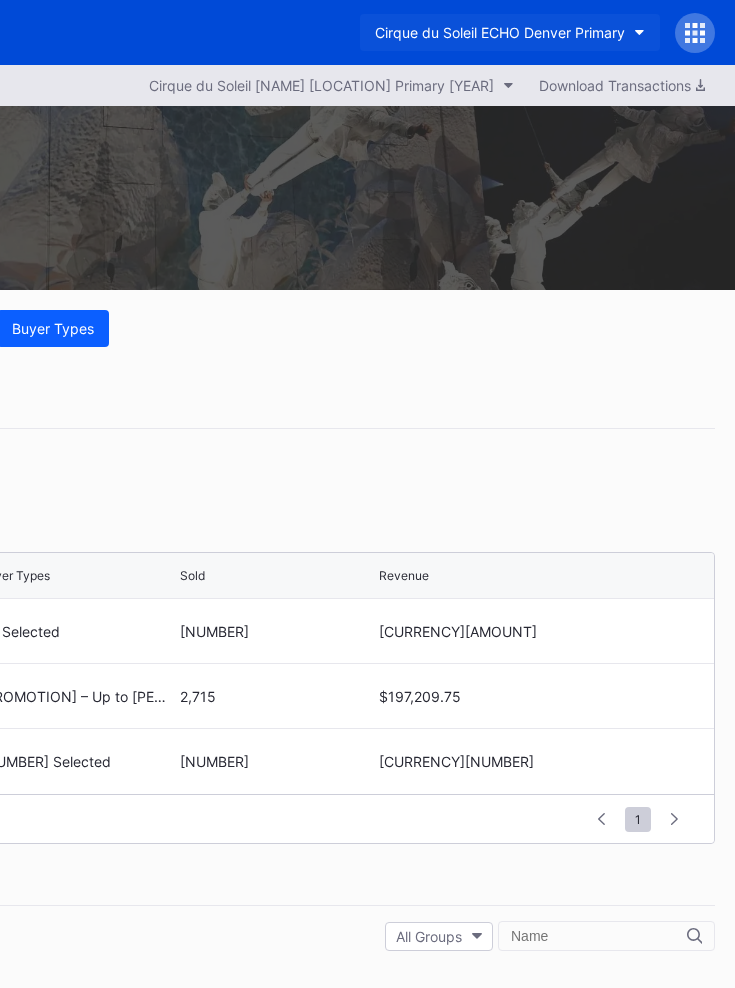 click on "Cirque du Soleil ECHO Denver Primary" at bounding box center (500, 32) 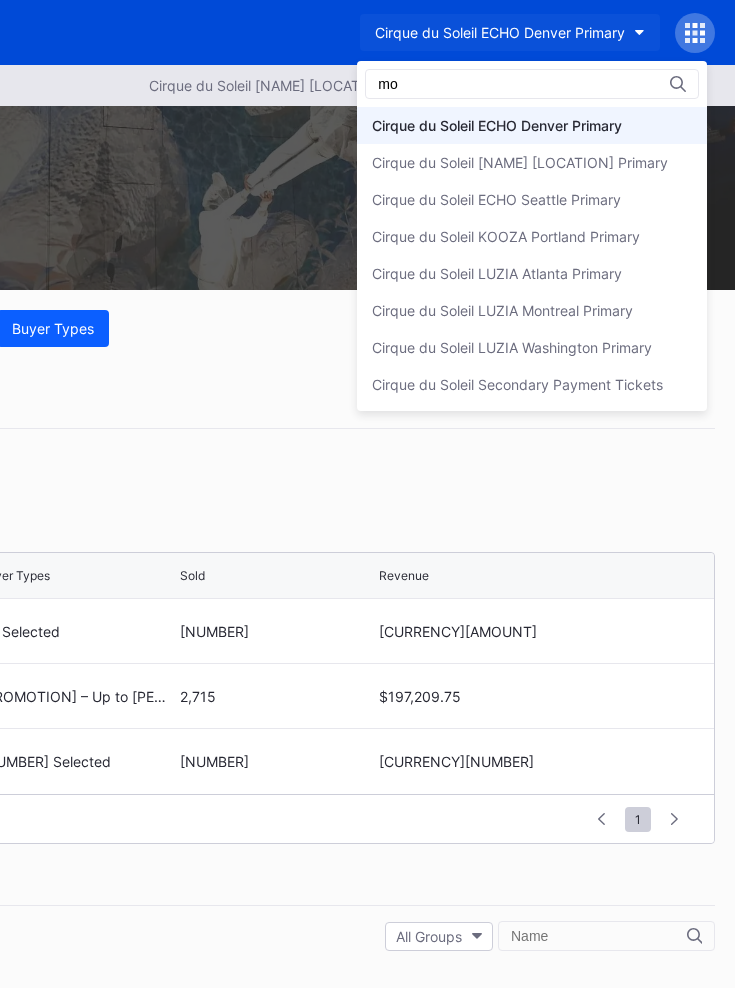 scroll, scrollTop: 0, scrollLeft: 0, axis: both 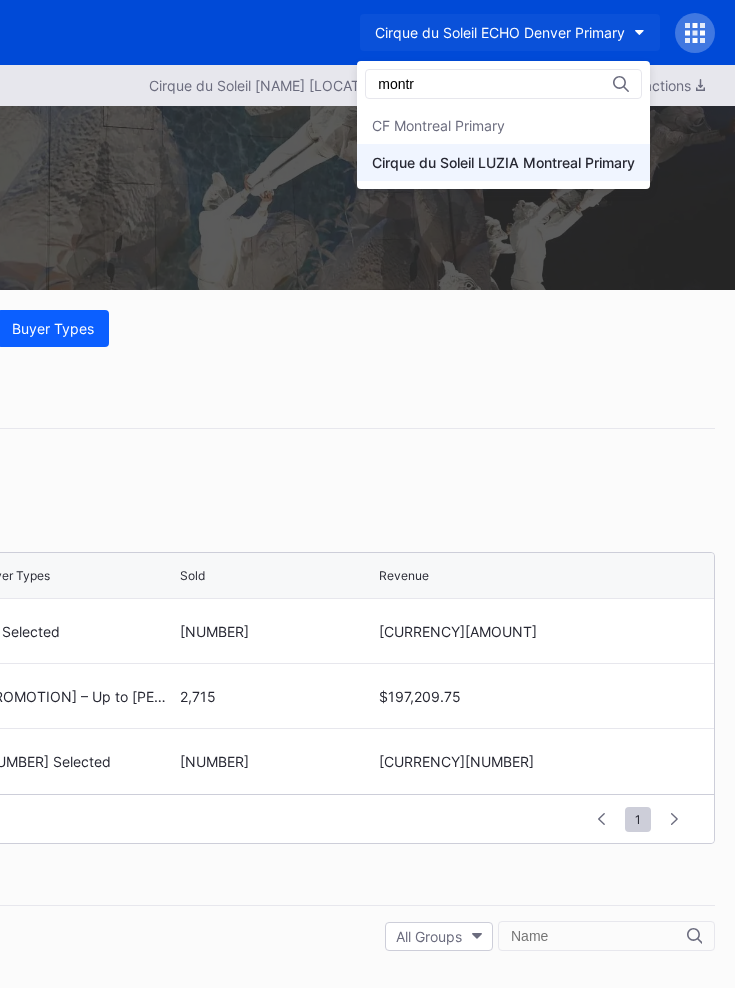 type on "montr" 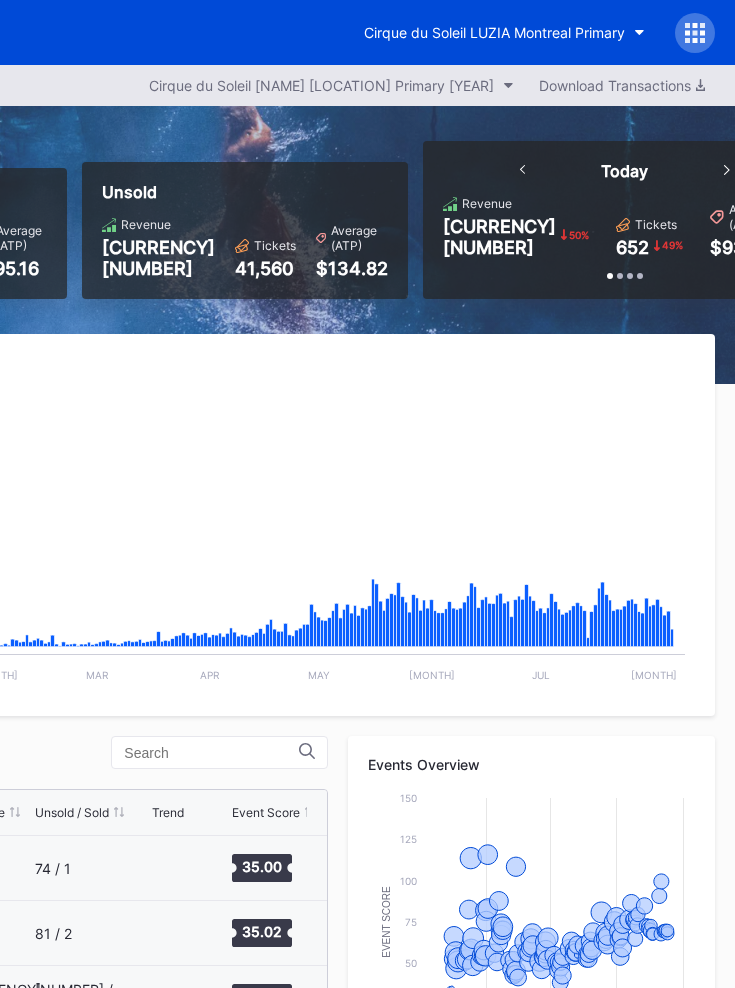 scroll, scrollTop: 0, scrollLeft: 0, axis: both 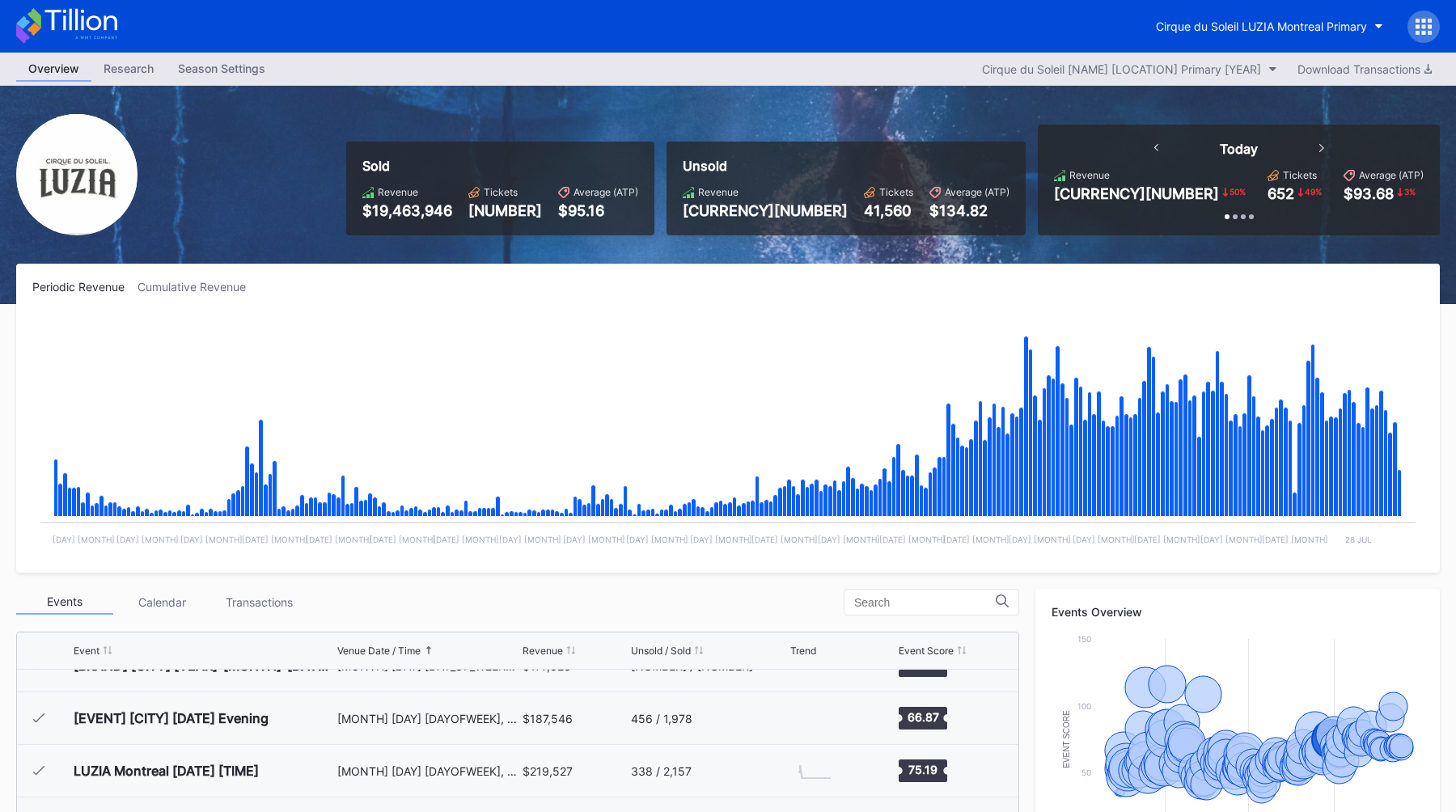 click on "[PHRASE] [CURRENCY][NUMBER] [PHRASE] [NUMBER] [PHRASE] ([PHRASE]) [CURRENCY][NUMBER] [PHRASE] [NUMBER] [PHRASE] ([PHRASE]) [CURRENCY][NUMBER] [PHRASE] [NUMBER] [PHRASE] ([PHRASE]) [CURRENCY][NUMBER]-[CURRENCY][NUMBER] [PHRASE] [CURRENCY][NUMBER] [PHRASE] [NUMBER] [PHRASE] ([PHRASE]) [CURRENCY][NUMBER] [PHRASE] [NUMBER] [PHRASE] ([PHRASE]) [CURRENCY][NUMBER] [PHRASE] [NUMBER] [PHRASE] ([PHRASE])" at bounding box center (728, 195) 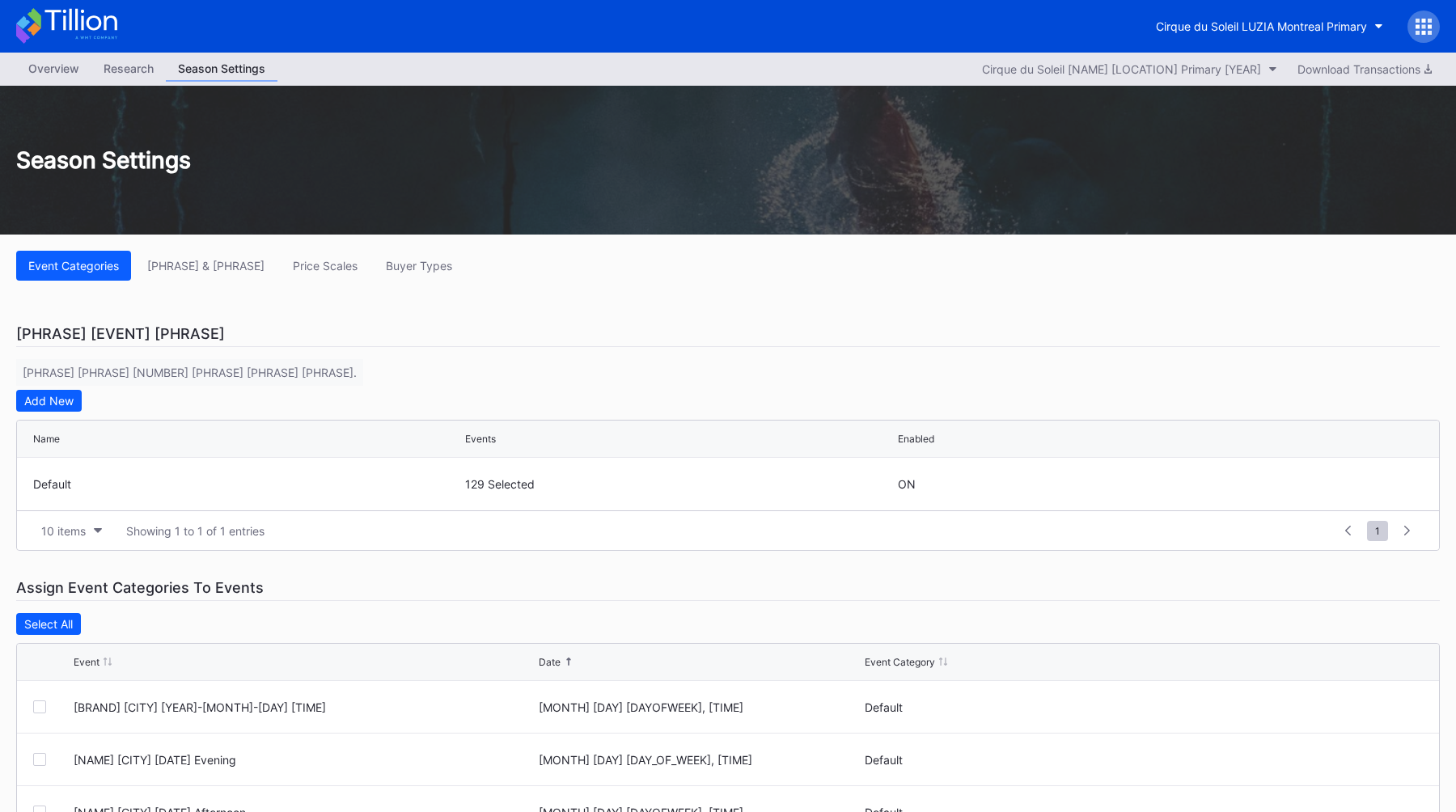 click on "Overview" at bounding box center (53, 68) 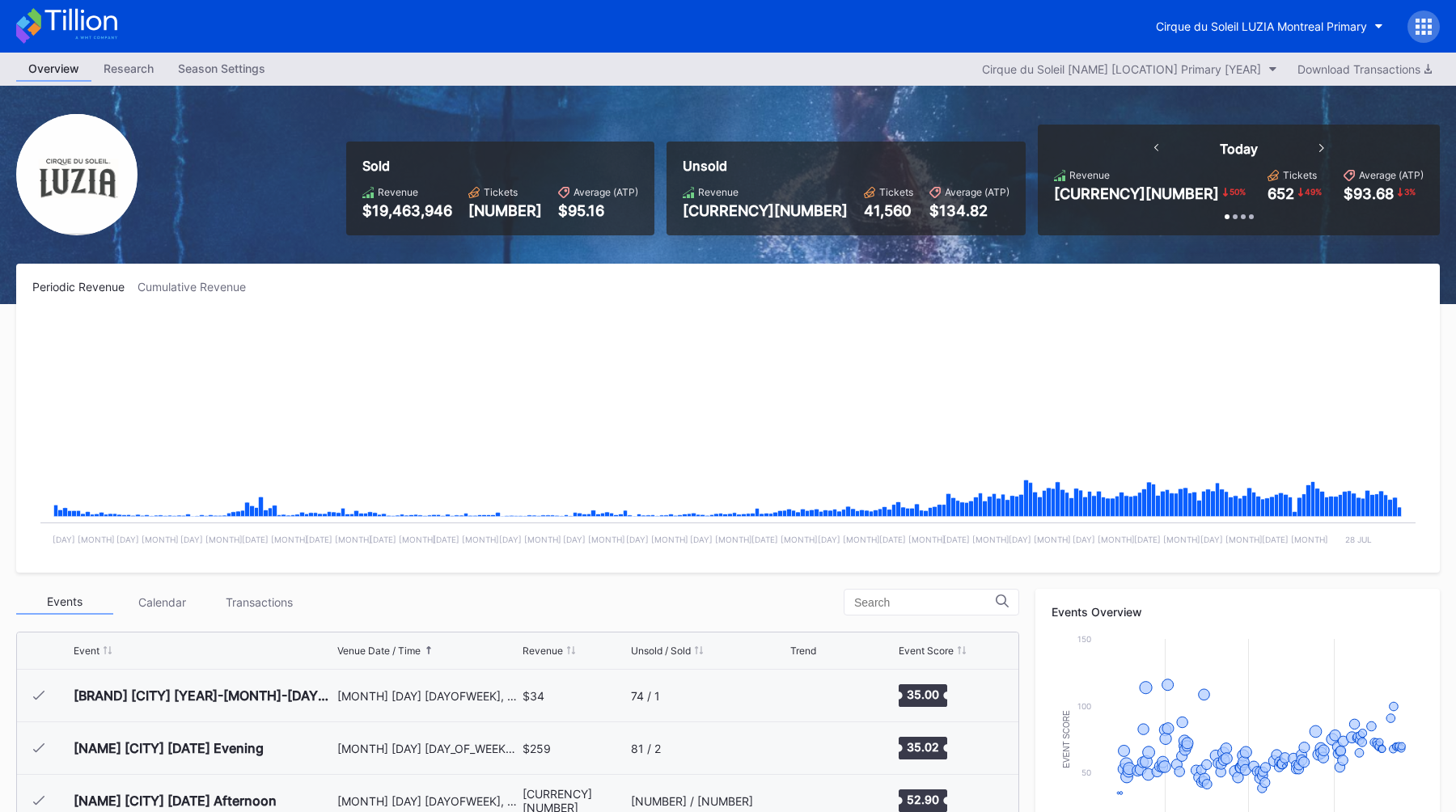 scroll, scrollTop: 5362, scrollLeft: 0, axis: vertical 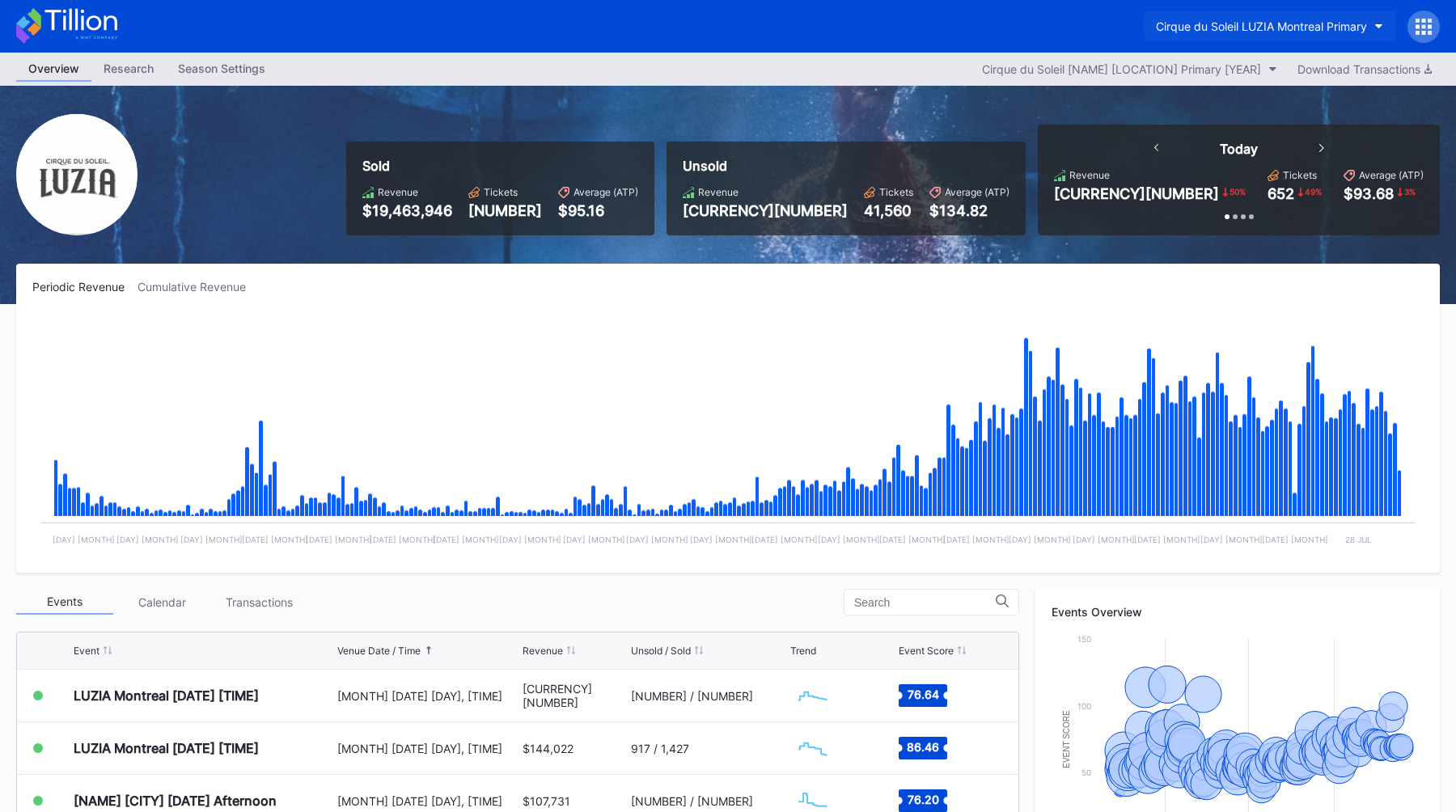click on "Cirque du Soleil LUZIA Montreal Primary" at bounding box center (1261, 26) 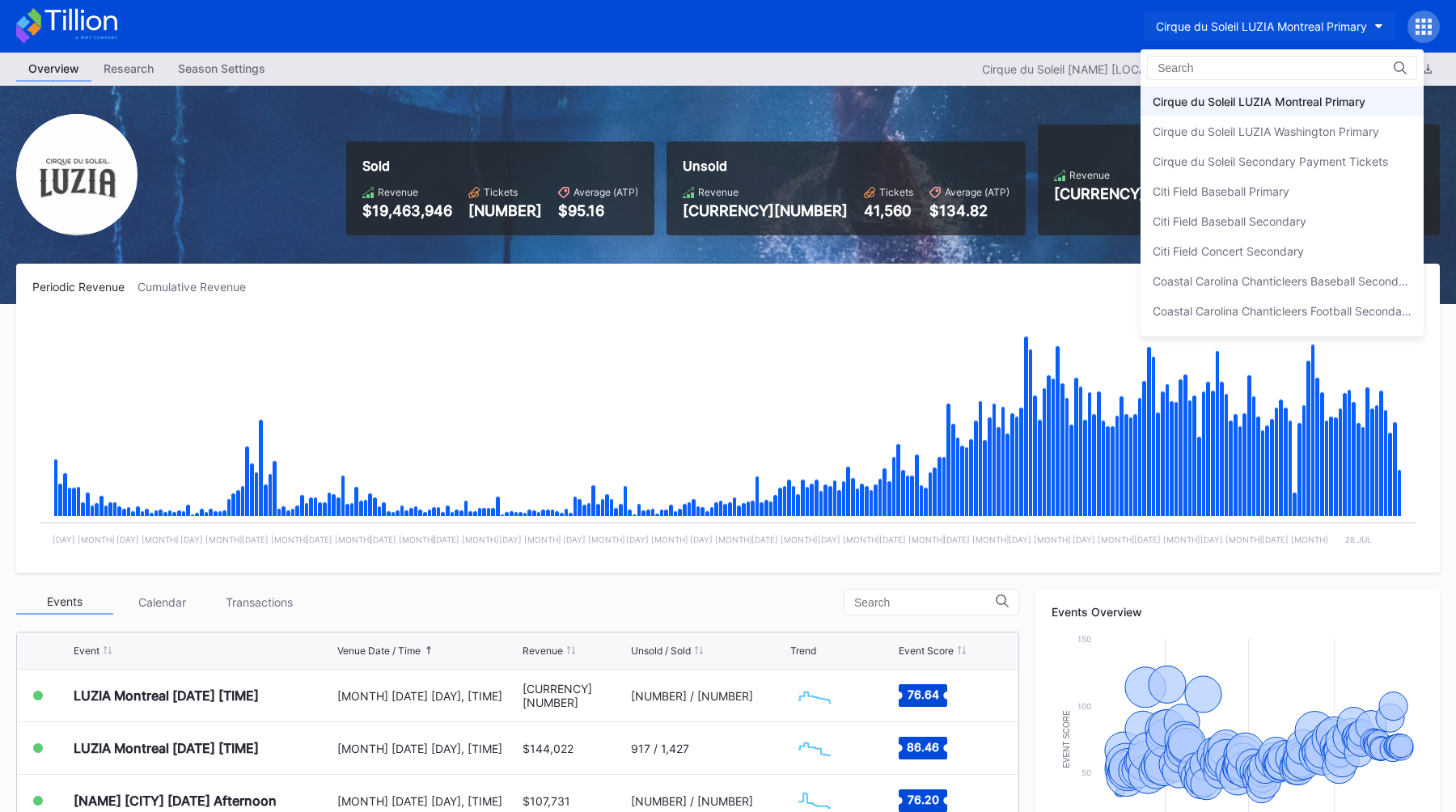 type on "s" 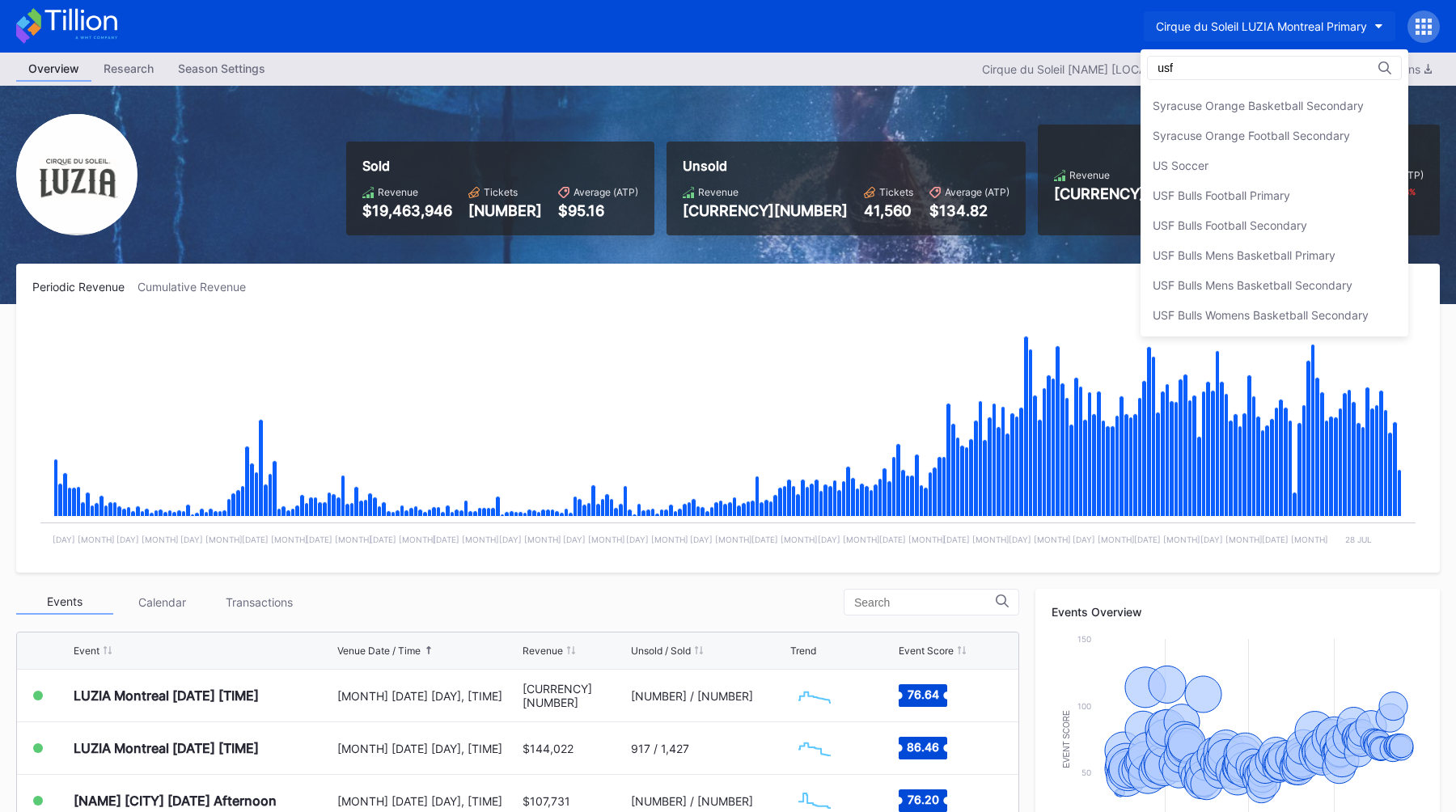 scroll, scrollTop: 0, scrollLeft: 0, axis: both 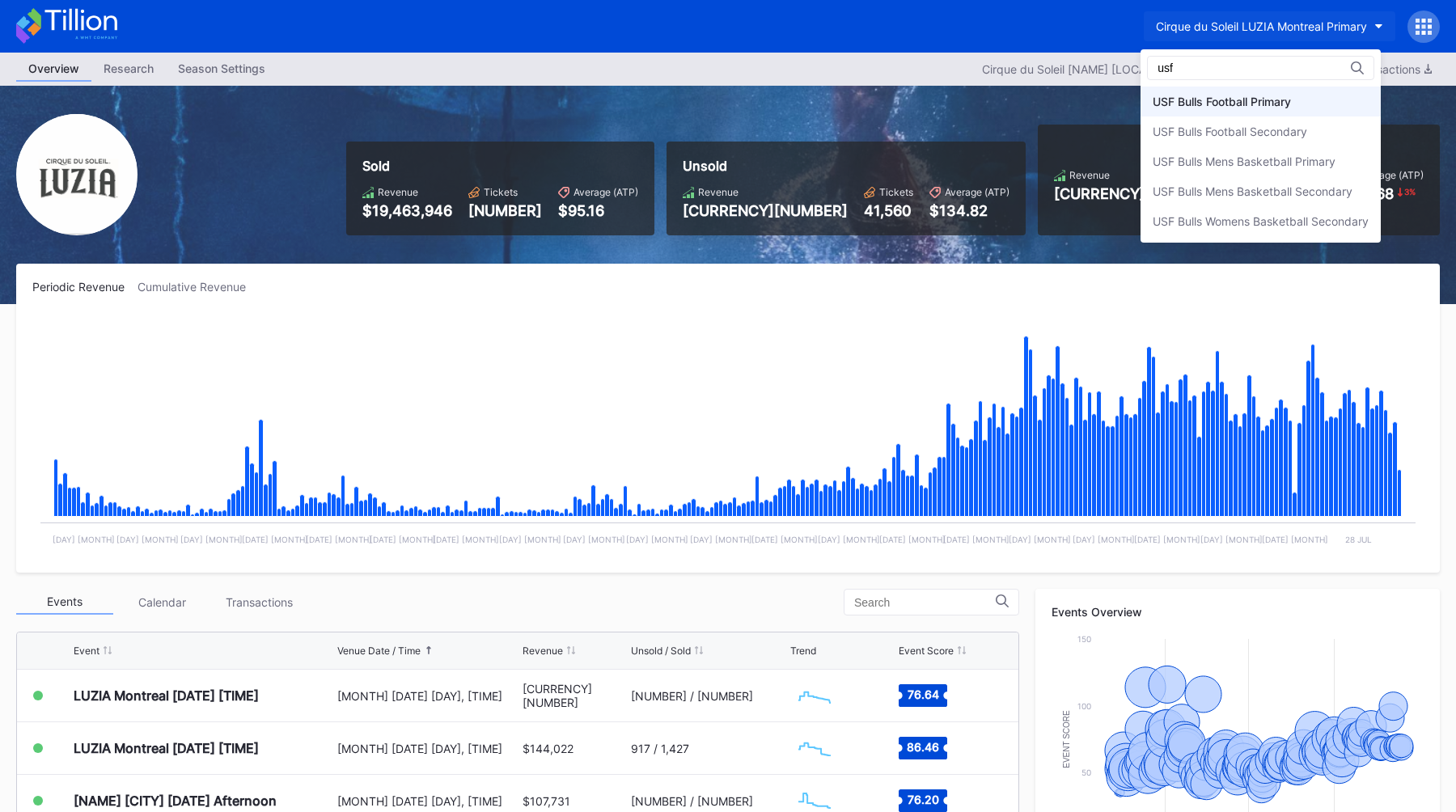 type on "usf" 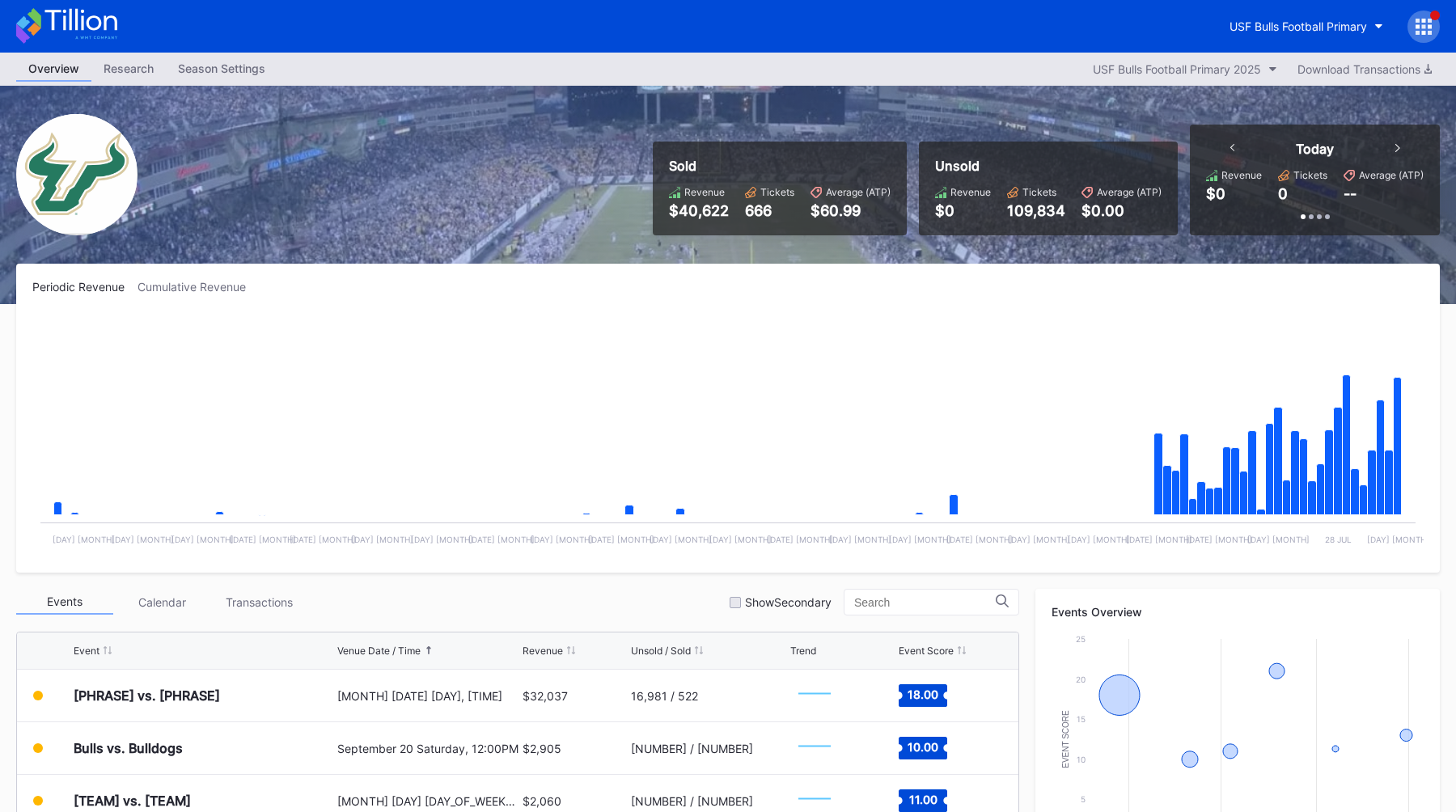 click at bounding box center [1424, 27] 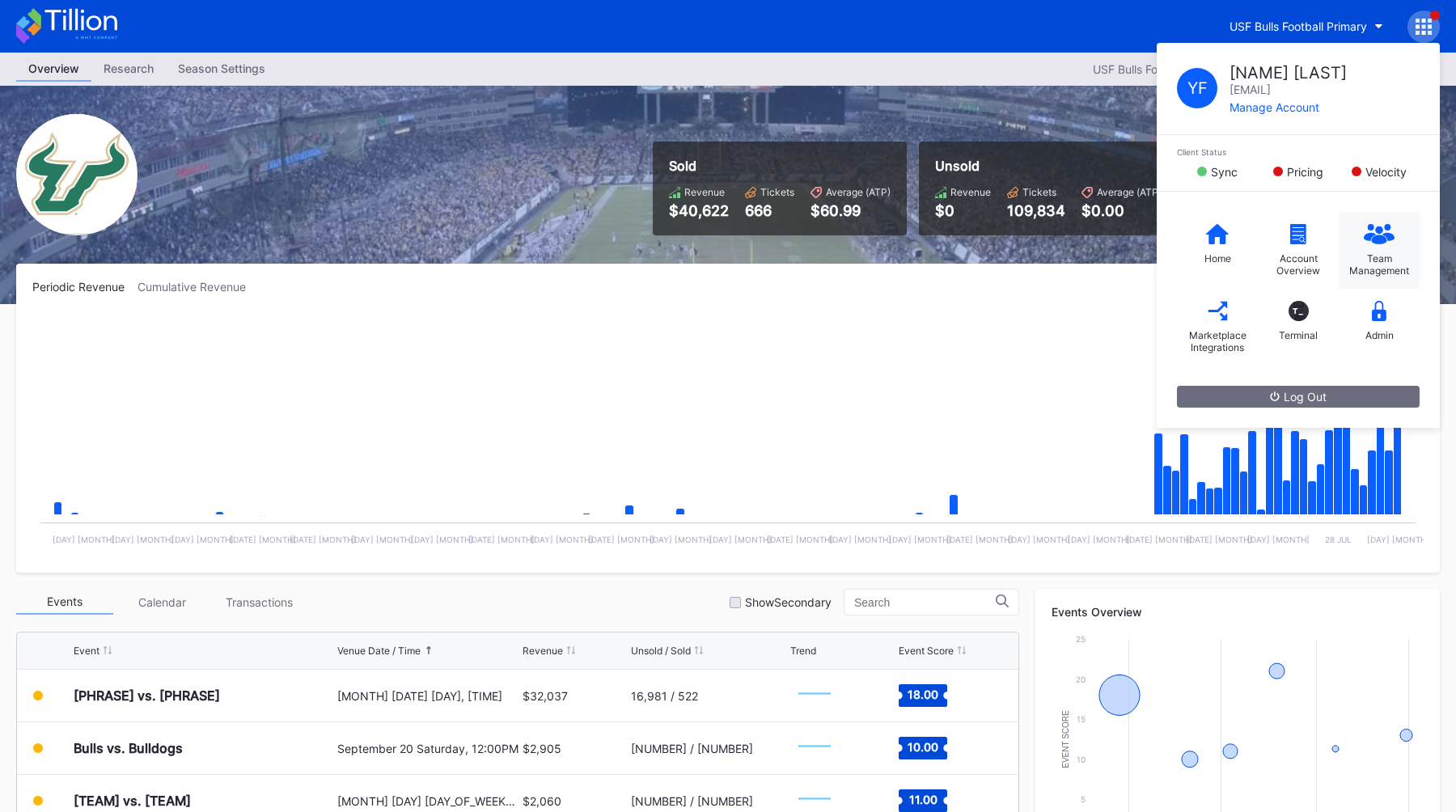 click on "Team Management" at bounding box center [1379, 264] 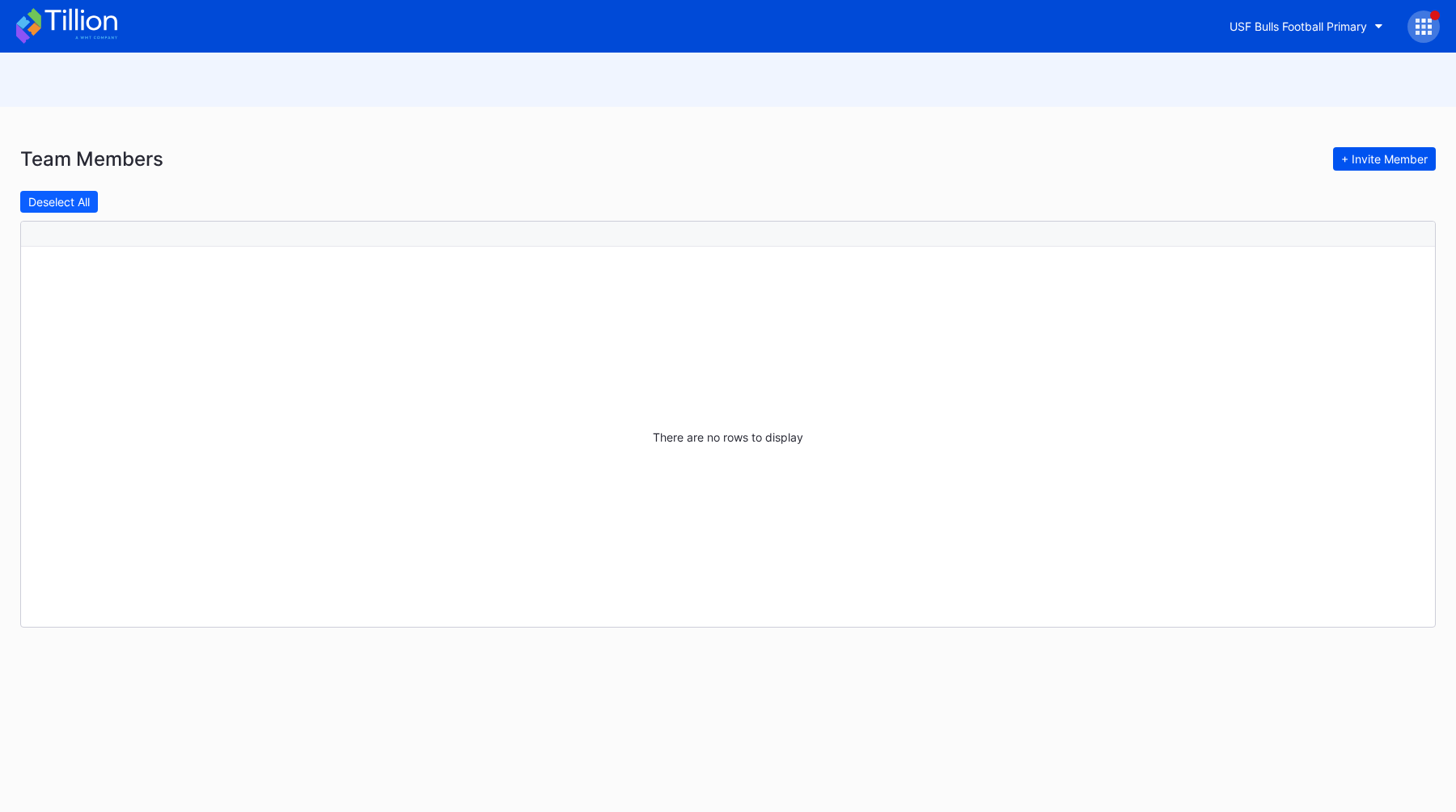 click on "+ Invite Member" at bounding box center (1384, 159) 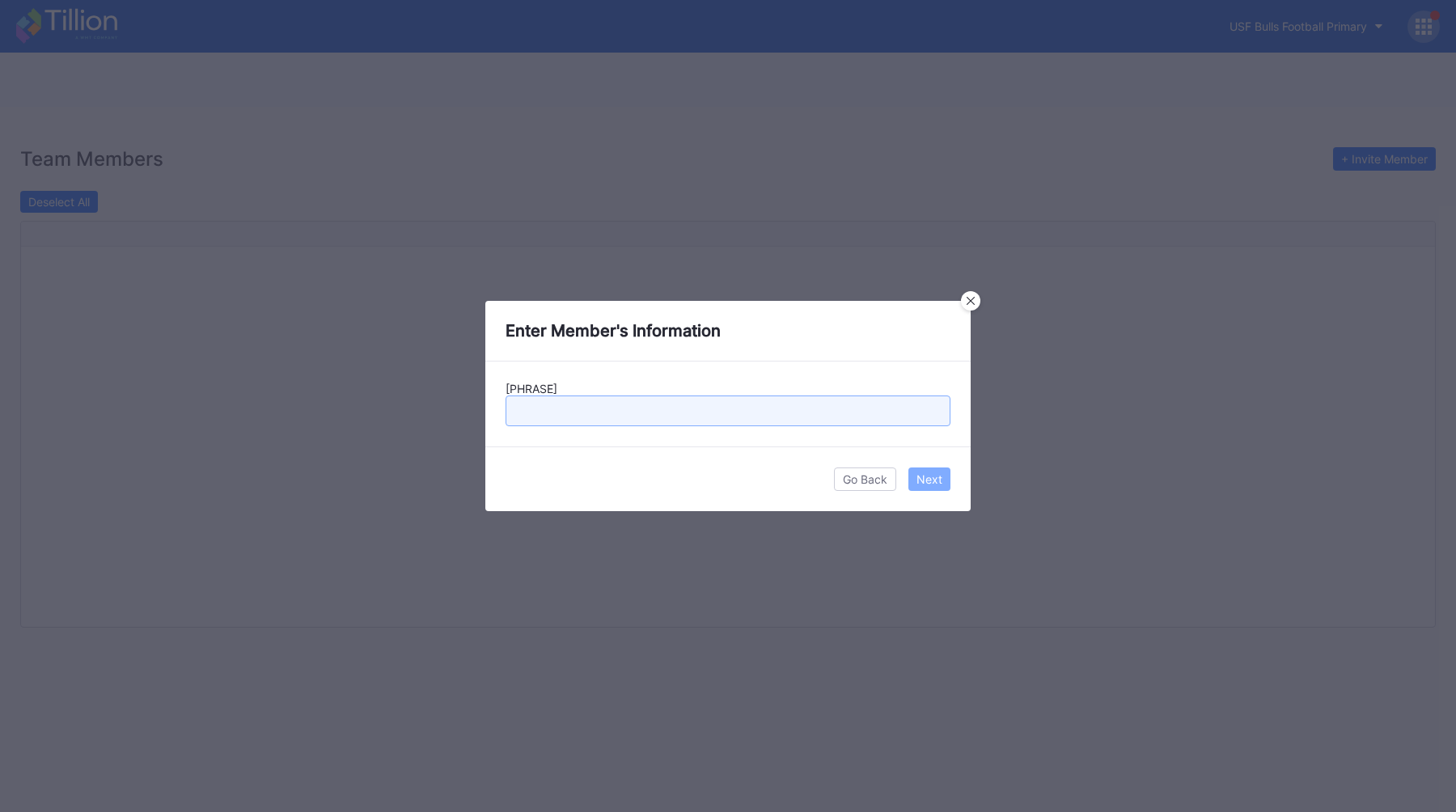 click at bounding box center (728, 411) 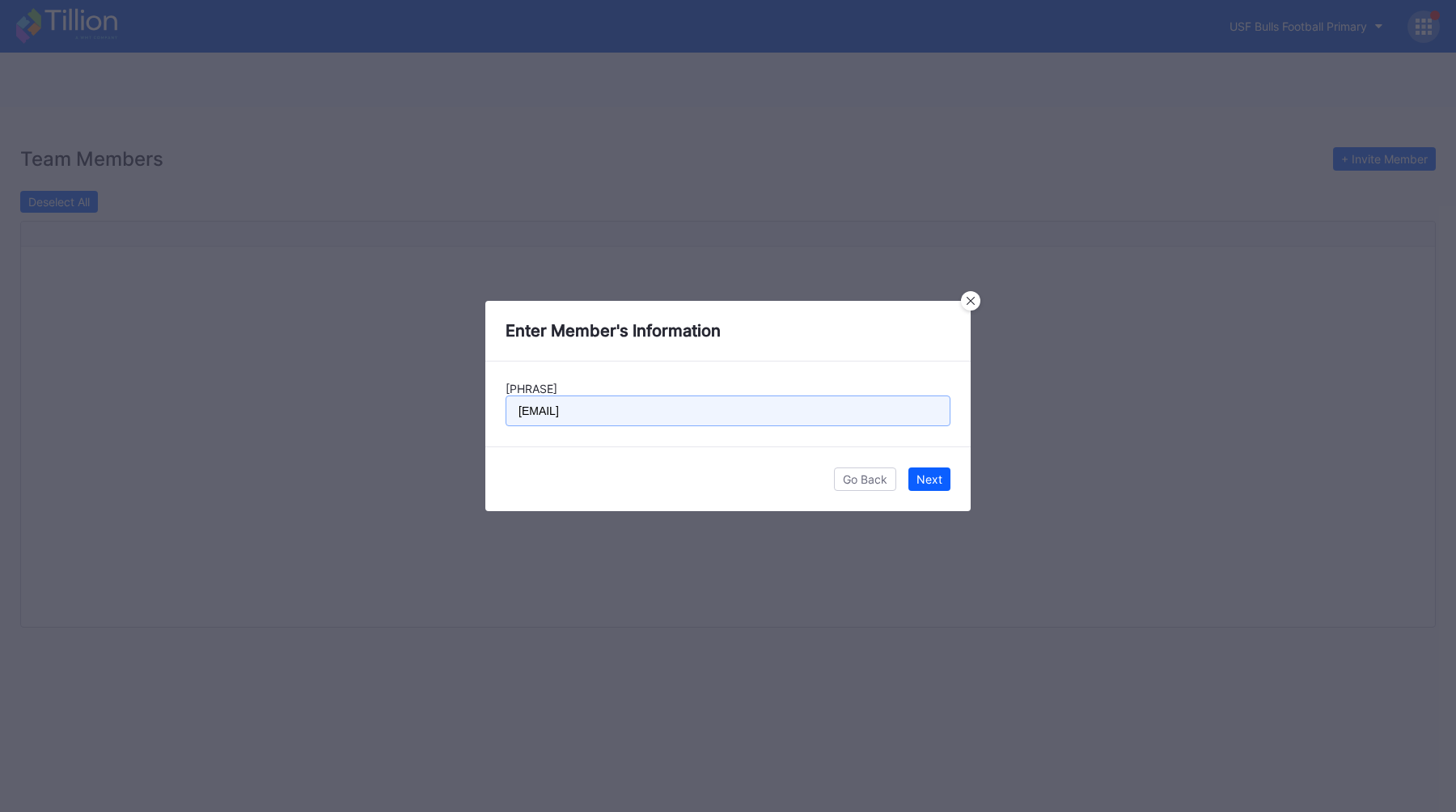 click on "[EMAIL]" at bounding box center [728, 411] 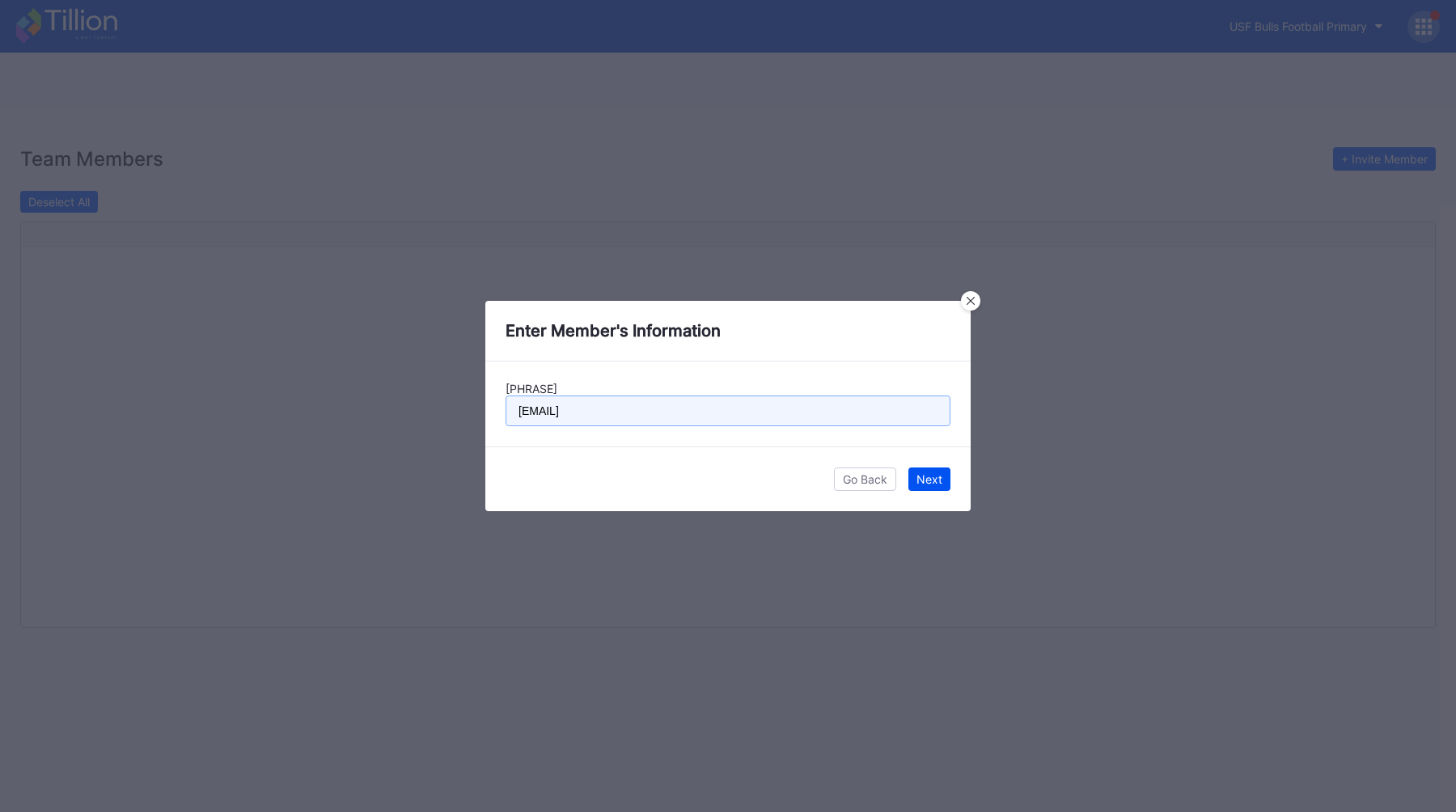 type on "[EMAIL]" 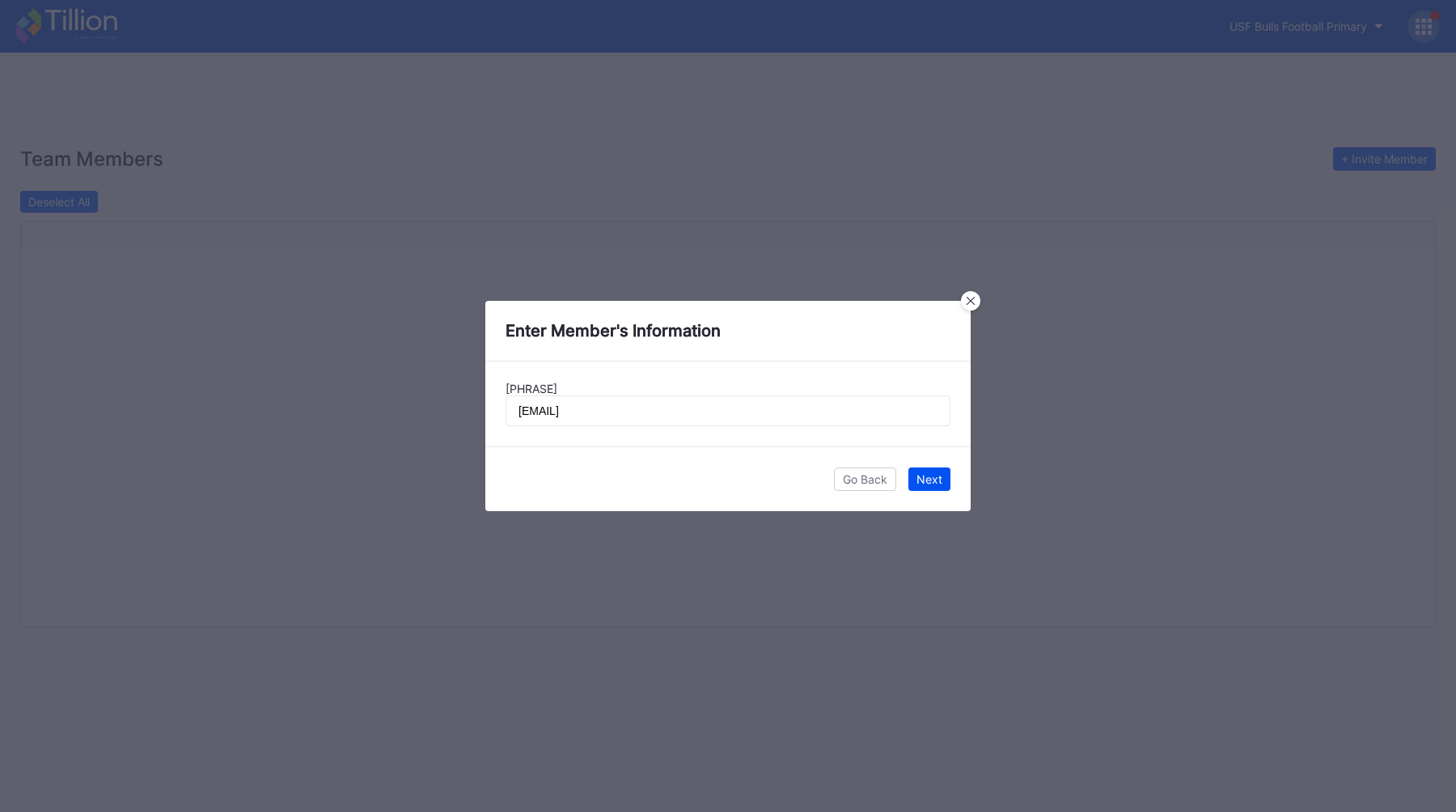 click on "Next" at bounding box center [929, 479] 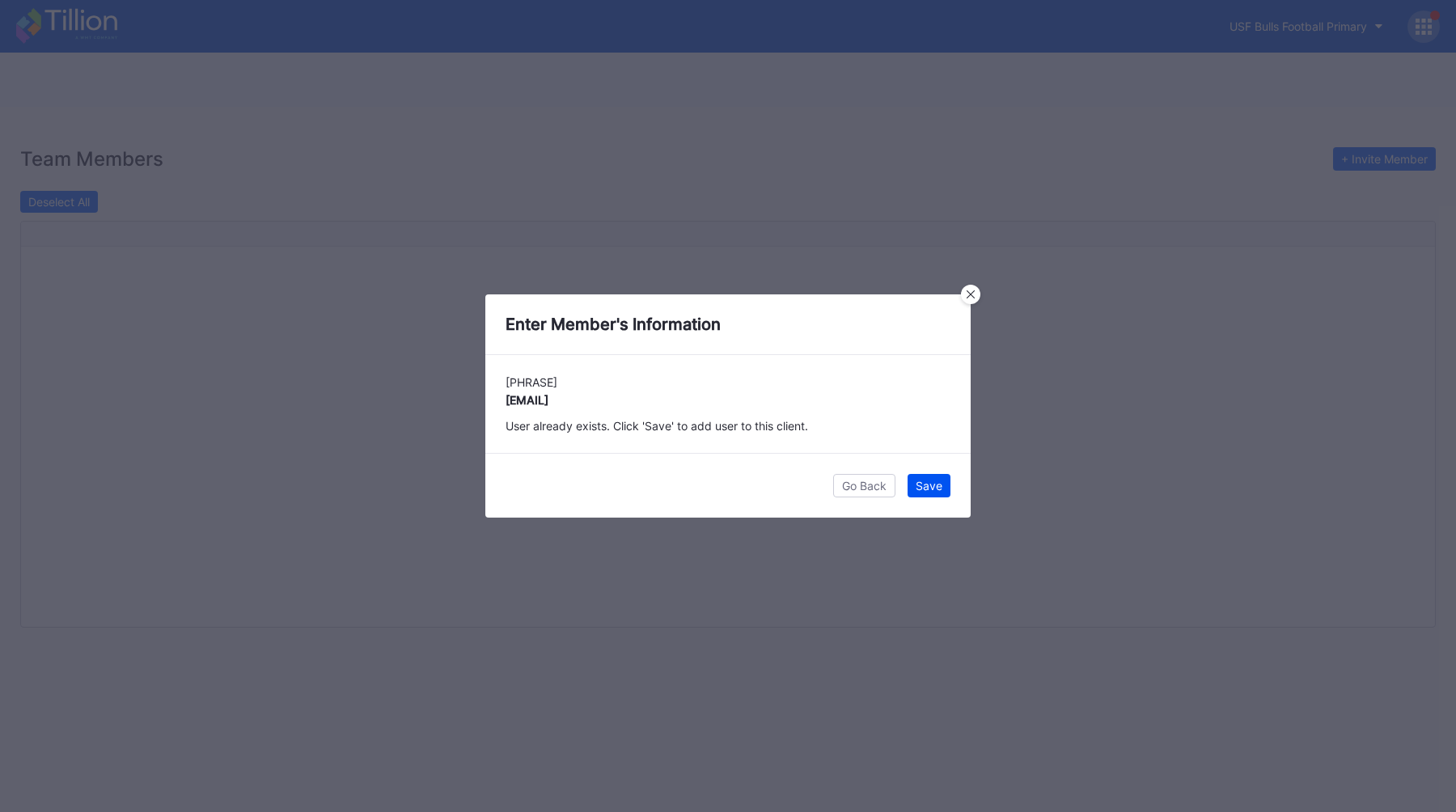 click on "Save" at bounding box center (929, 485) 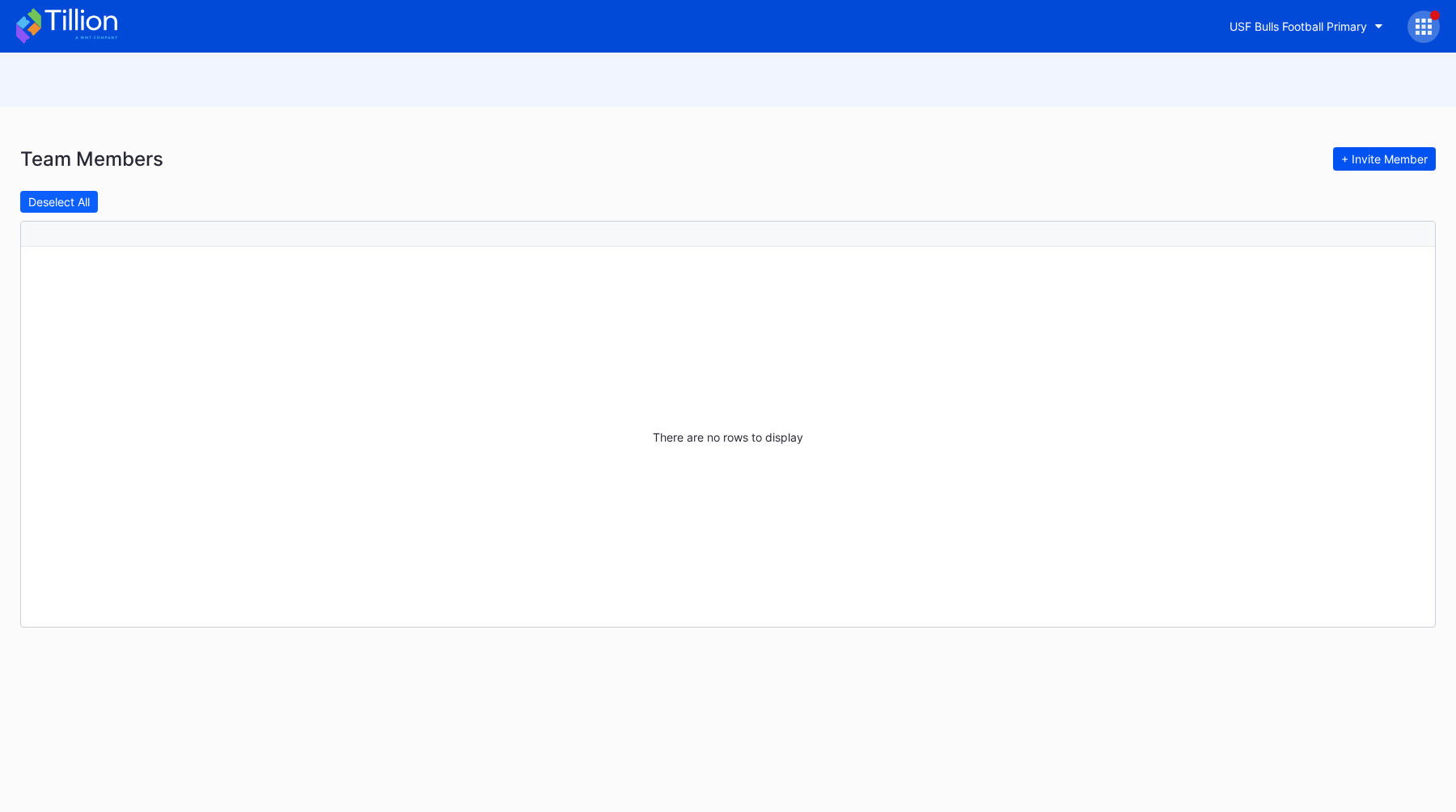click on "+ Invite Member" at bounding box center [1384, 159] 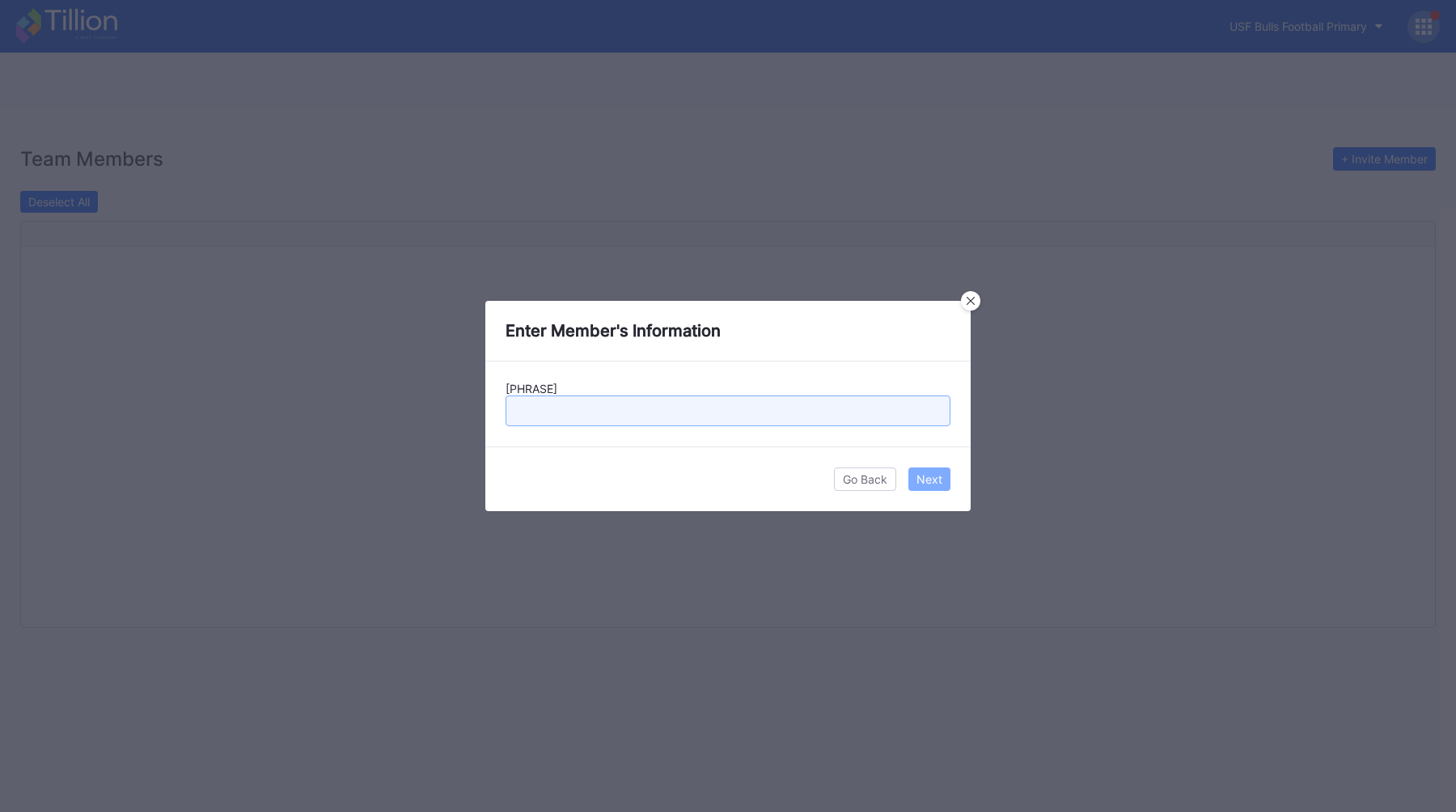 click at bounding box center [728, 411] 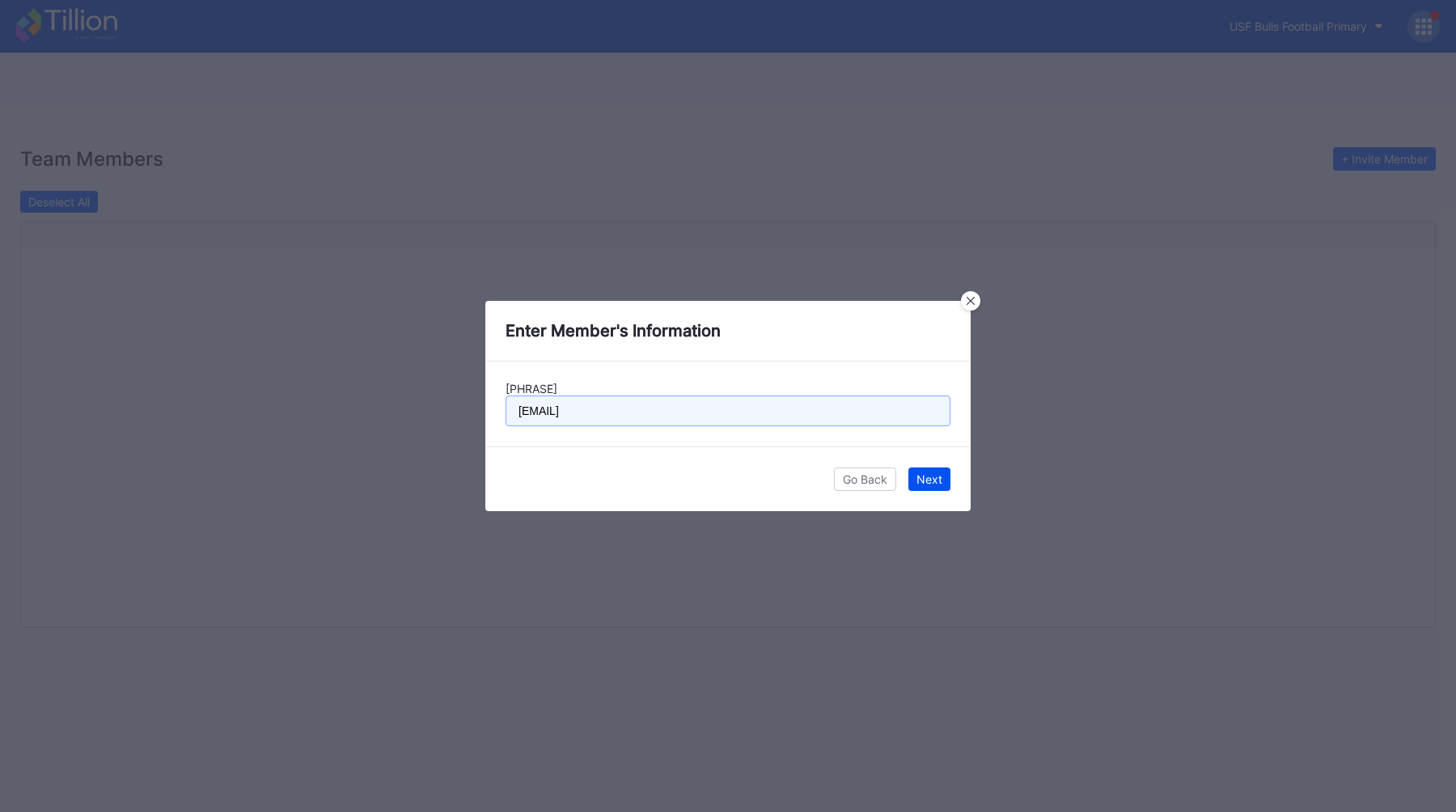 type on "[EMAIL]" 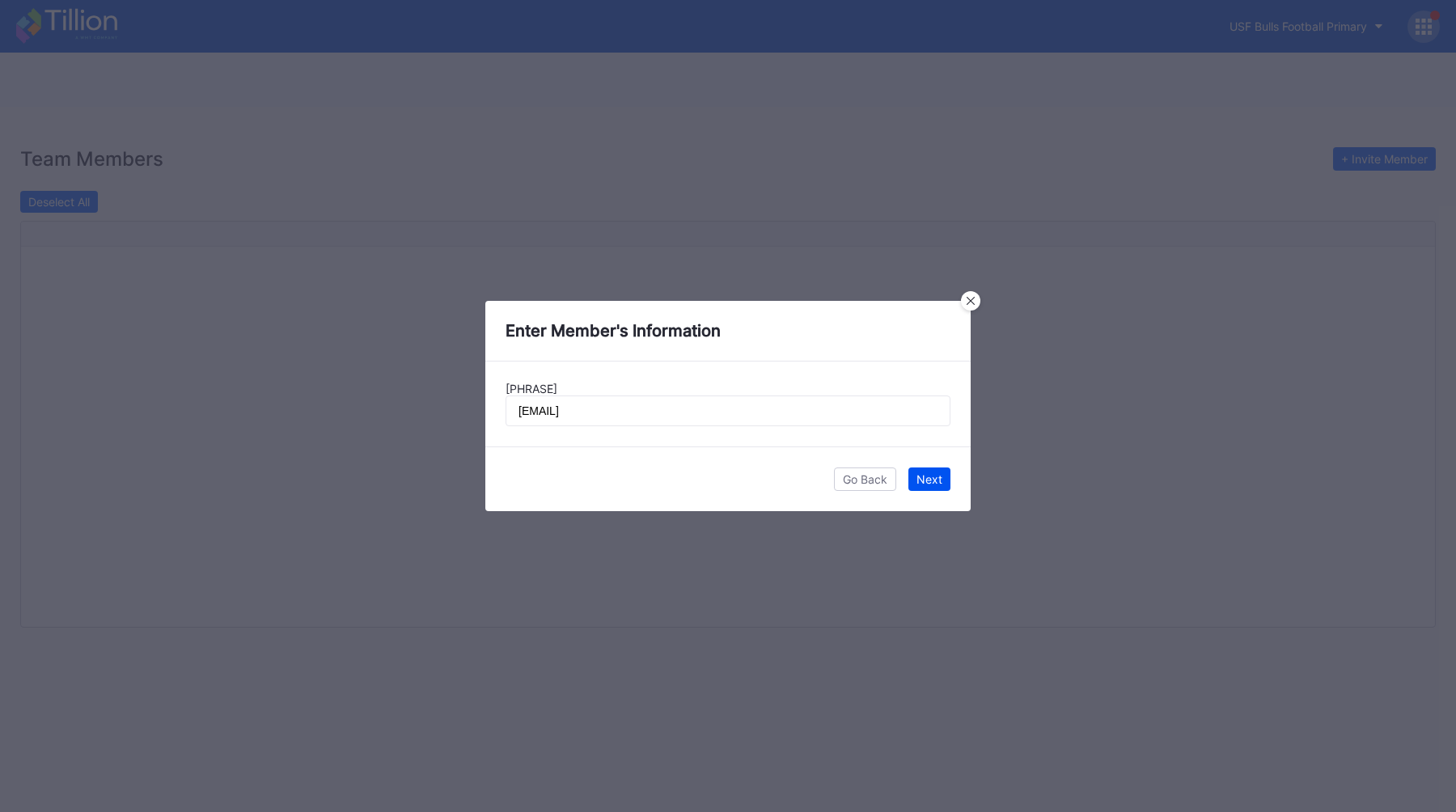 click on "Next" at bounding box center [929, 479] 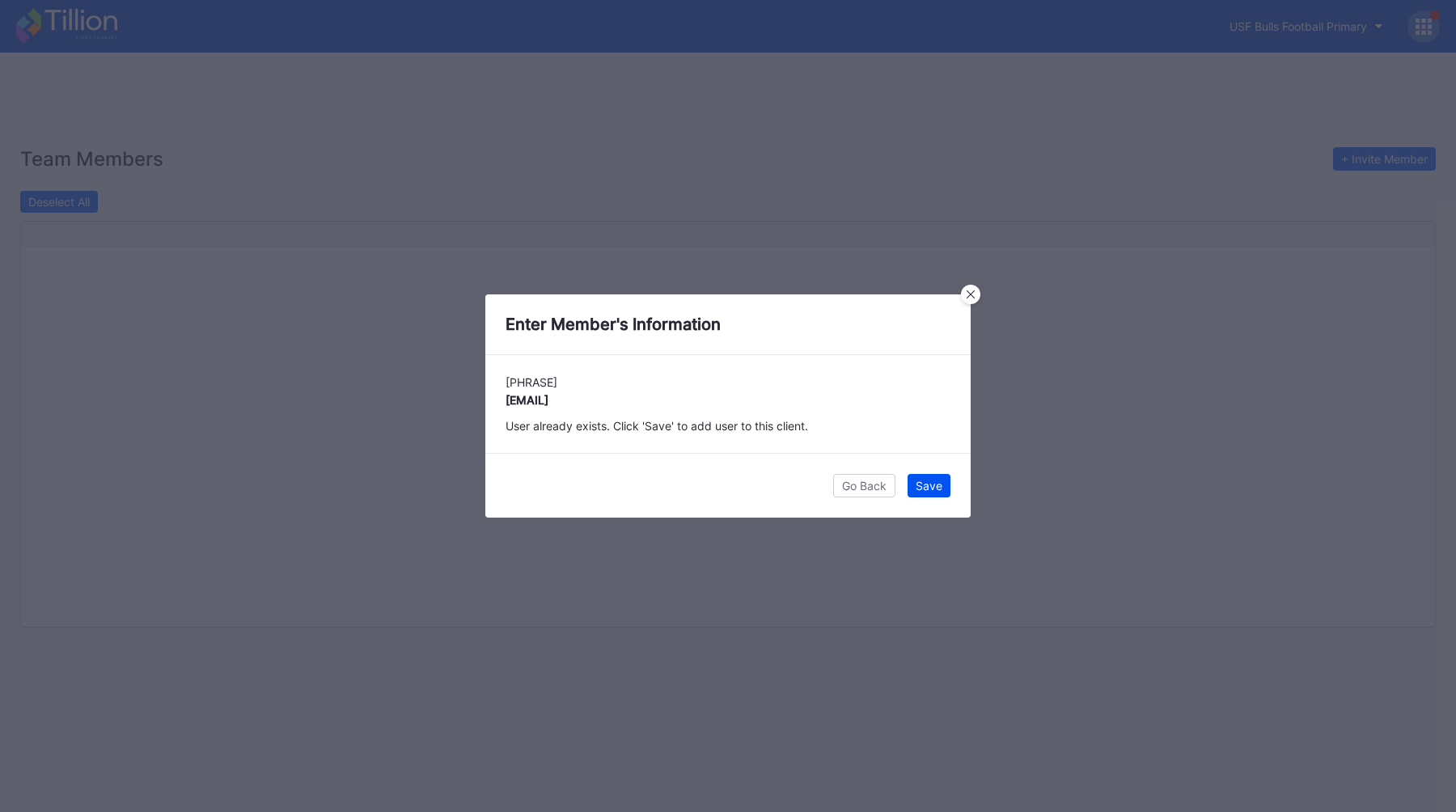 click on "Save" at bounding box center [929, 485] 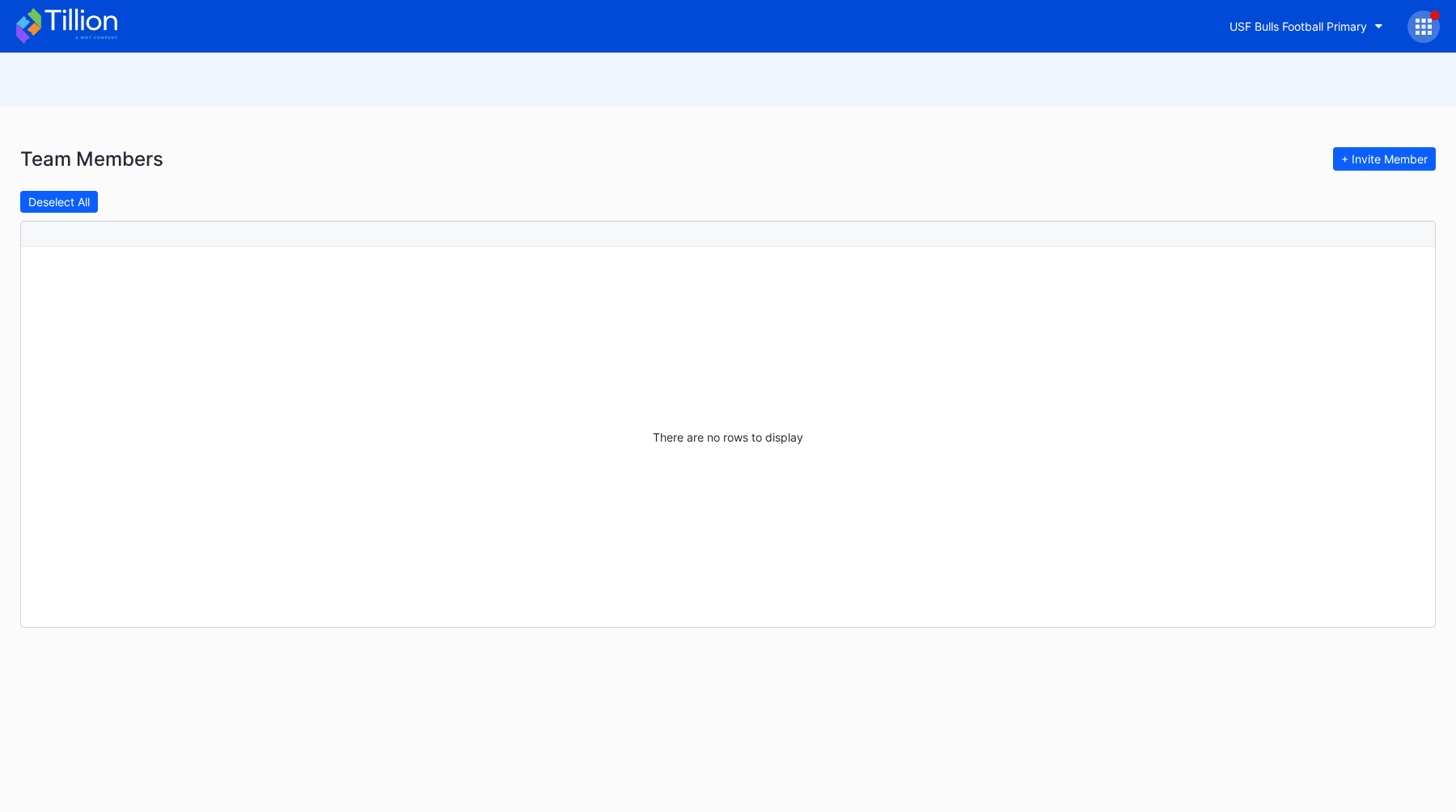 click on "[TYPE] + [PHRASE] [TYPE]" at bounding box center [728, 159] 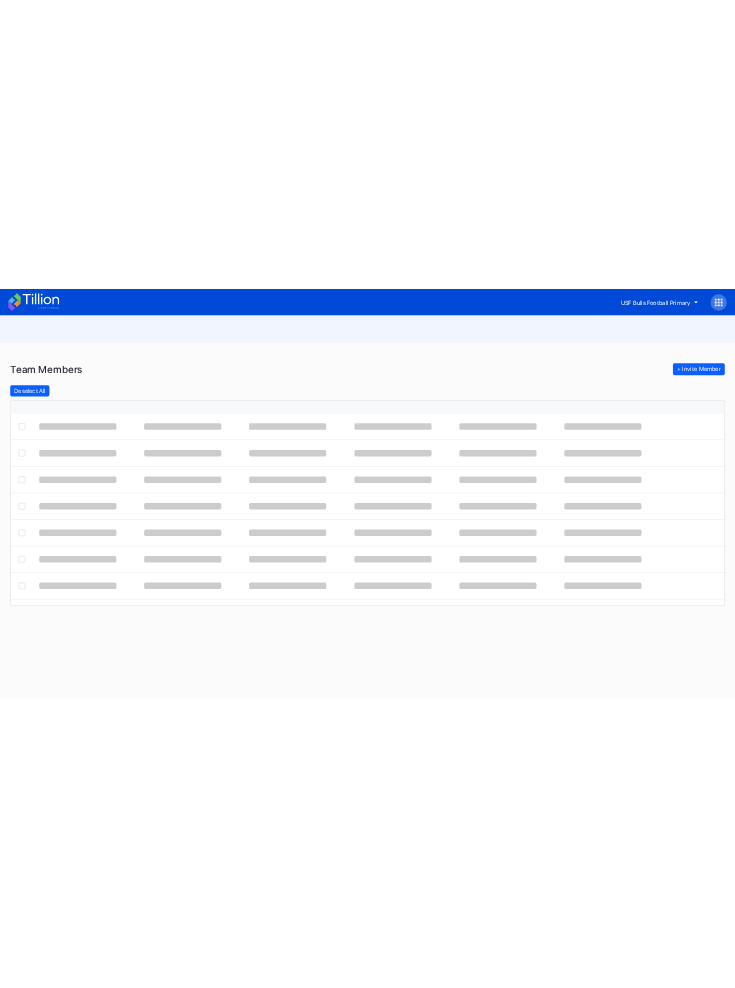 scroll, scrollTop: 0, scrollLeft: 0, axis: both 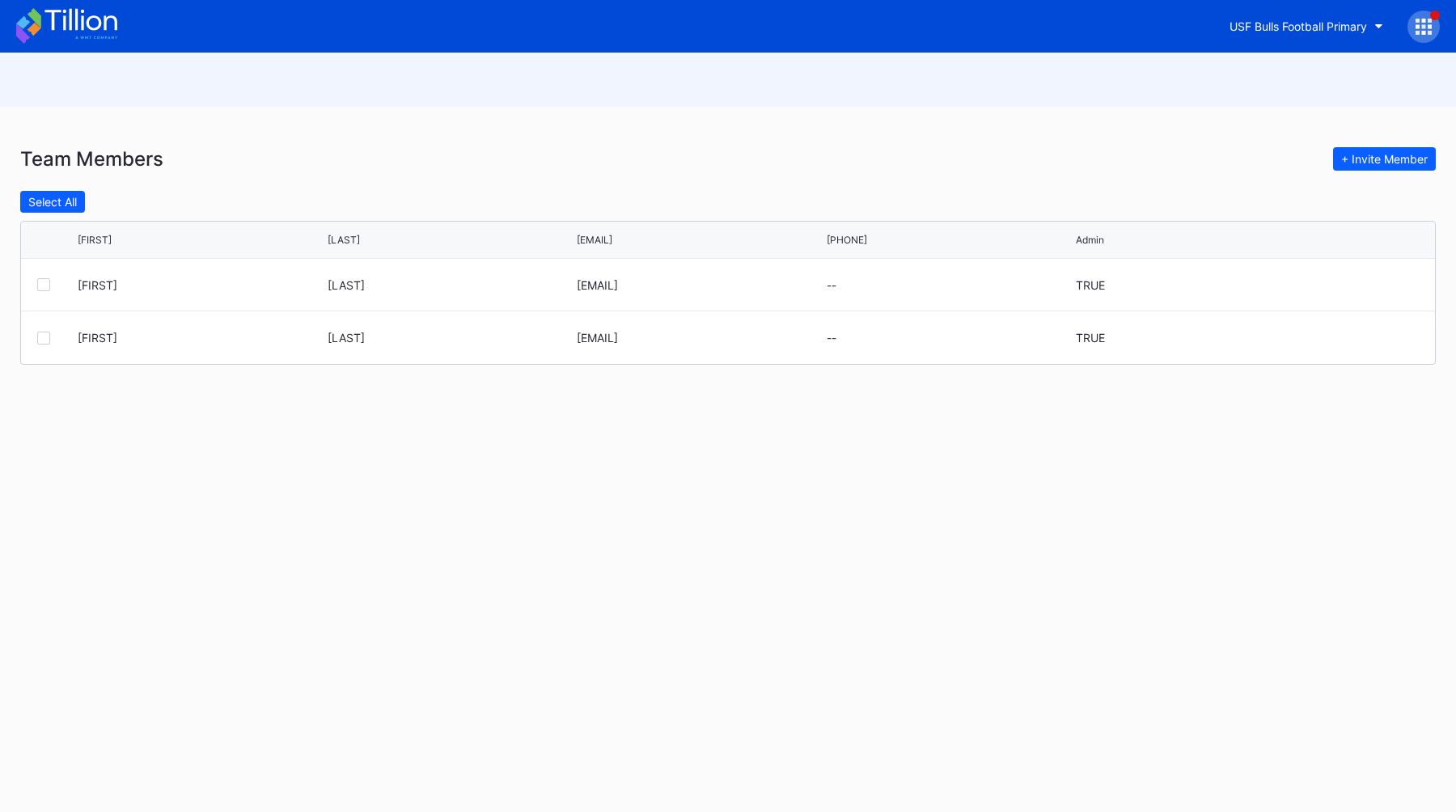 click on "Team Members + Invite Member Select All [FIRST] [LAST] [EMAIL] [PHONE] Admin [FIRST] [LAST] [EMAIL] -- TRUE [FIRST] [LAST] [EMAIL] -- TRUE" at bounding box center (728, 246) 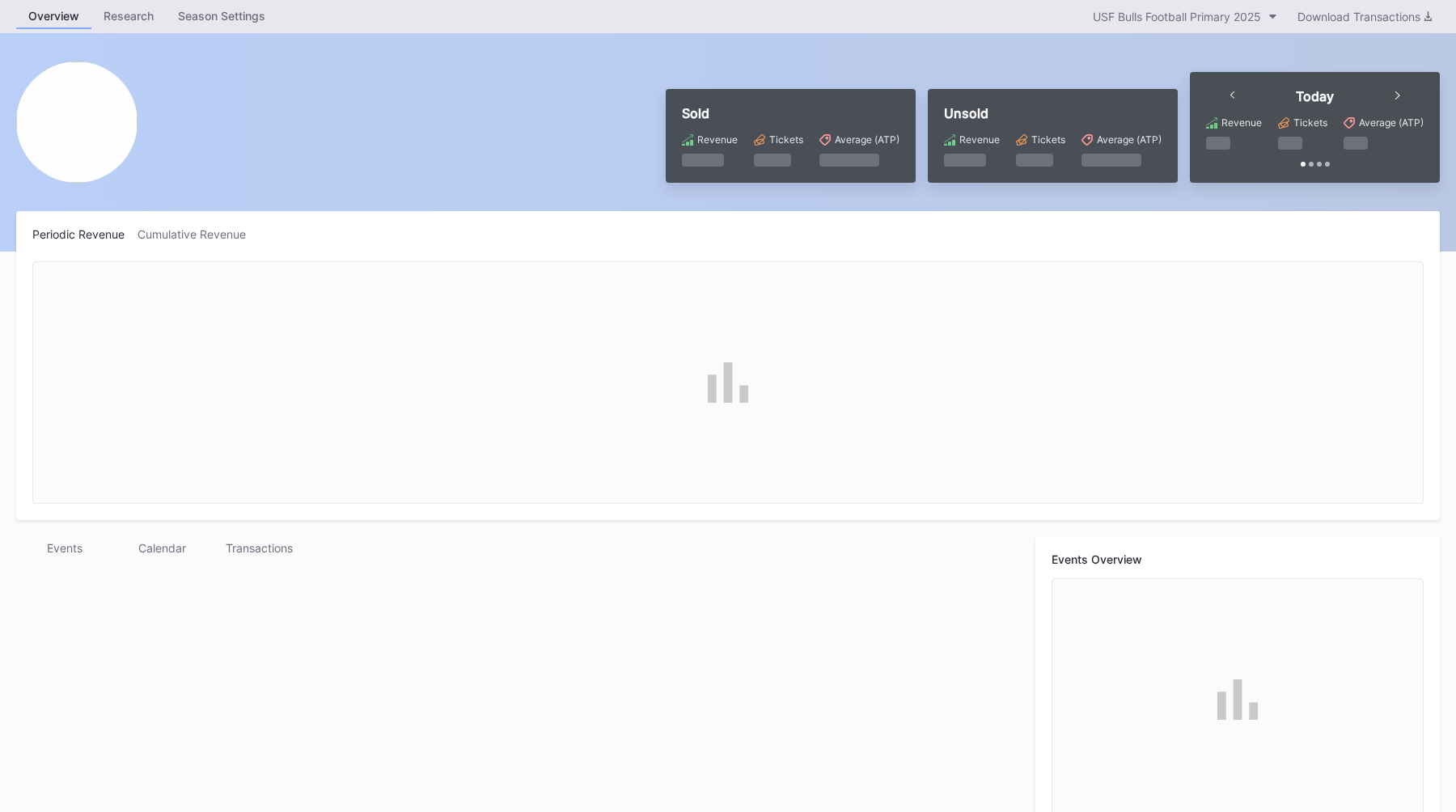 scroll, scrollTop: 0, scrollLeft: 0, axis: both 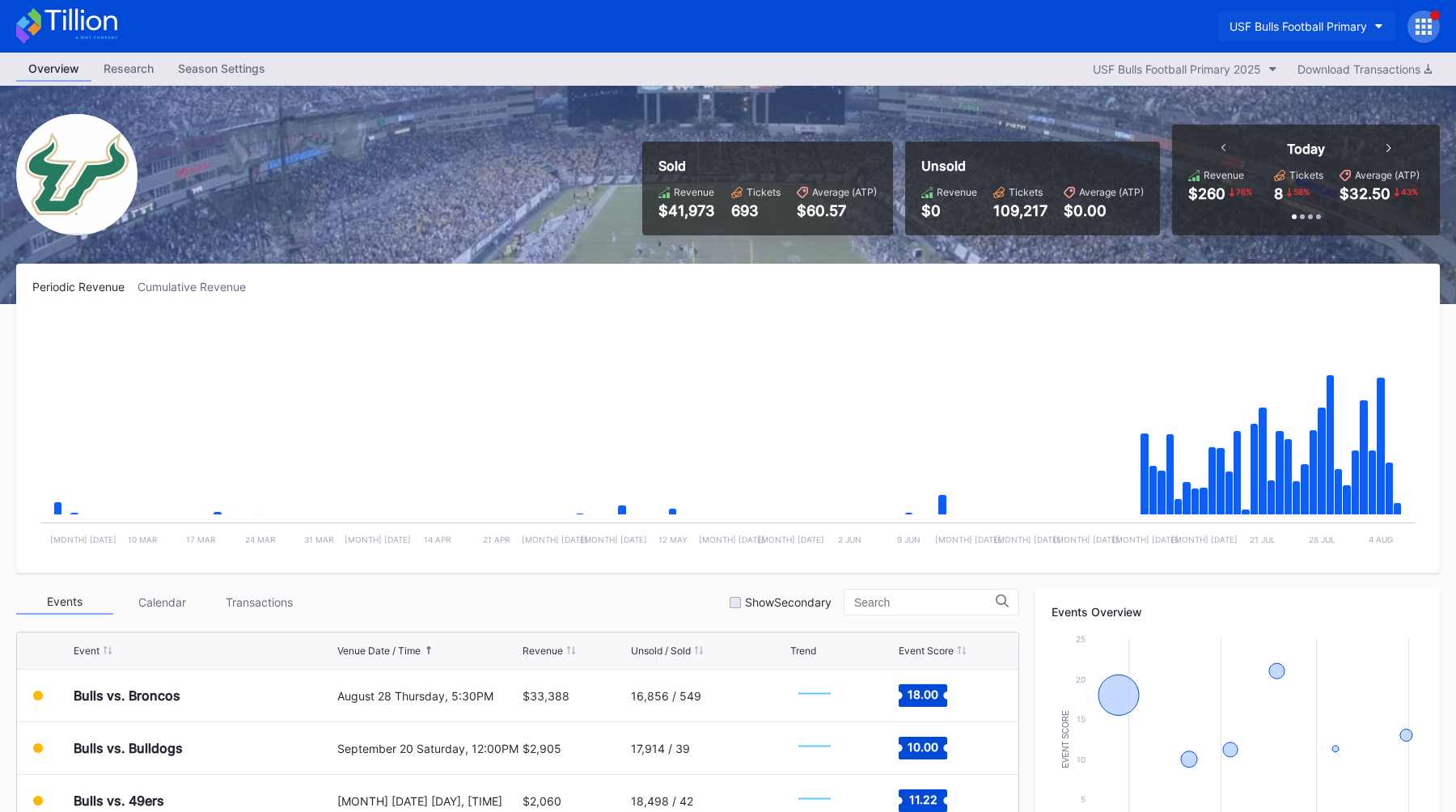 click on "USF Bulls Football Primary" at bounding box center [1298, 26] 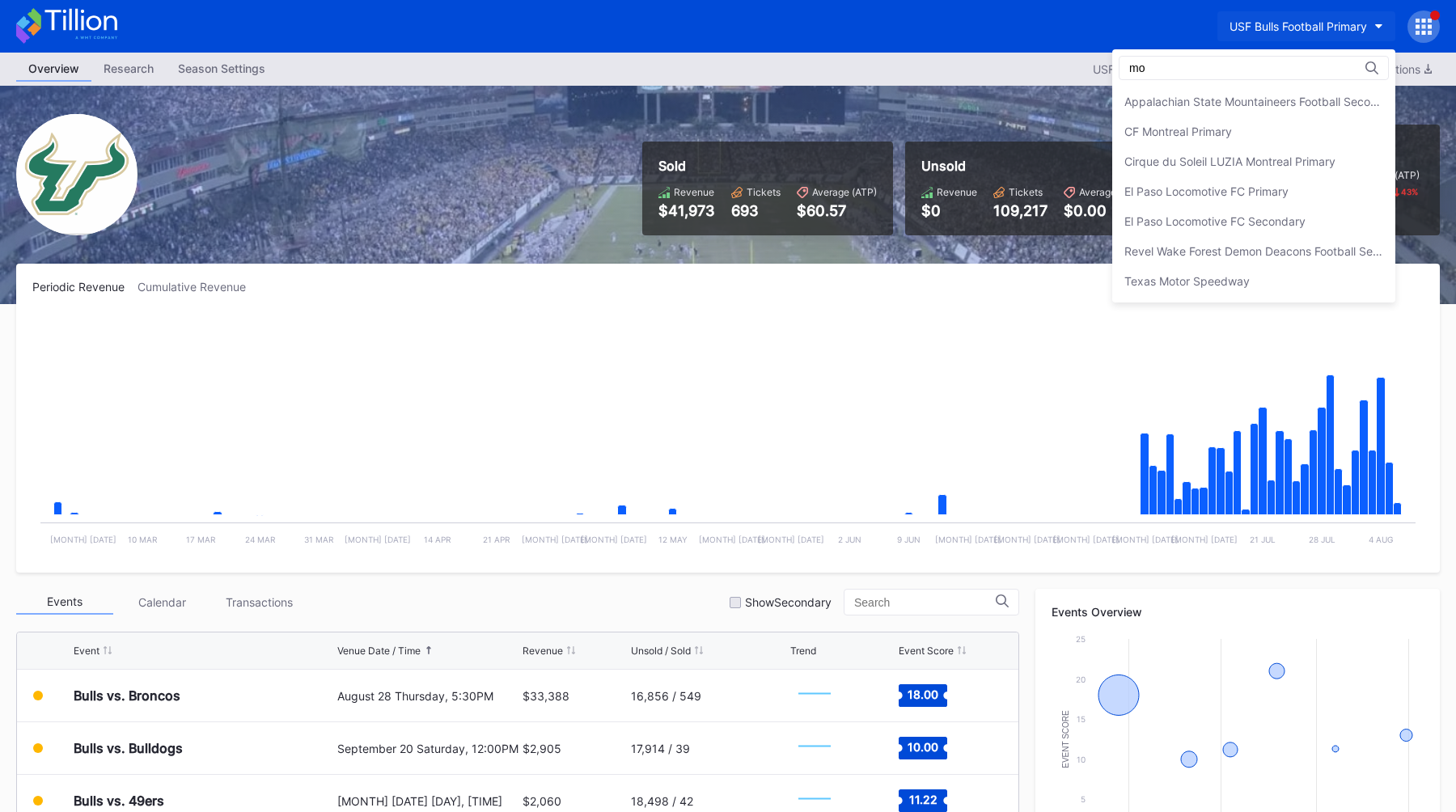 scroll, scrollTop: 0, scrollLeft: 0, axis: both 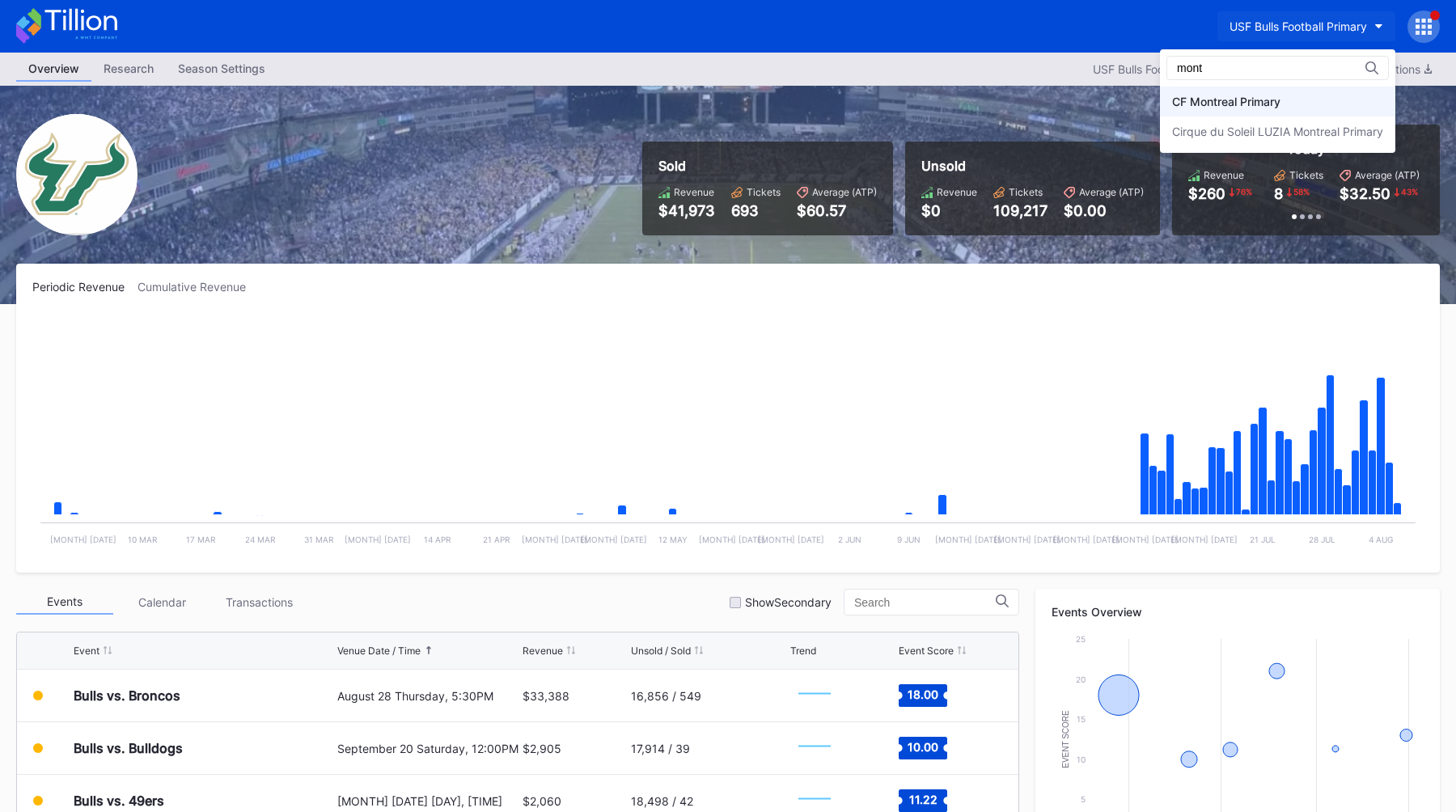type on "mont" 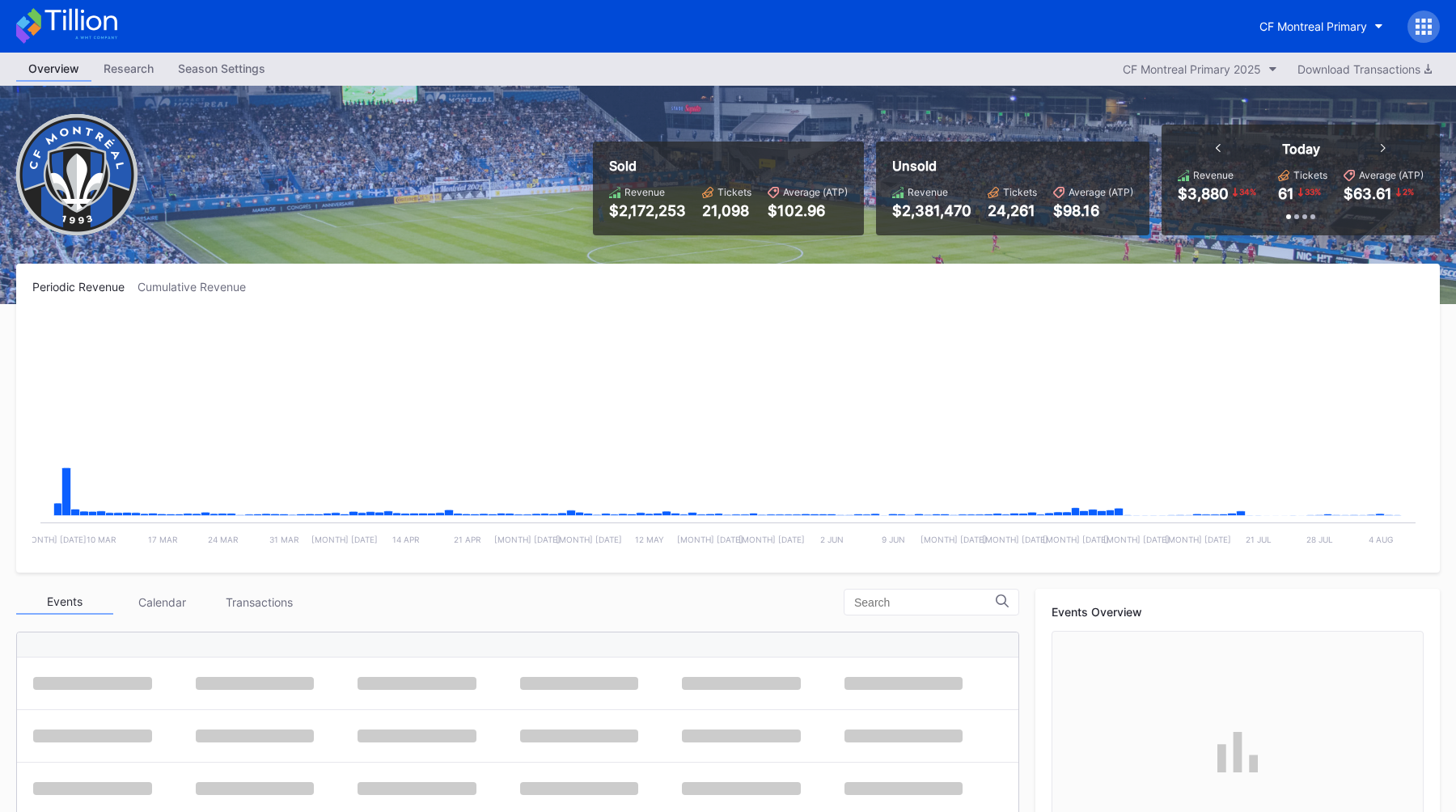 scroll, scrollTop: 364, scrollLeft: 0, axis: vertical 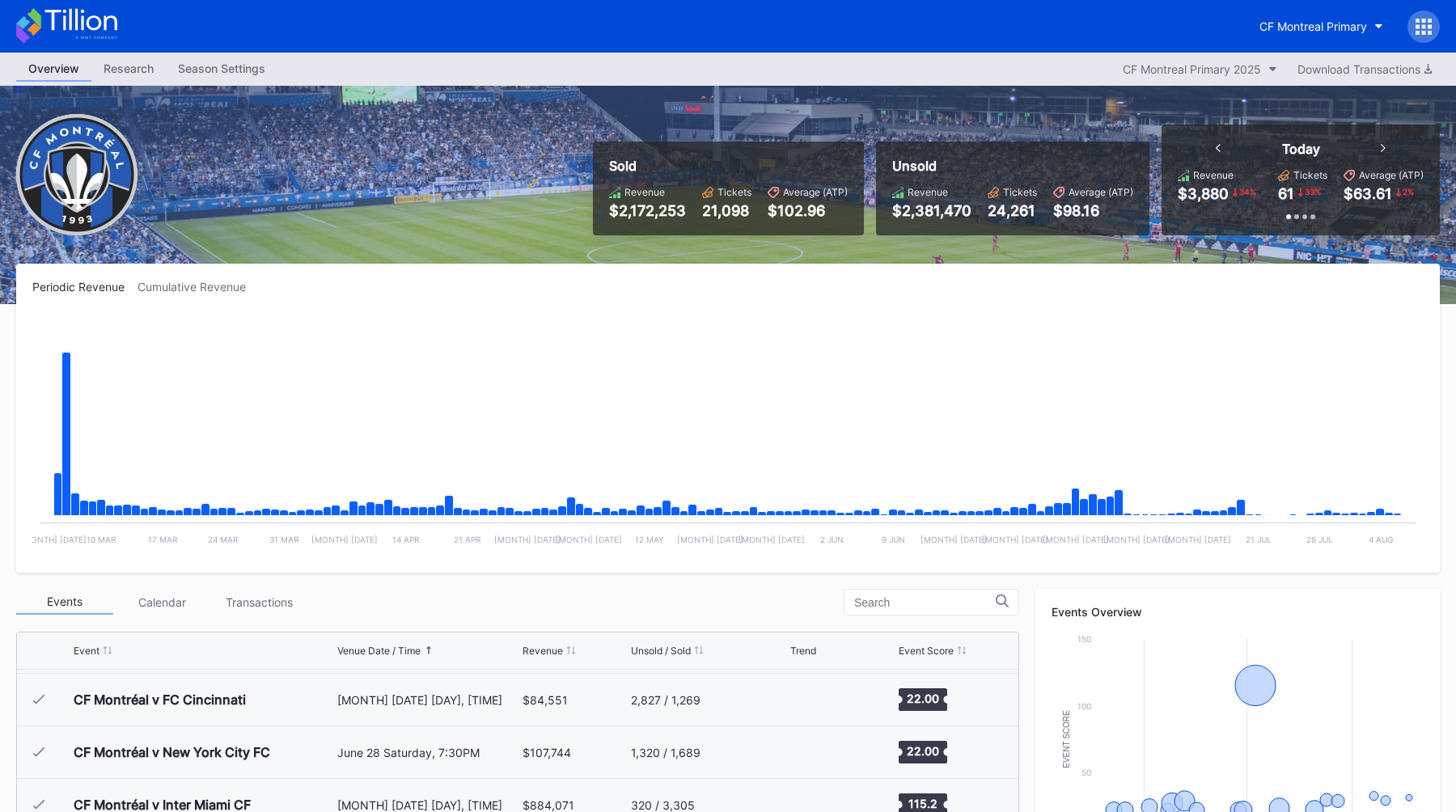 click on "Sold Revenue $2,172,253 Tickets 21,098 Average (ATP) $102.96 Unsold Revenue $2,381,470 Tickets 24,261 Average (ATP) $98.16 Today Revenue $3,880 34 % Tickets 61 33 % Average (ATP) $63.61 2 % Past 7 Days Revenue $42,499 38 % Tickets 608 59 % Average (ATP) $69.90 13 % Past 30 Days Revenue $182,849 59 % Tickets 2,683 28 % Average (ATP) $68.15 43 % Custom 2025-07-30 - 2025-08-06 Revenue $42,499 Tickets 608 Average (ATP) $69.90" at bounding box center (728, 195) 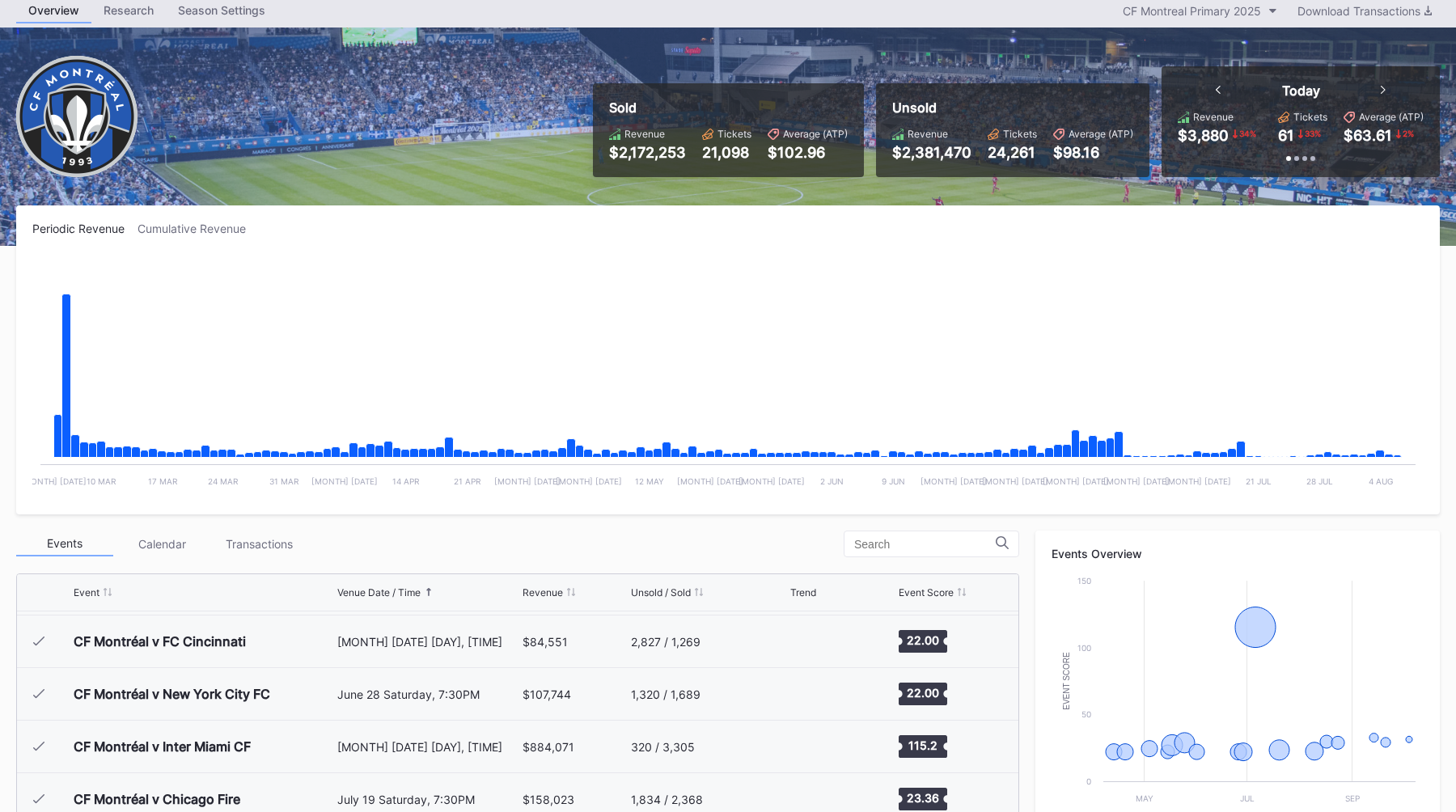 scroll, scrollTop: 34, scrollLeft: 0, axis: vertical 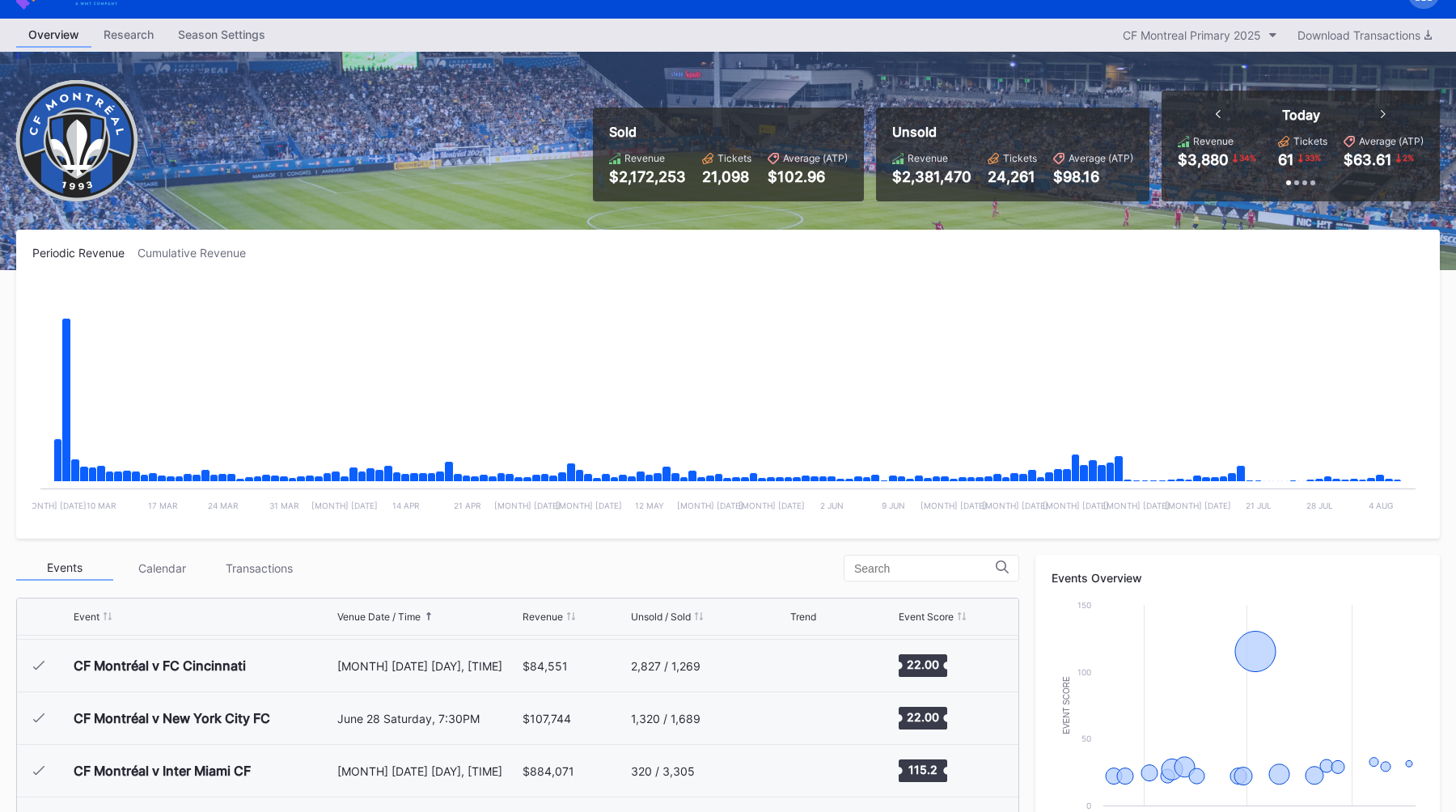 click on "Cumulative Revenue" at bounding box center [198, 252] 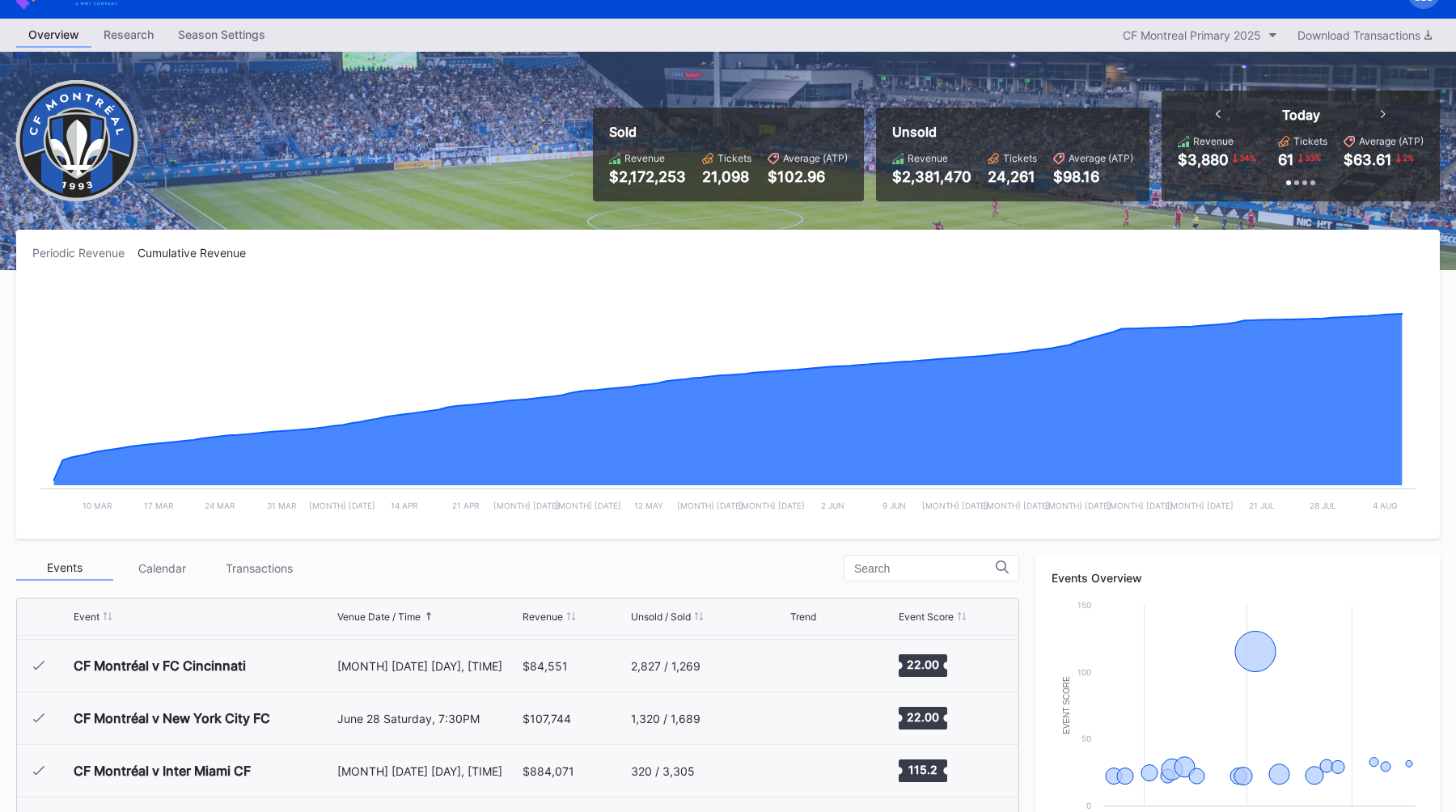 click on "Season Settings" at bounding box center (222, 34) 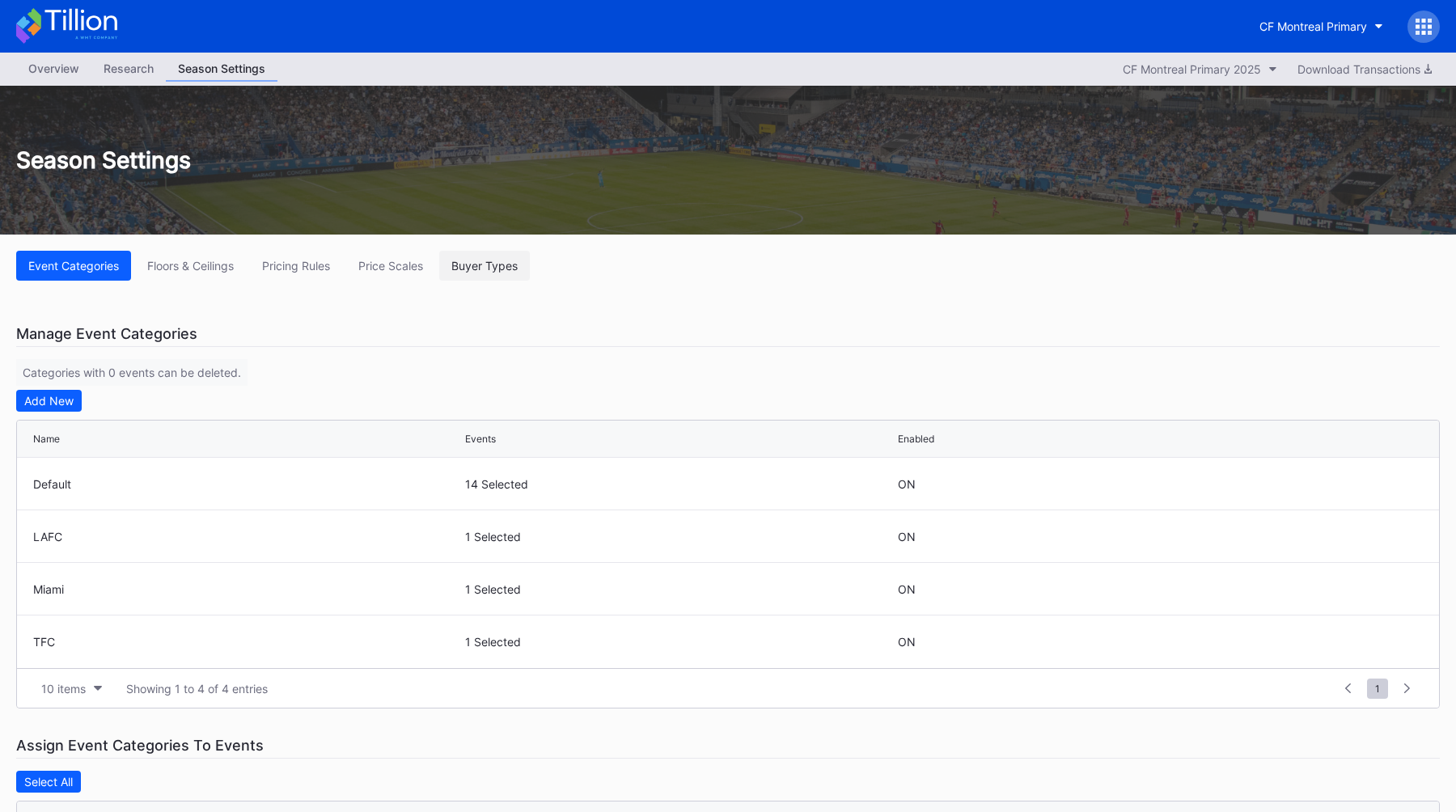 click on "Buyer Types" at bounding box center [485, 265] 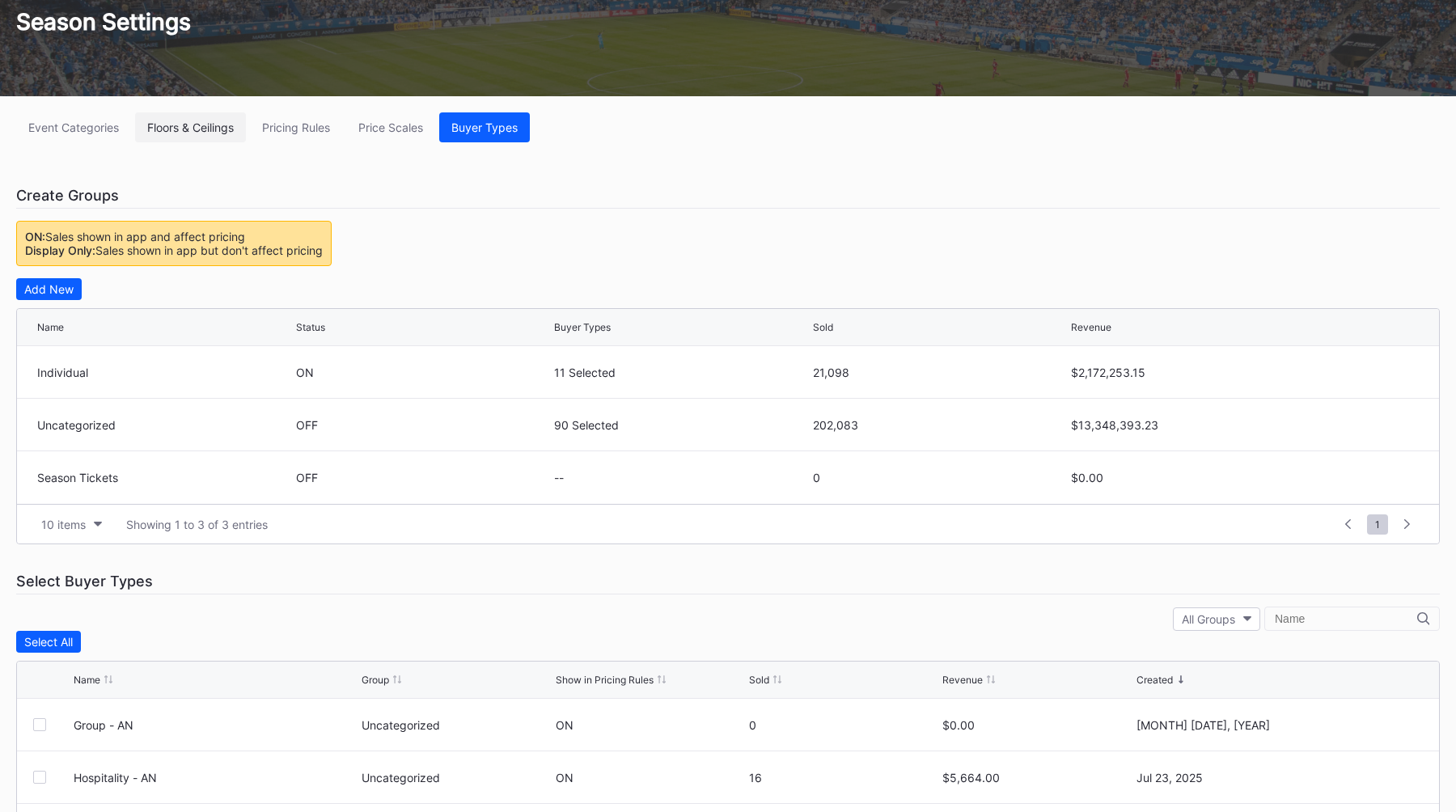 scroll, scrollTop: 0, scrollLeft: 0, axis: both 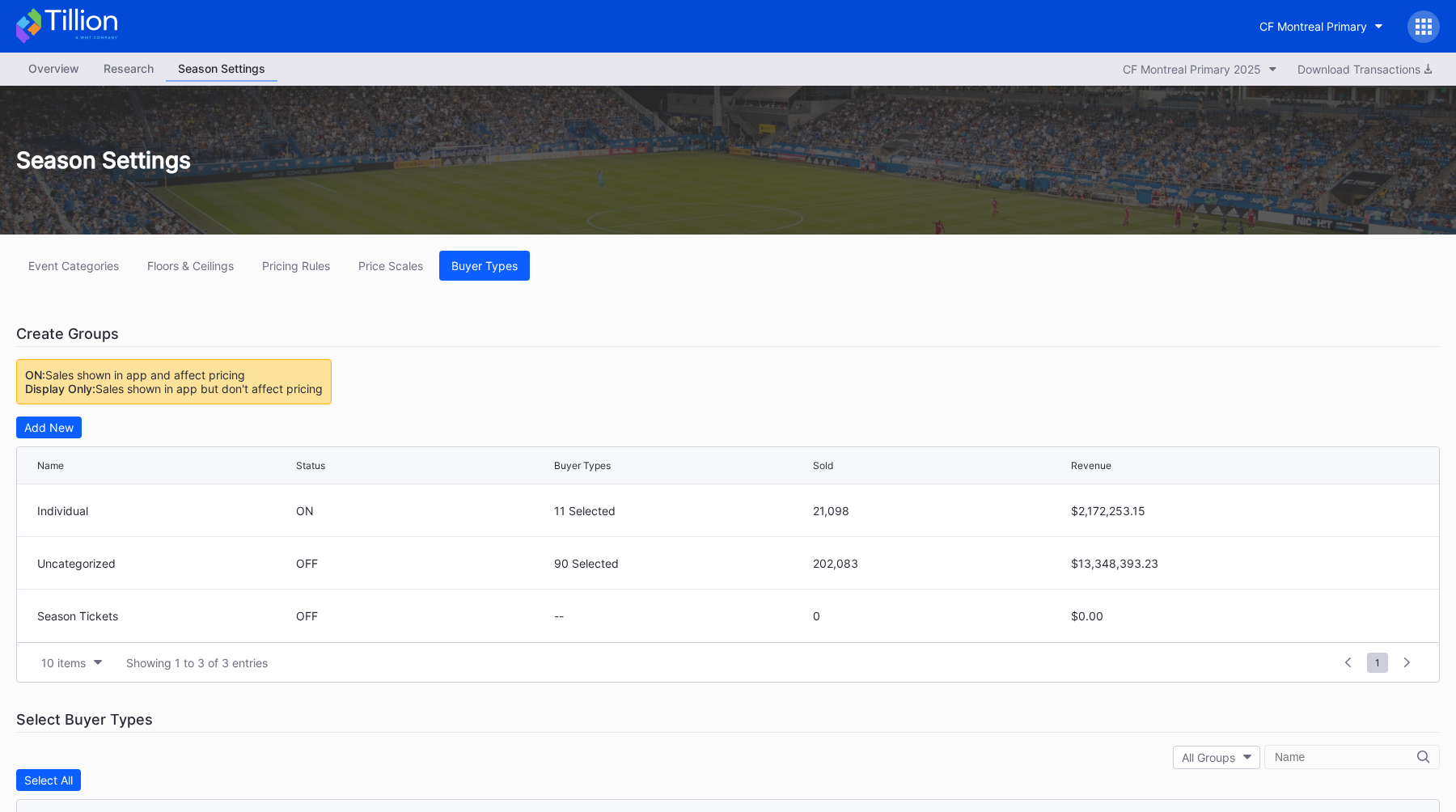 click on "Event Categories Floors & Ceilings Pricing Rules Price Scales Buyer Types Create Groups ON:  Sales shown in app and affect pricing Display Only:  Sales shown in app but don't affect pricing Add New Name Status Buyer Types Sold Revenue Individual ON 11 Selected 21,098 $2,172,253.15 Uncategorized OFF 90 Selected 202,083 $13,348,393.23 Season Tickets OFF -- 0 $0.00 10 items Showing 1 to 3 of 3 entries 1 ... -1 0 1 2 3 ... 1 Select Buyer Types All Groups Select All Name Group Show in Pricing Rules Sold Revenue Created Group - AN Uncategorized ON 0 $0.00 Aug 1, 2025 Hospitality - AN Uncategorized ON 16 $5,664.00 Jul 23, 2025 Group - B1 Uncategorized ON 400 $6,000.00 Jul 18, 2025 Individual - Promo CWNT Uncategorized ON 1 $40.24 Jun 19, 2025 Groupe - AN Uncategorized ON 19 $665.00 May 24, 2025 Groupe - FF Uncategorized ON 179 $8,055.00 May 9, 2025 Group - FF Uncategorized ON 504 $15,642.00 Apr 23, 2025 Mini - Saison Uncategorized ON 6 $423.12 Apr 22, 2025 Hospitality - Premium (OV) Uncategorized ON 0 $0.00 ON 298 1" at bounding box center (728, 748) 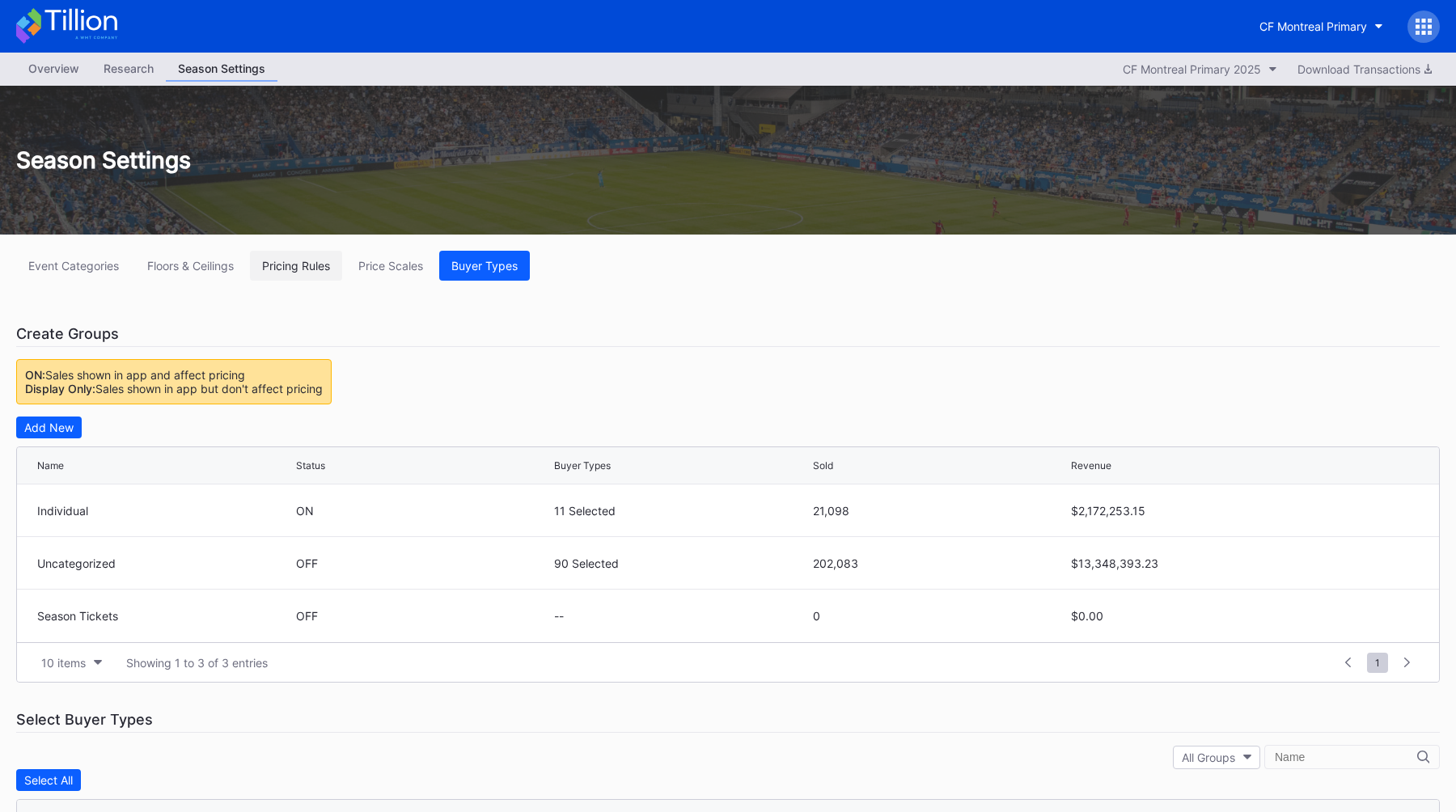 click on "Pricing Rules" at bounding box center (296, 265) 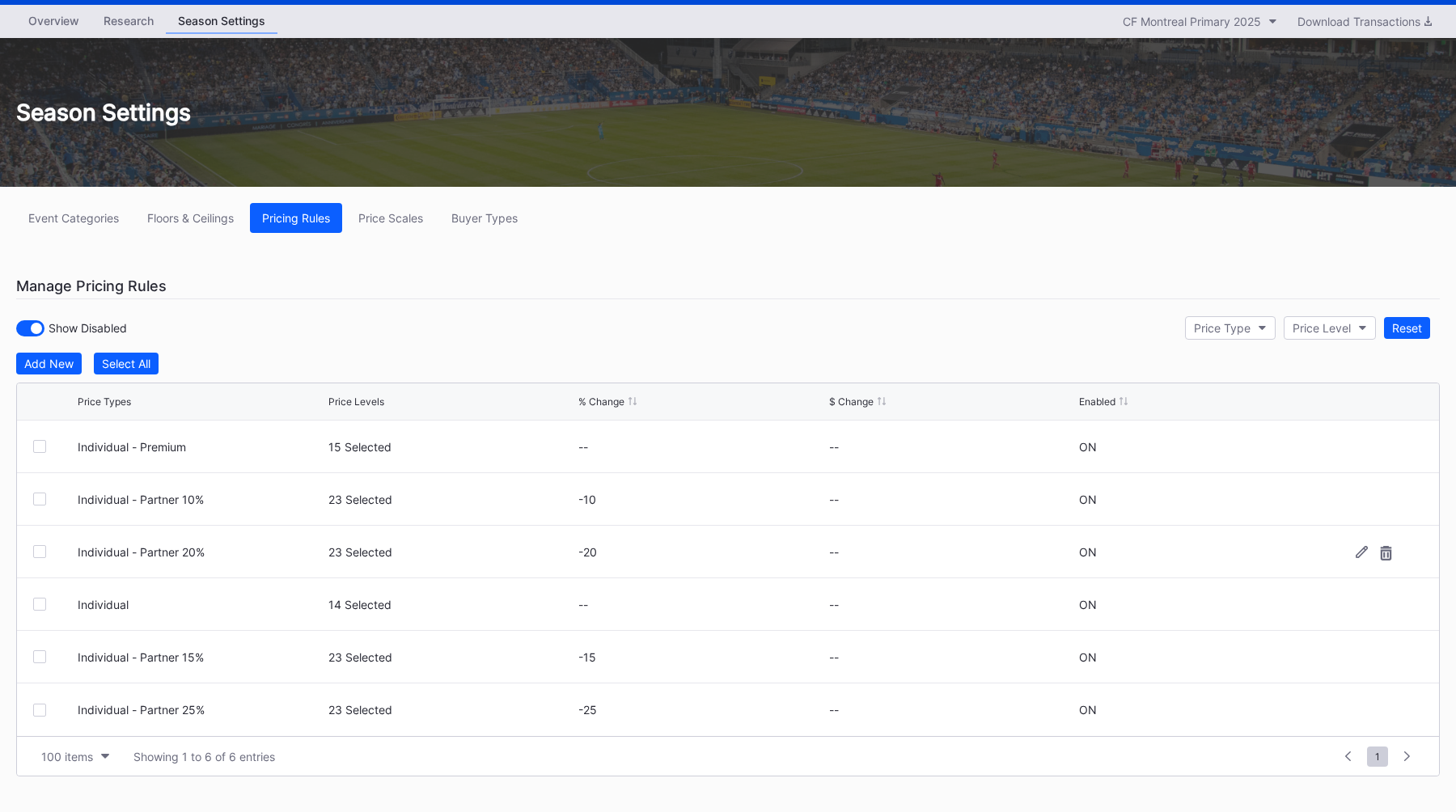 scroll, scrollTop: 69, scrollLeft: 0, axis: vertical 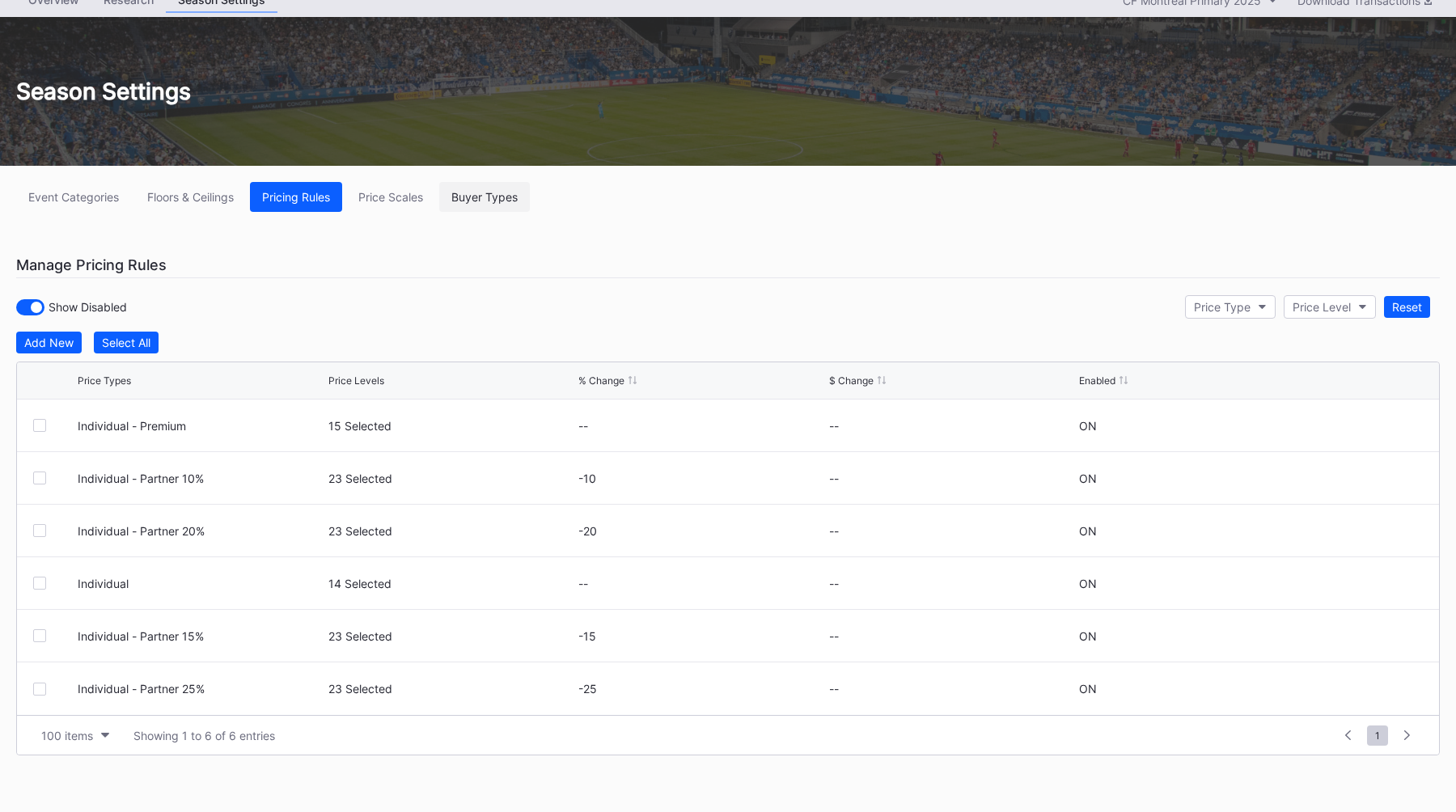 click on "Buyer Types" at bounding box center [485, 197] 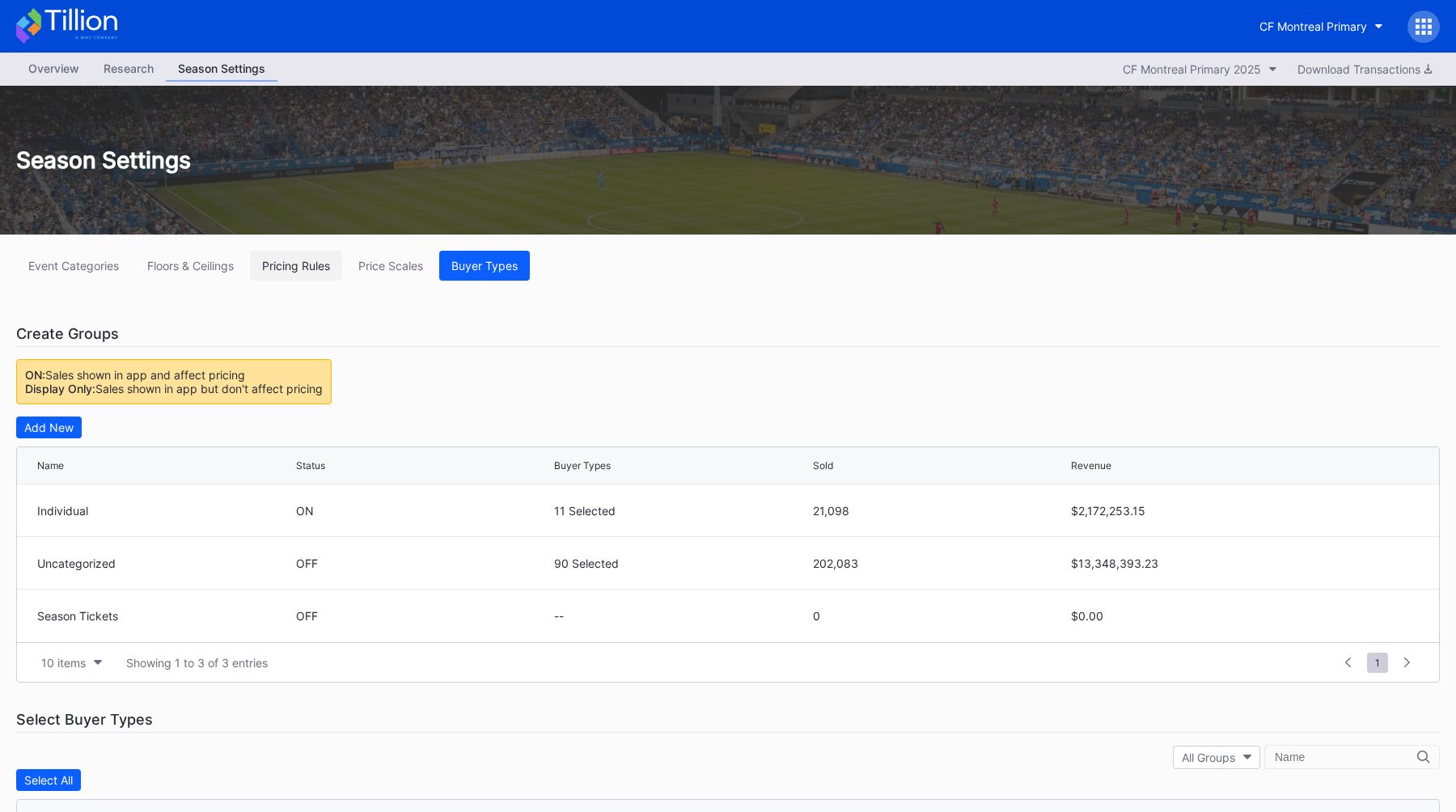 click on "Pricing Rules" at bounding box center (296, 265) 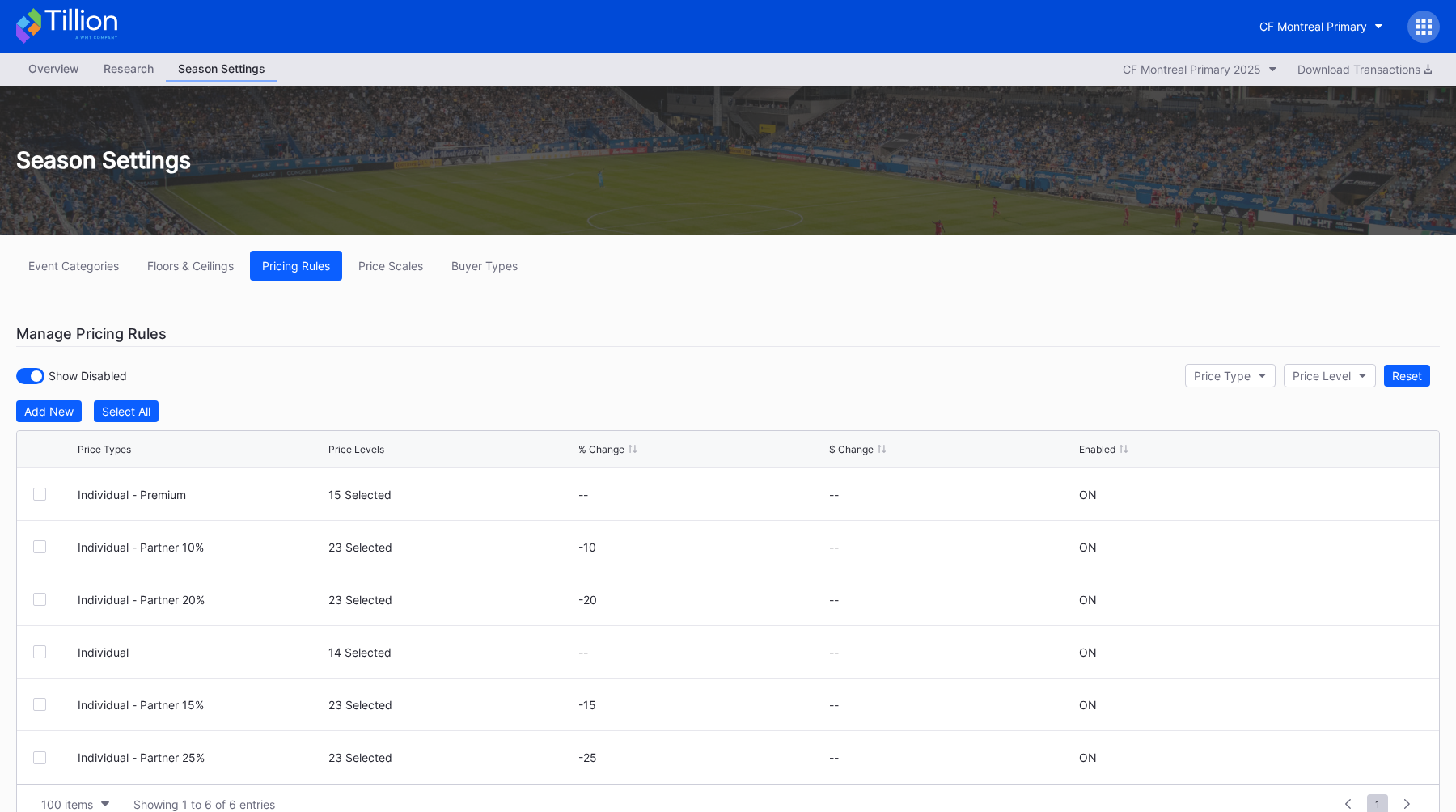 scroll, scrollTop: 69, scrollLeft: 0, axis: vertical 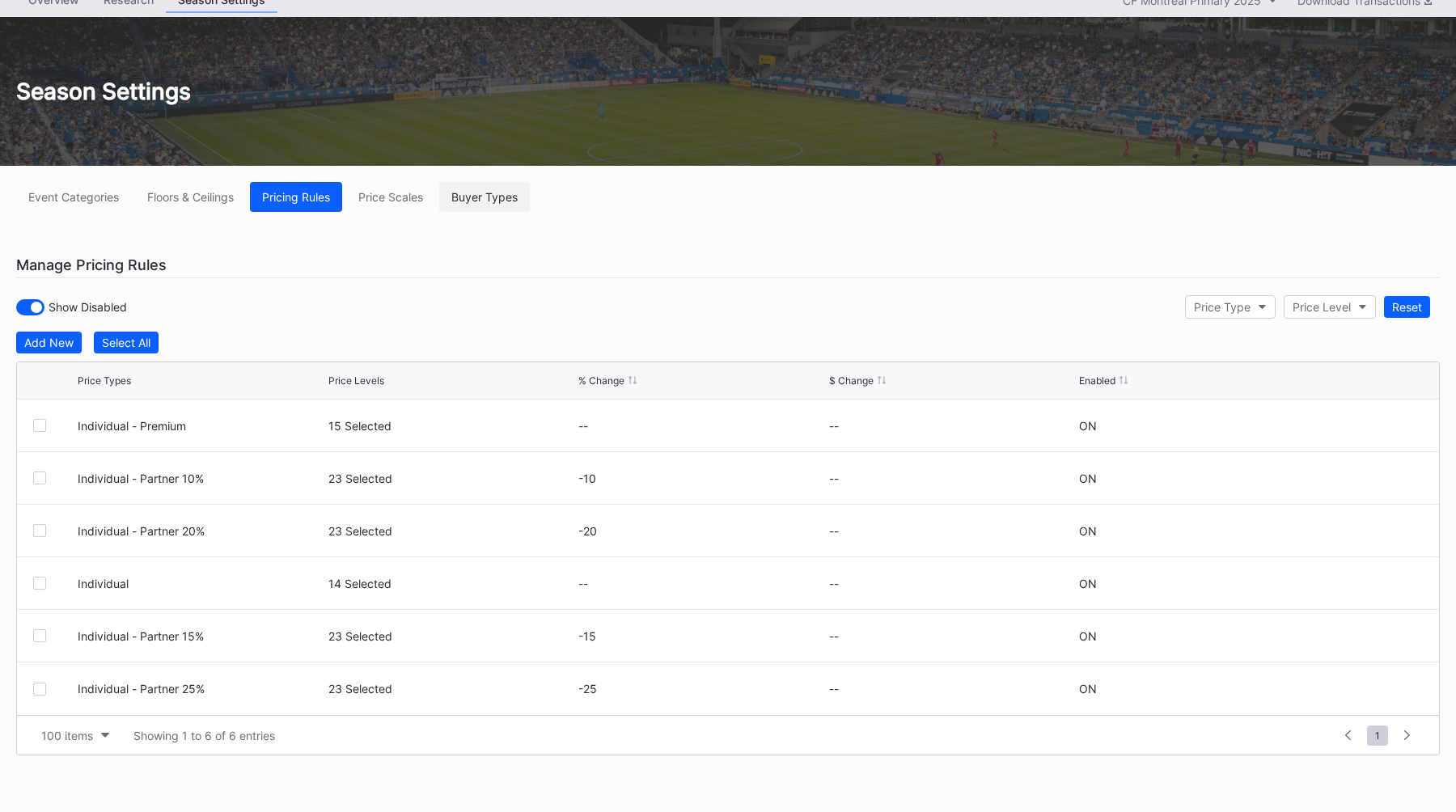 click on "Buyer Types" at bounding box center (485, 197) 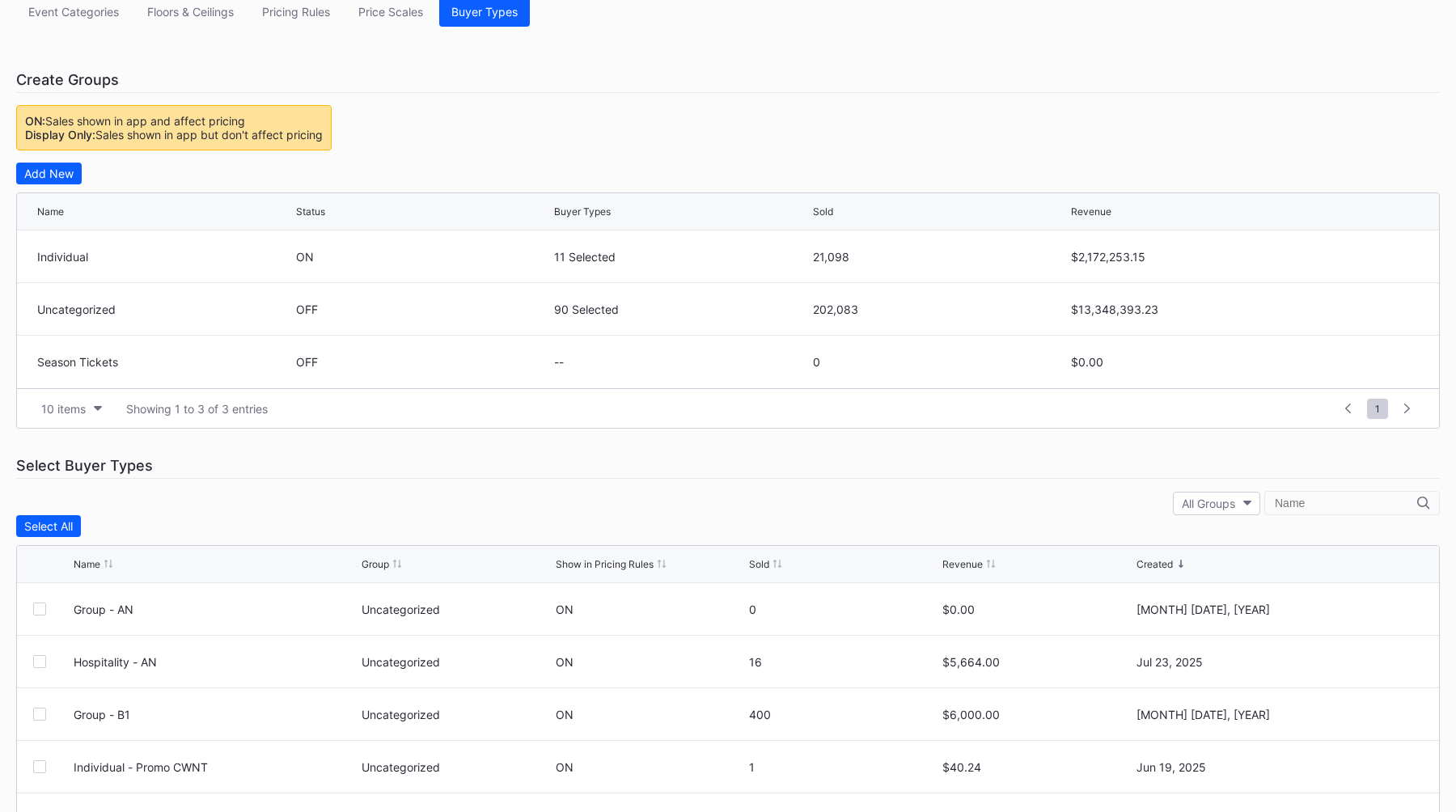 scroll, scrollTop: 286, scrollLeft: 0, axis: vertical 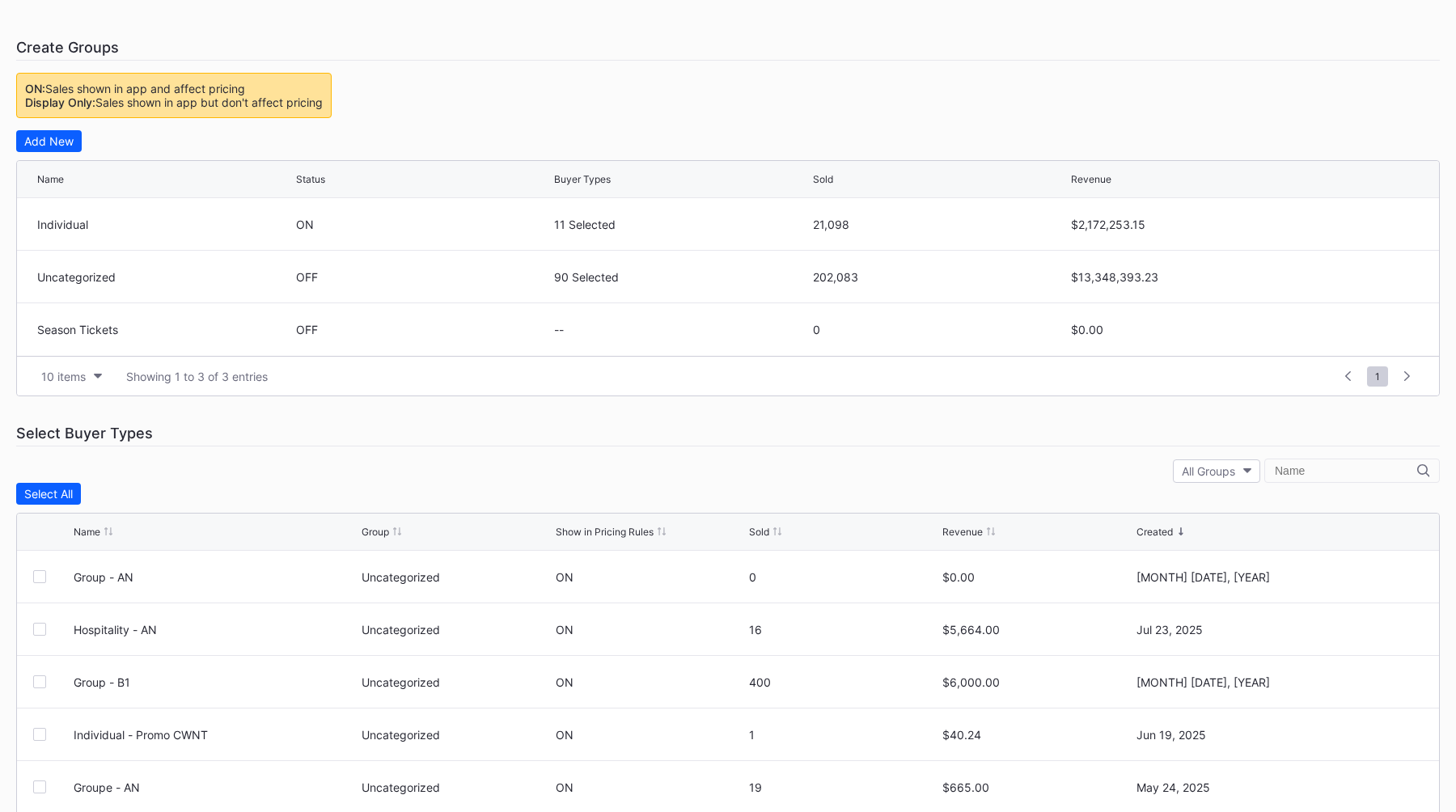 click on "Select All" at bounding box center (728, 493) 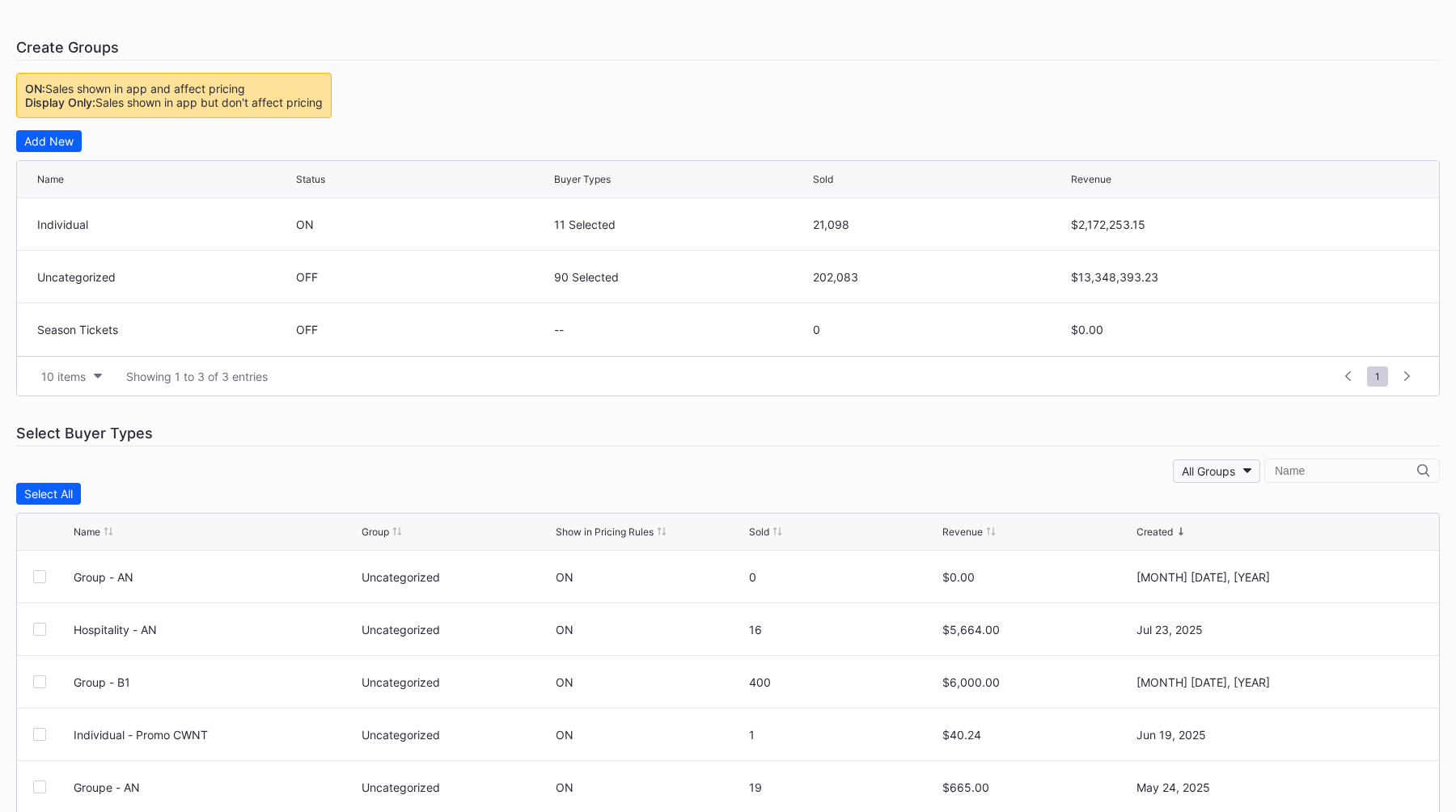 click on "All Groups" at bounding box center [1217, 471] 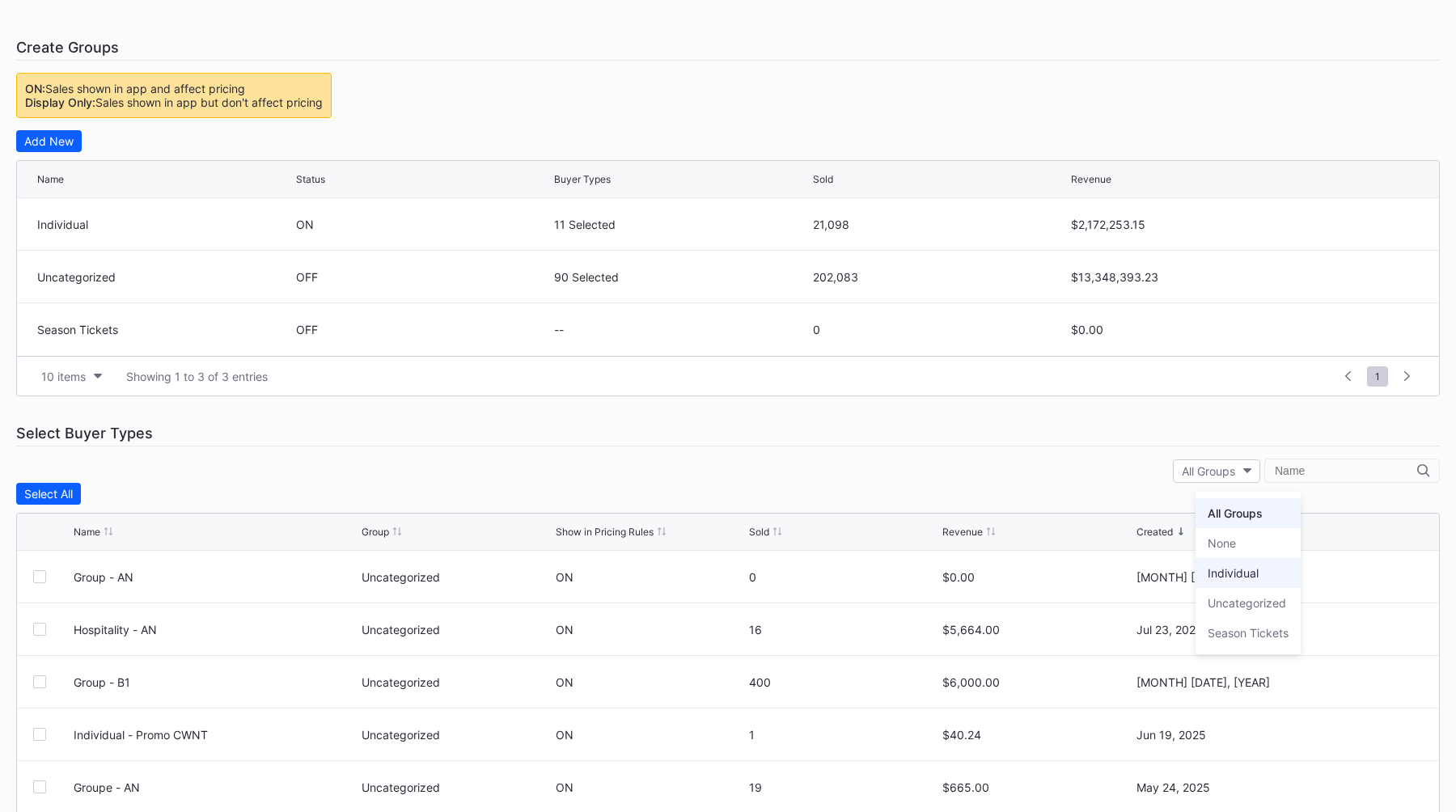 click on "Individual" at bounding box center (1233, 573) 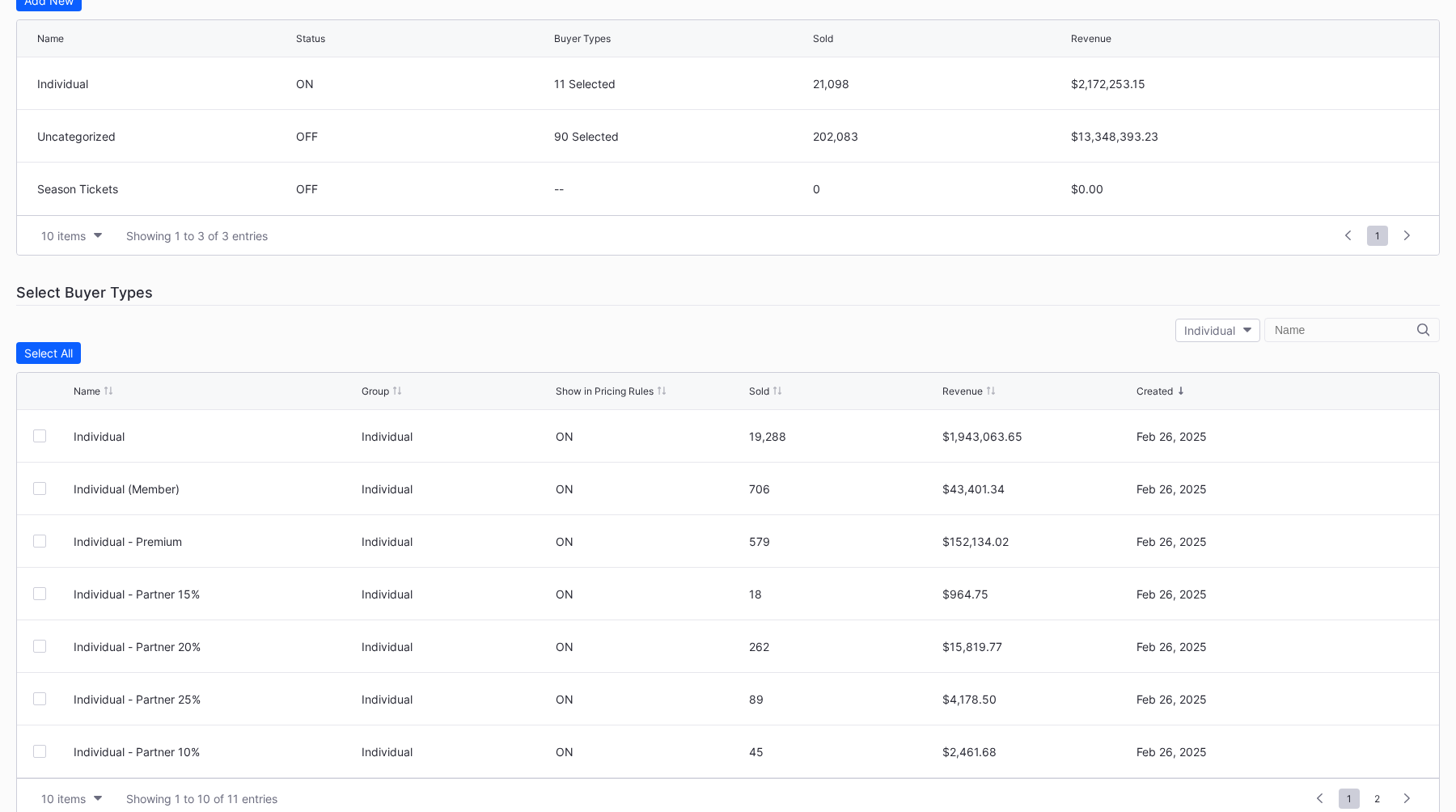 scroll, scrollTop: 428, scrollLeft: 0, axis: vertical 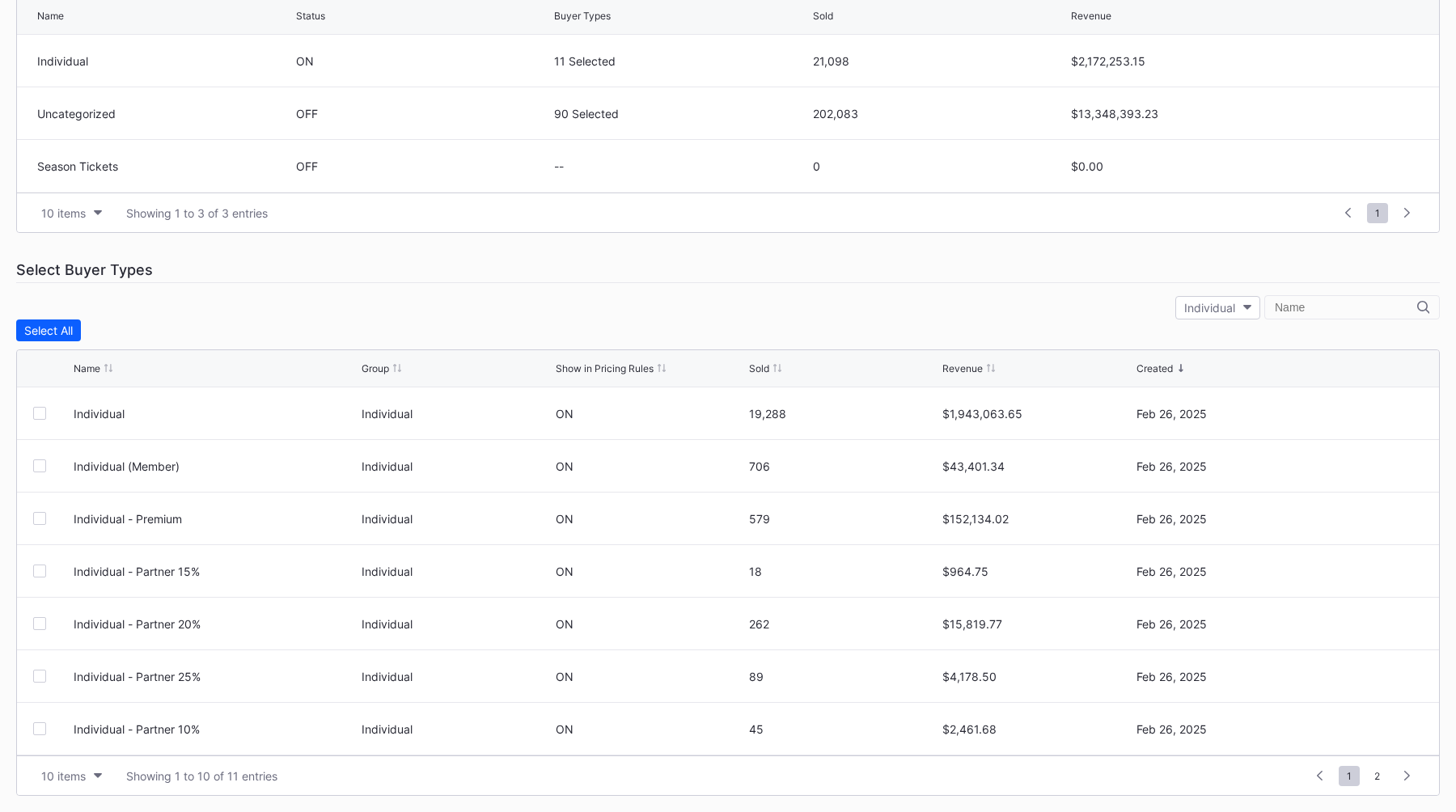 click on "Individual" at bounding box center (728, 307) 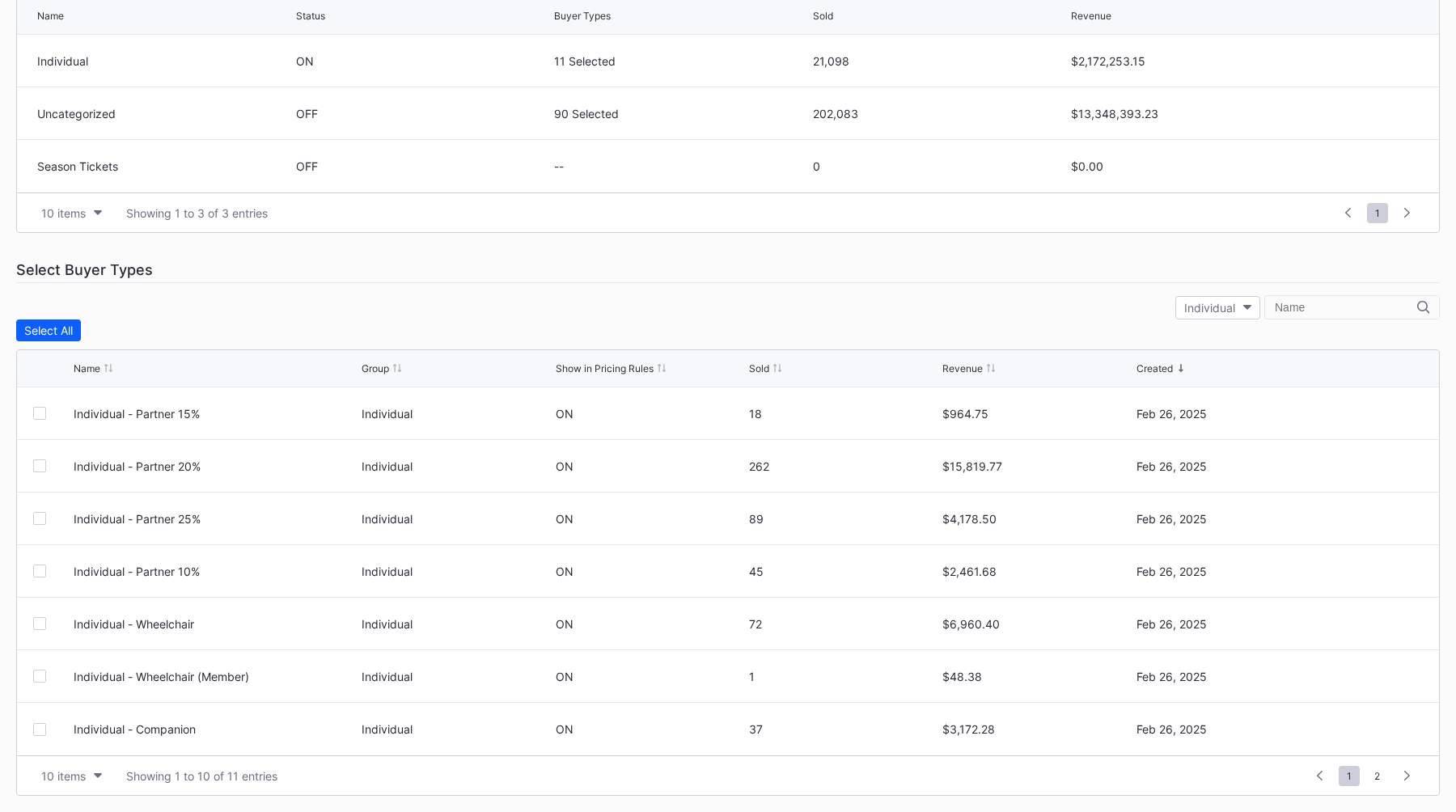 scroll, scrollTop: 0, scrollLeft: 0, axis: both 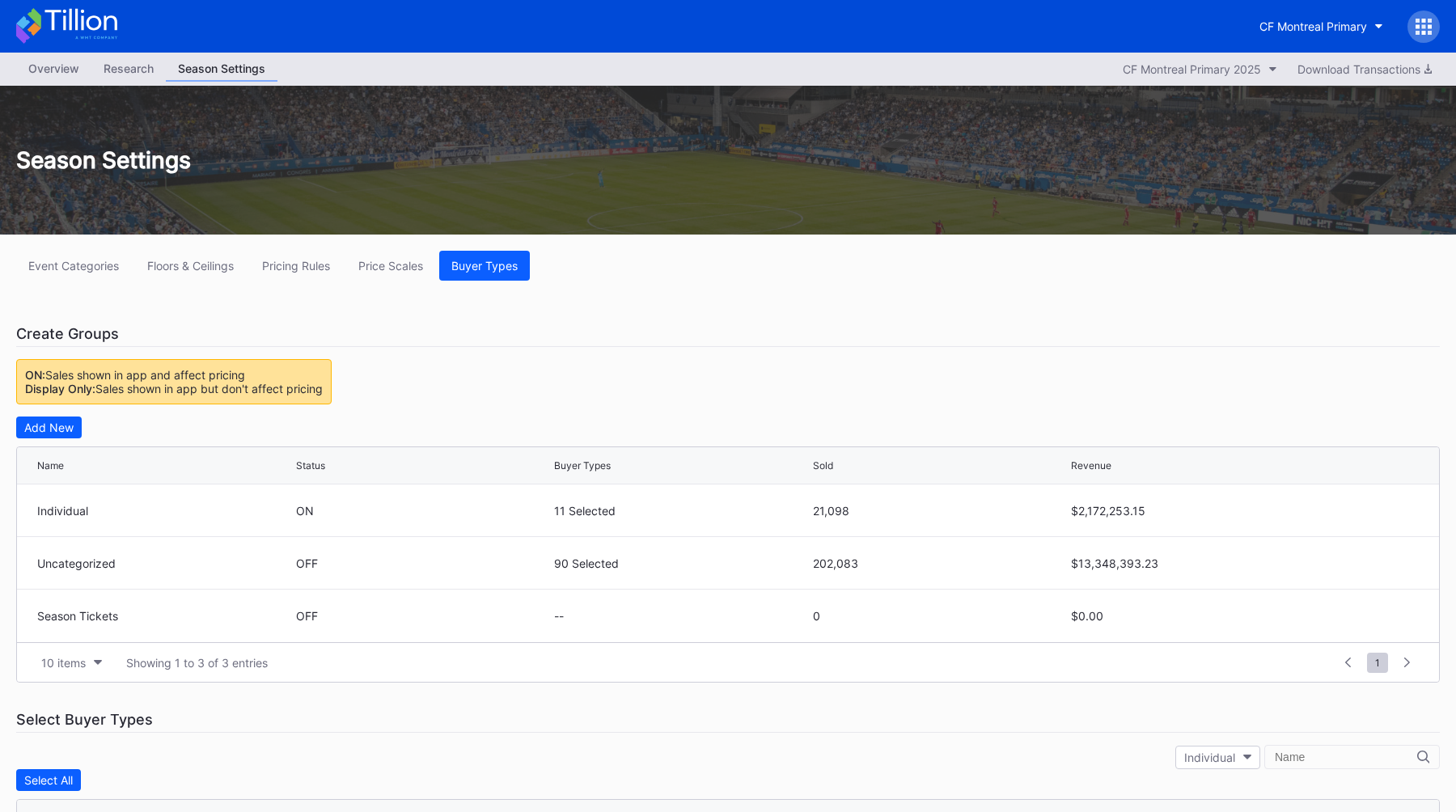 click on "Overview" at bounding box center [53, 68] 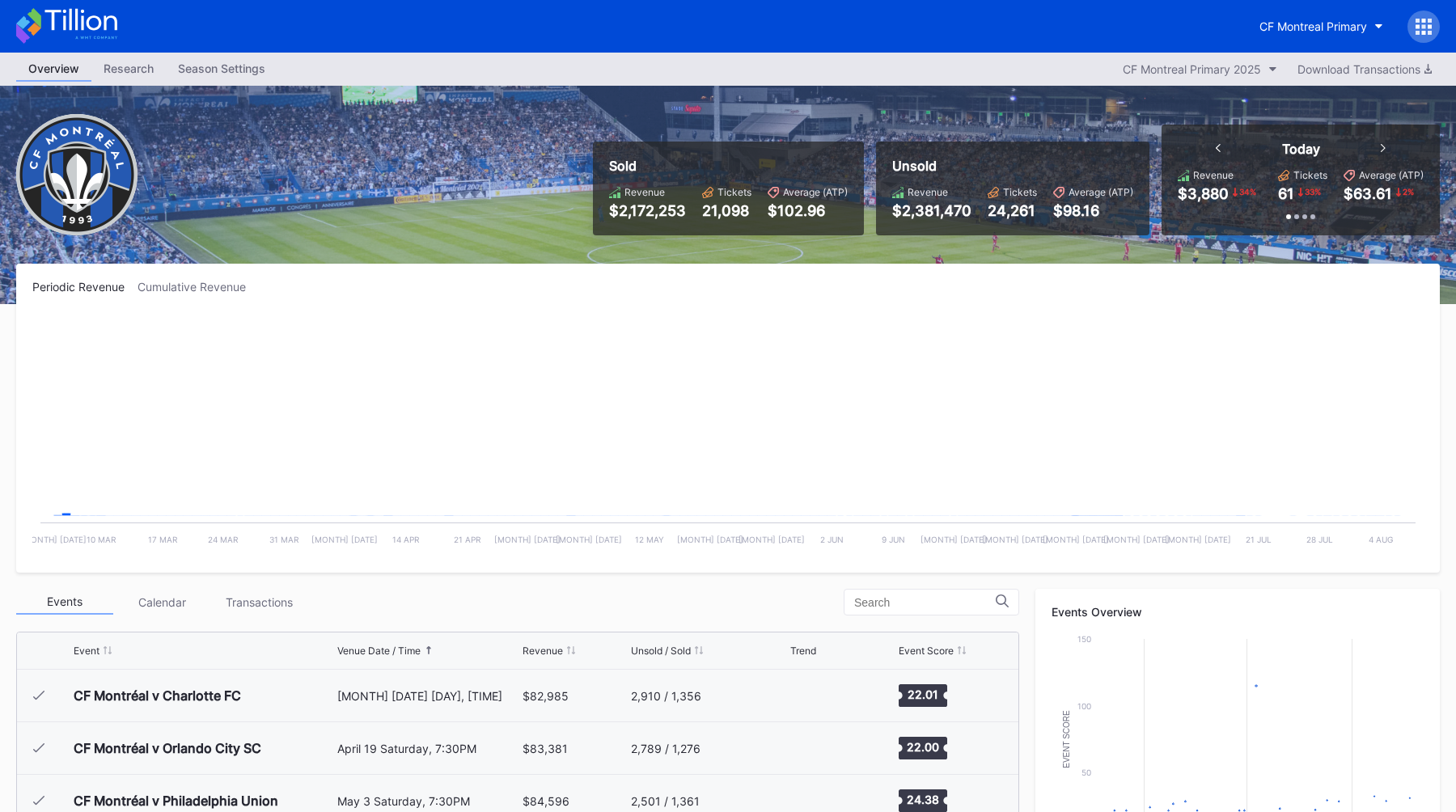 scroll, scrollTop: 364, scrollLeft: 0, axis: vertical 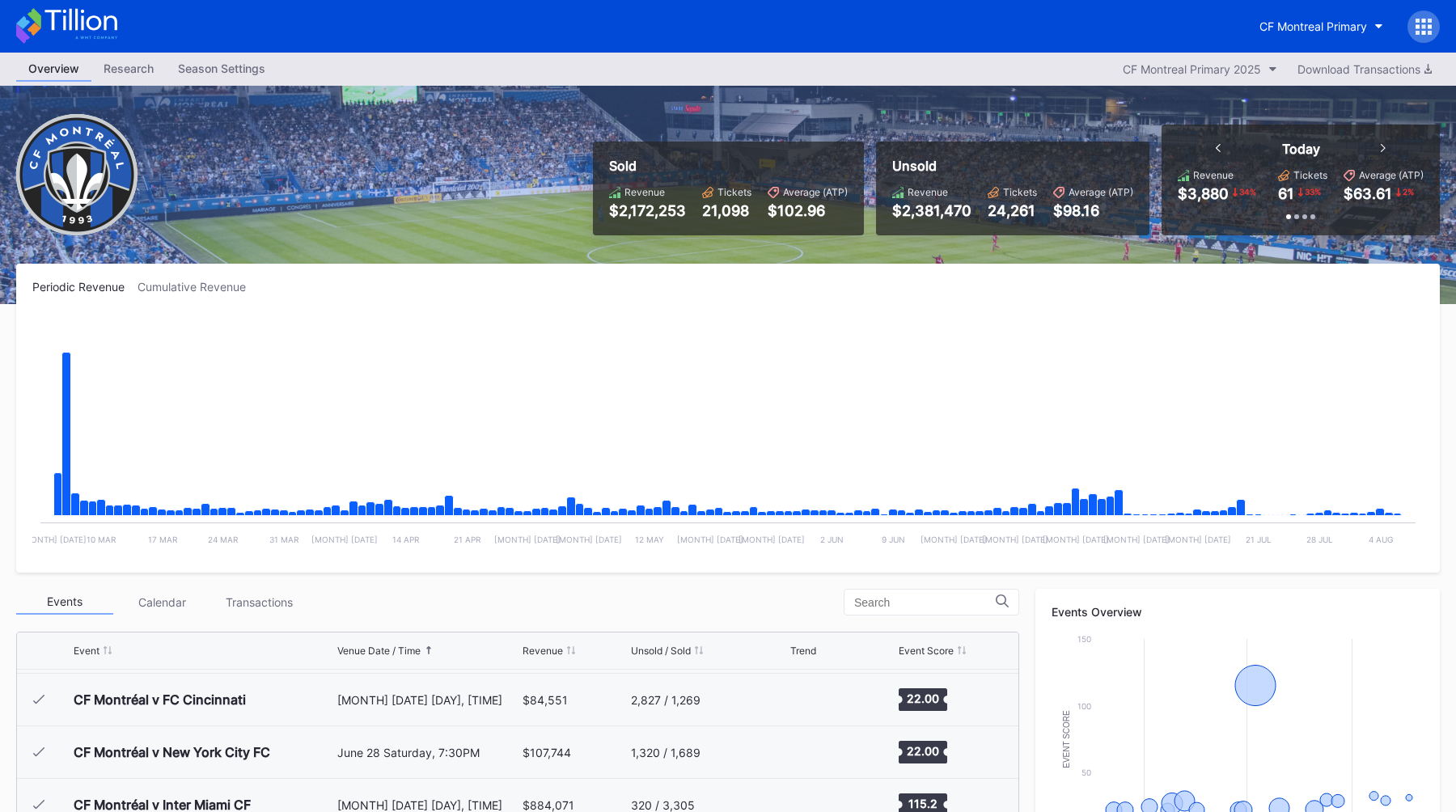 click on "Cumulative Revenue" at bounding box center [198, 286] 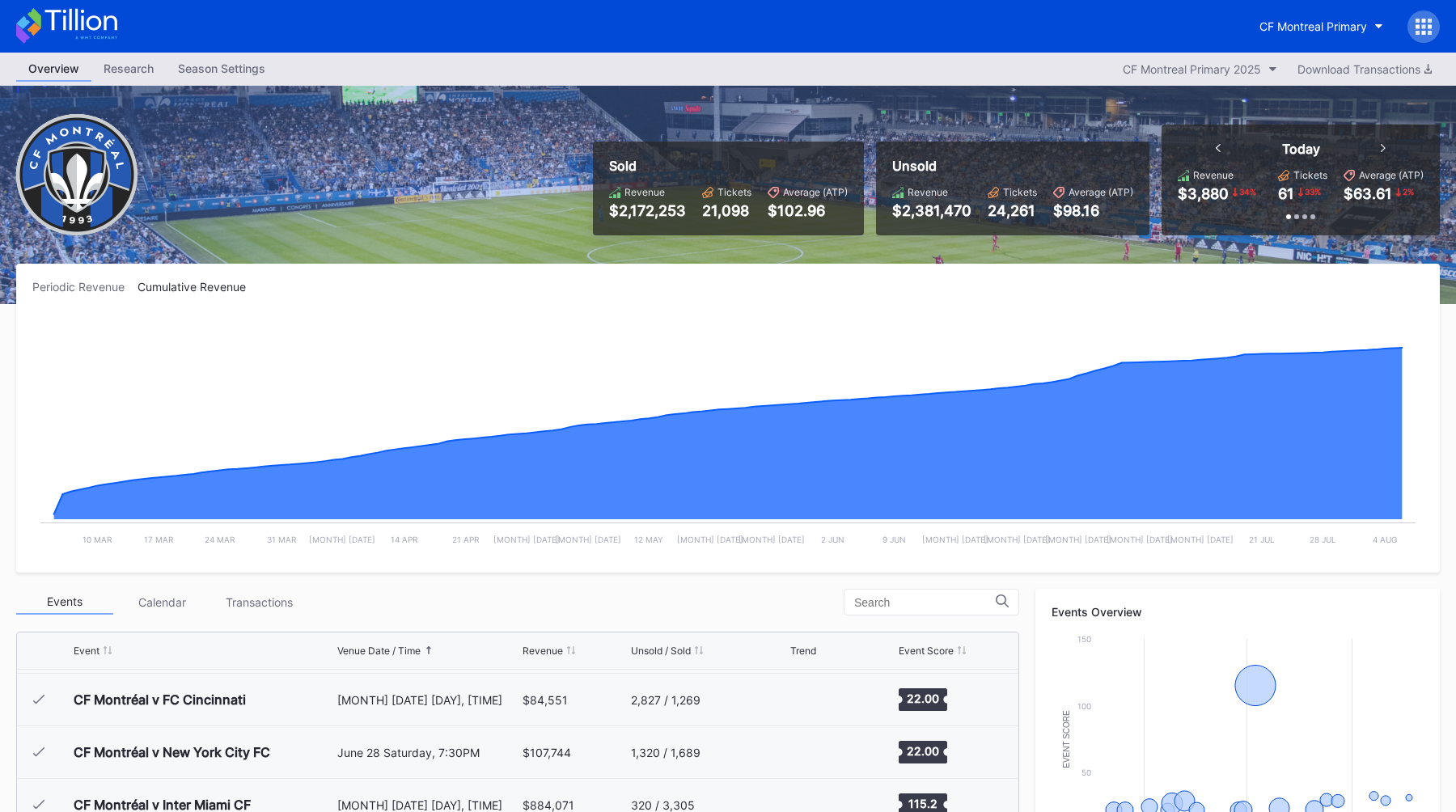 click on "Season Settings" at bounding box center [222, 68] 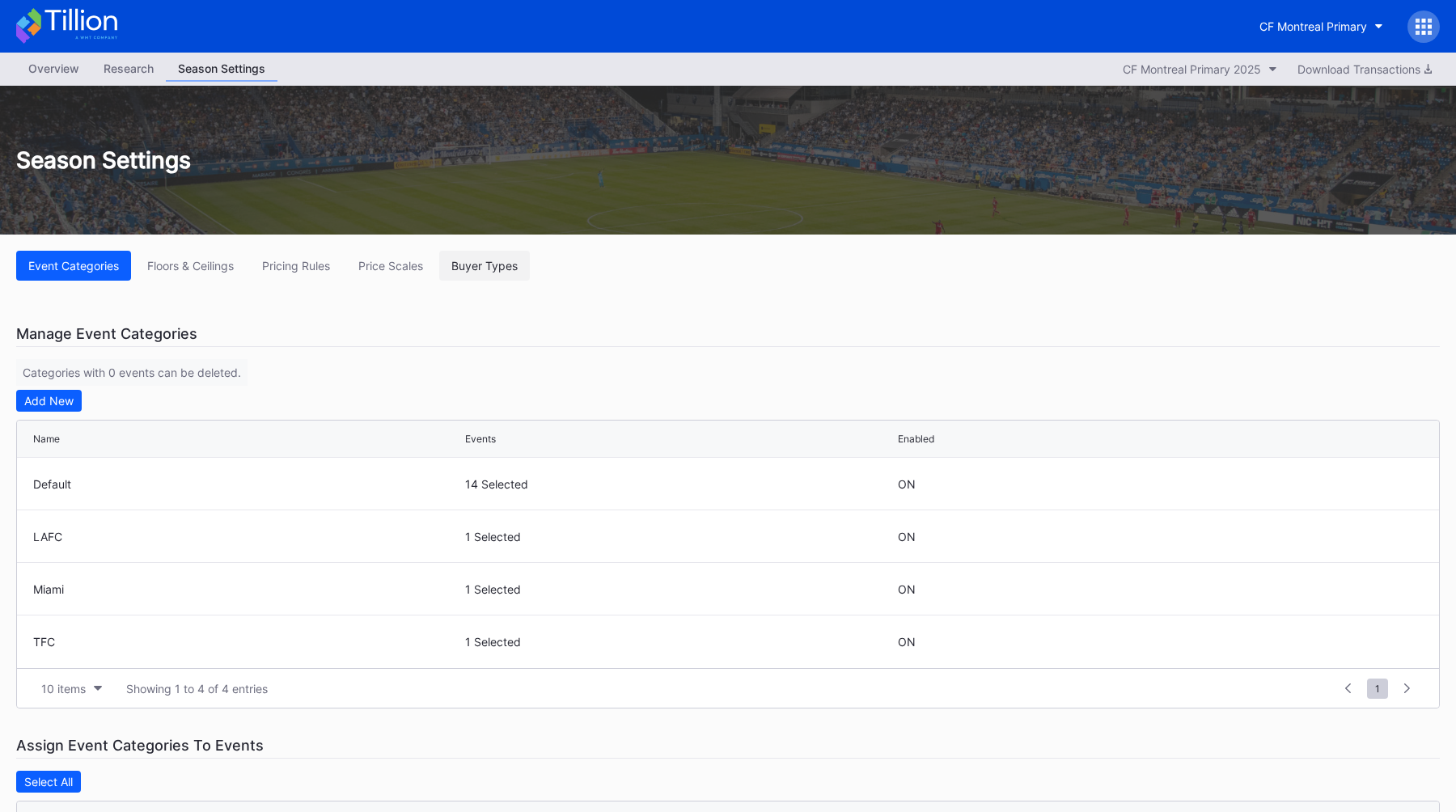 click on "Buyer Types" at bounding box center [485, 265] 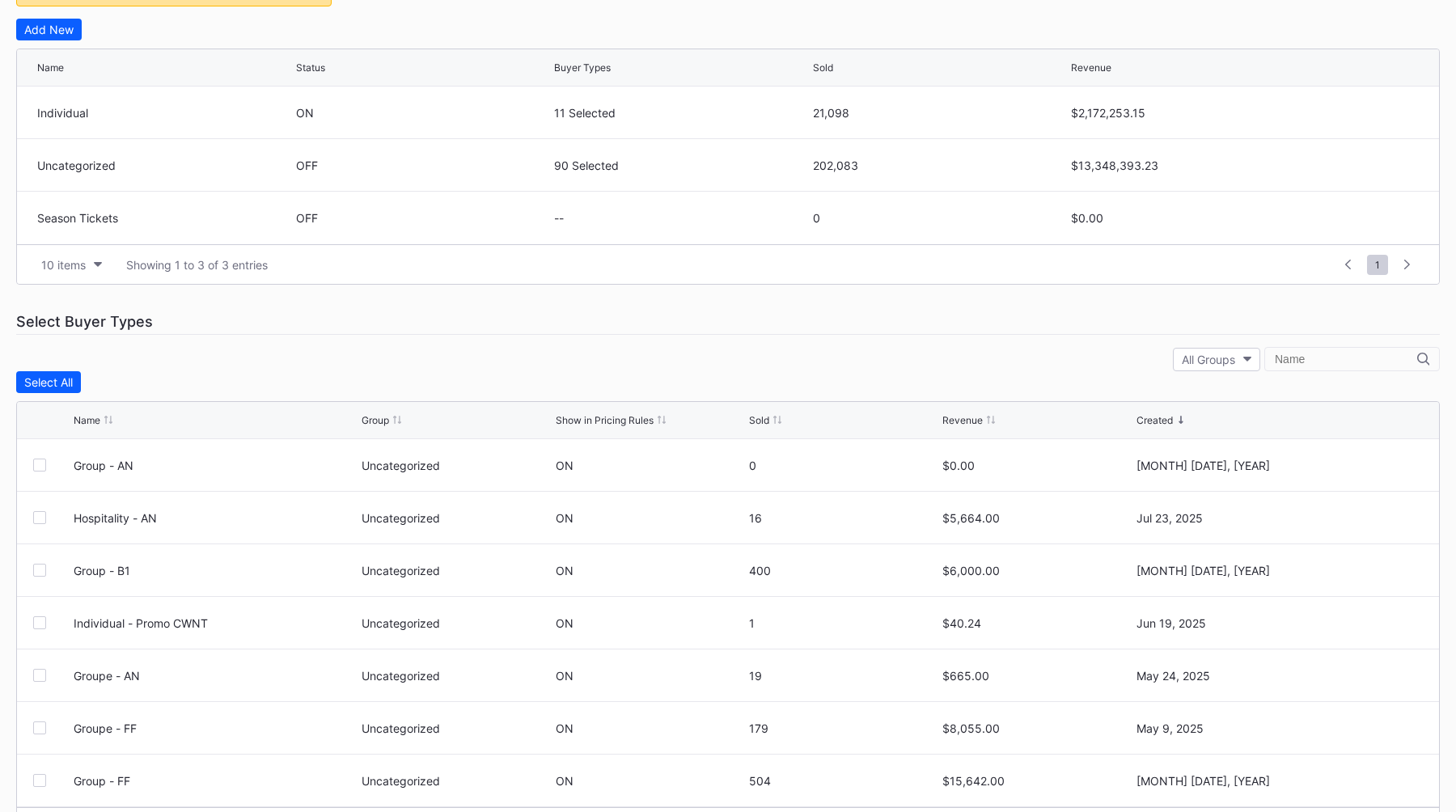 scroll, scrollTop: 400, scrollLeft: 0, axis: vertical 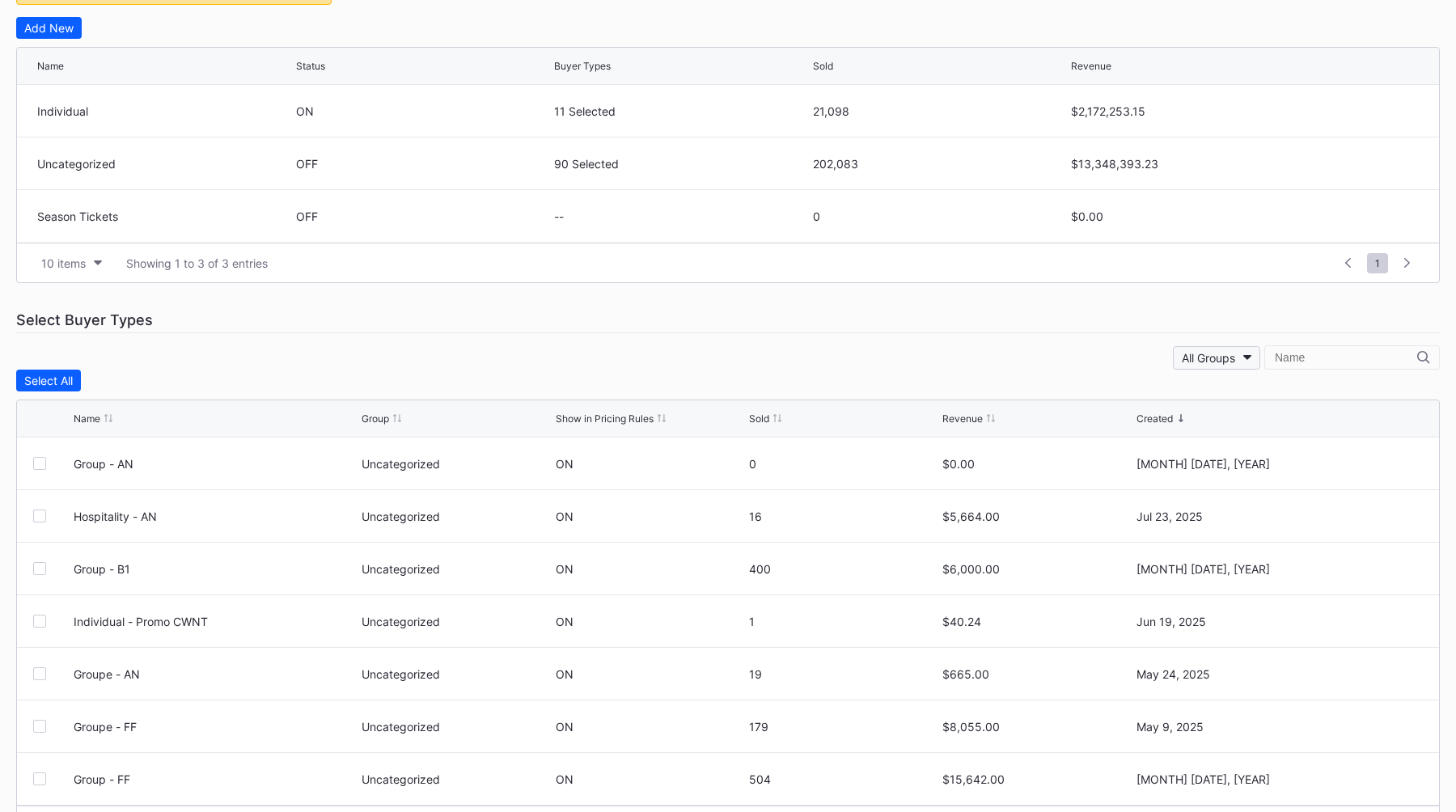 click on "All Groups" at bounding box center [1217, 357] 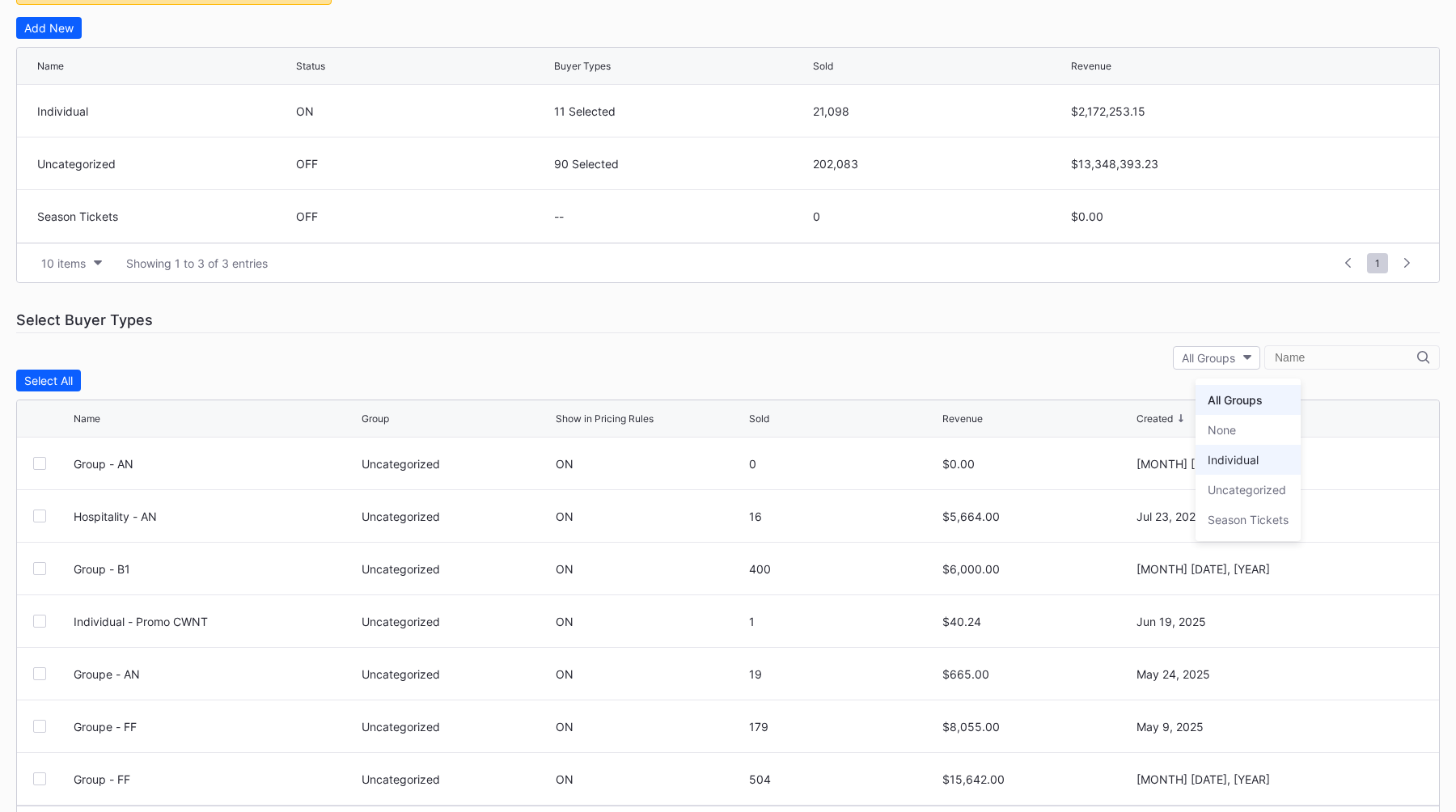 click on "Individual" at bounding box center (1248, 459) 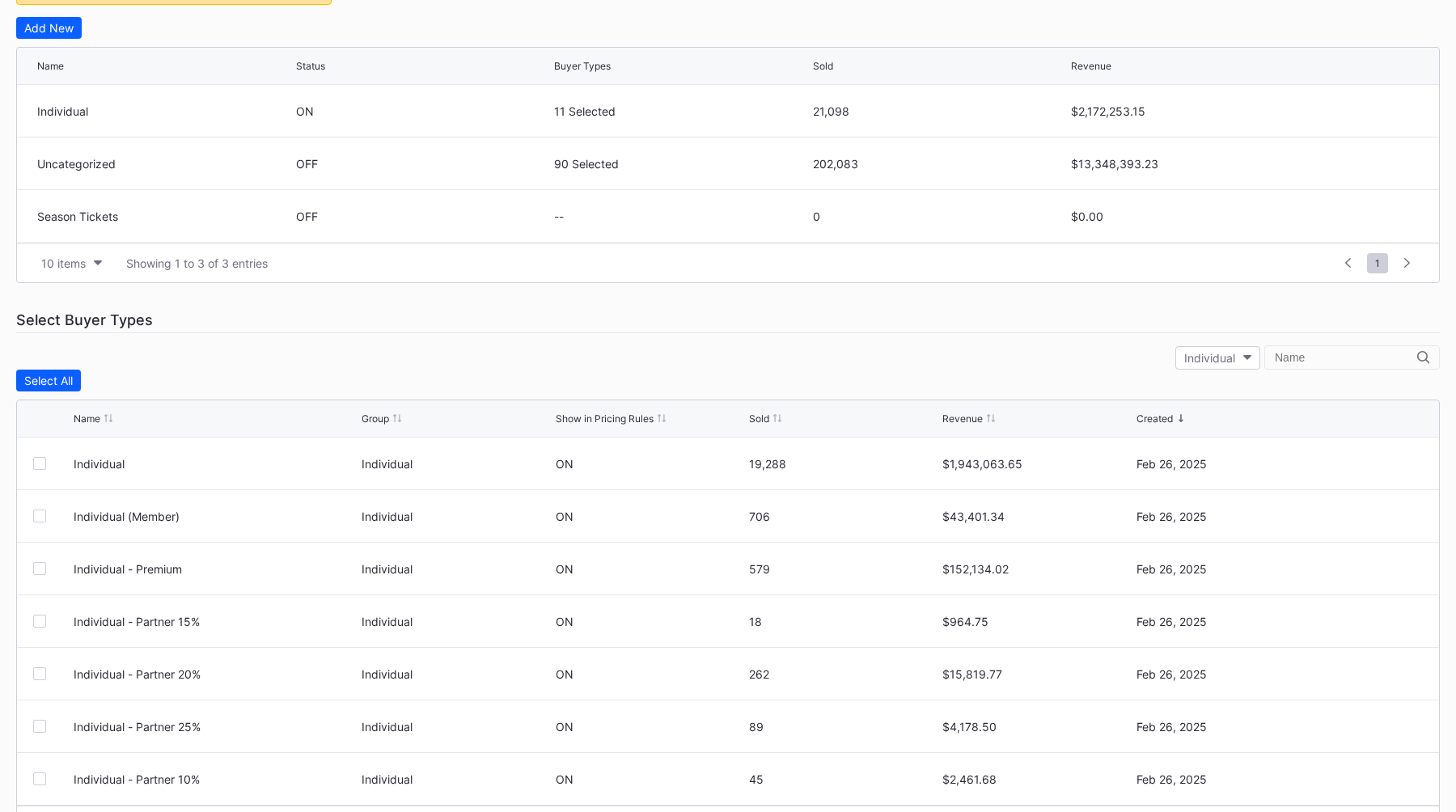 click on "Individual" at bounding box center (728, 357) 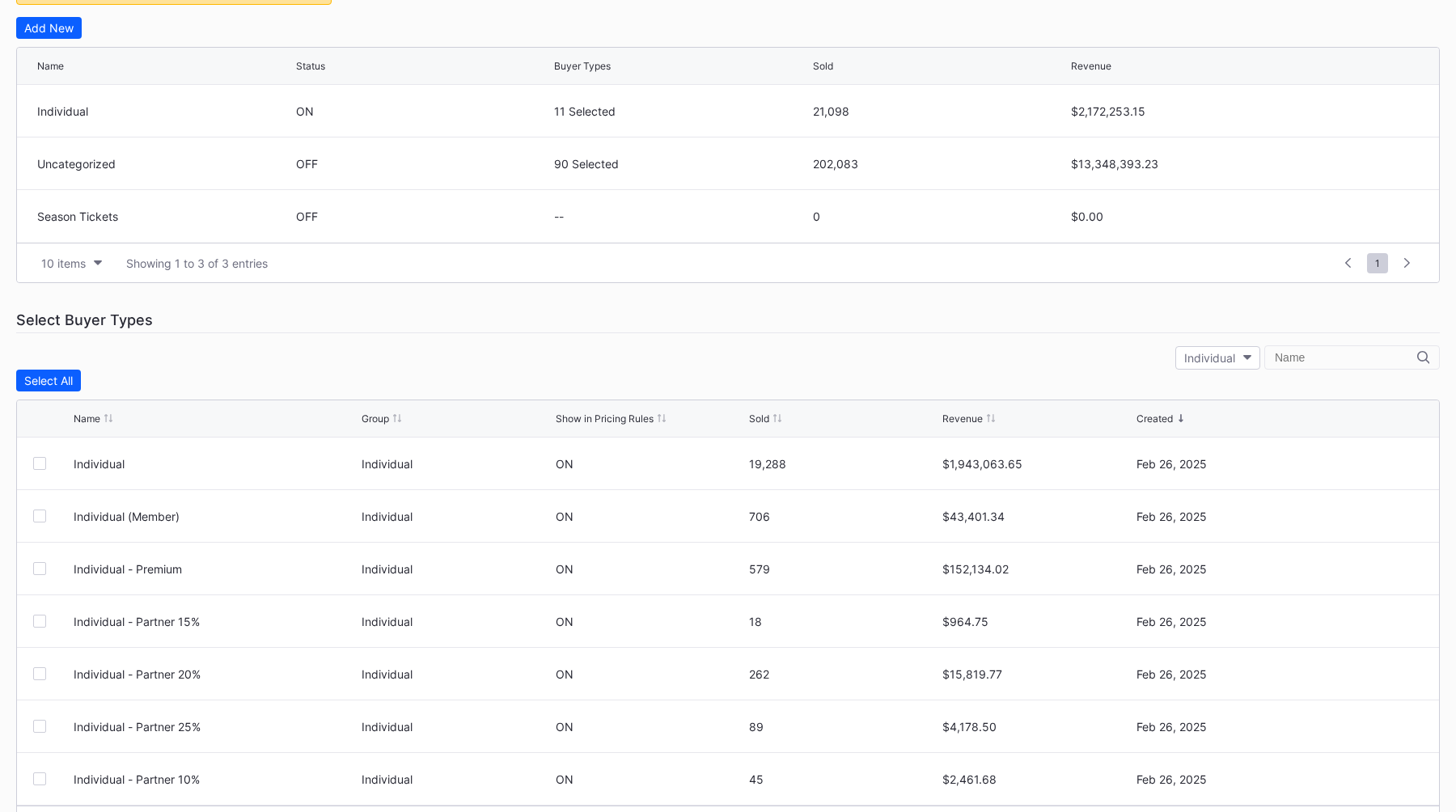 click on "Individual" at bounding box center [728, 357] 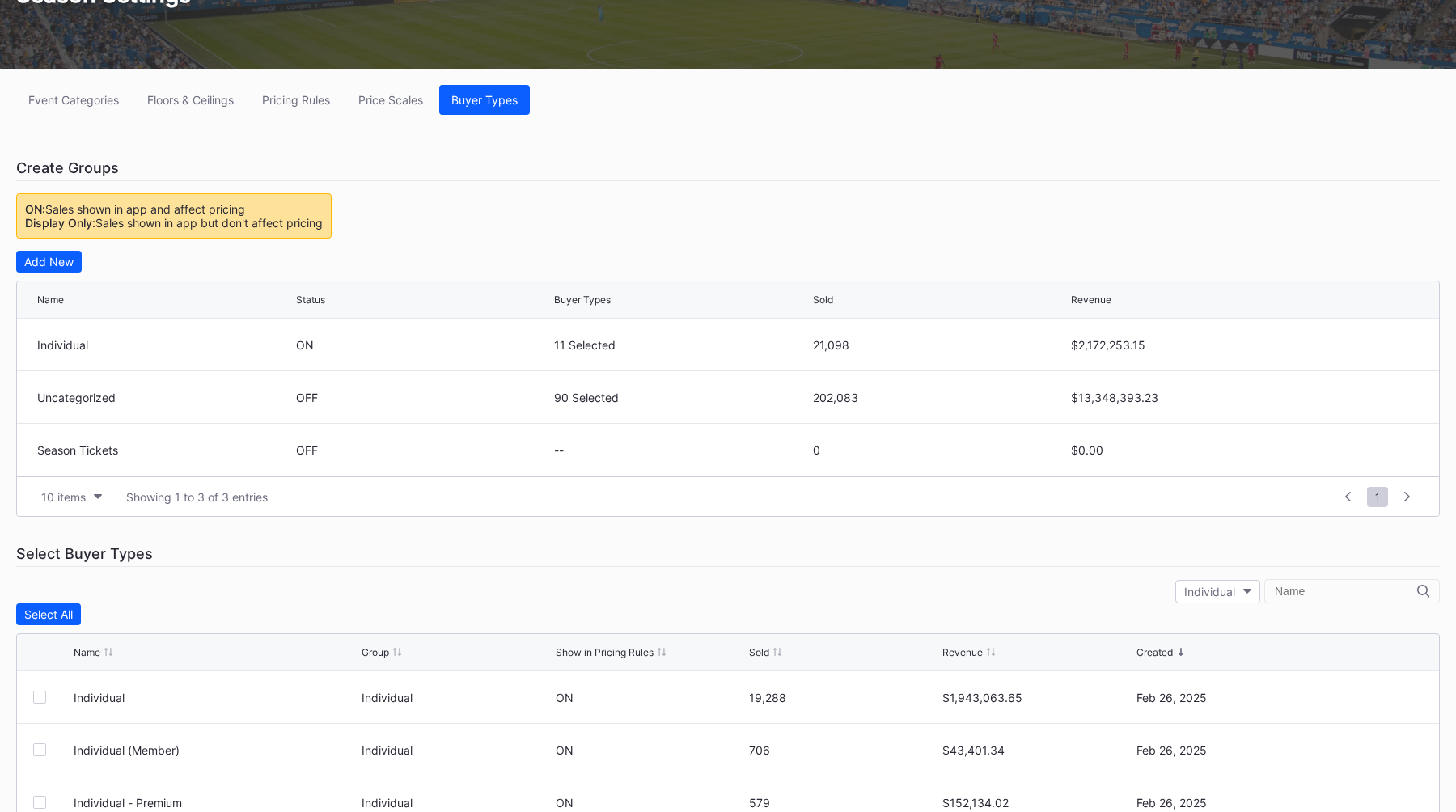 scroll, scrollTop: 0, scrollLeft: 0, axis: both 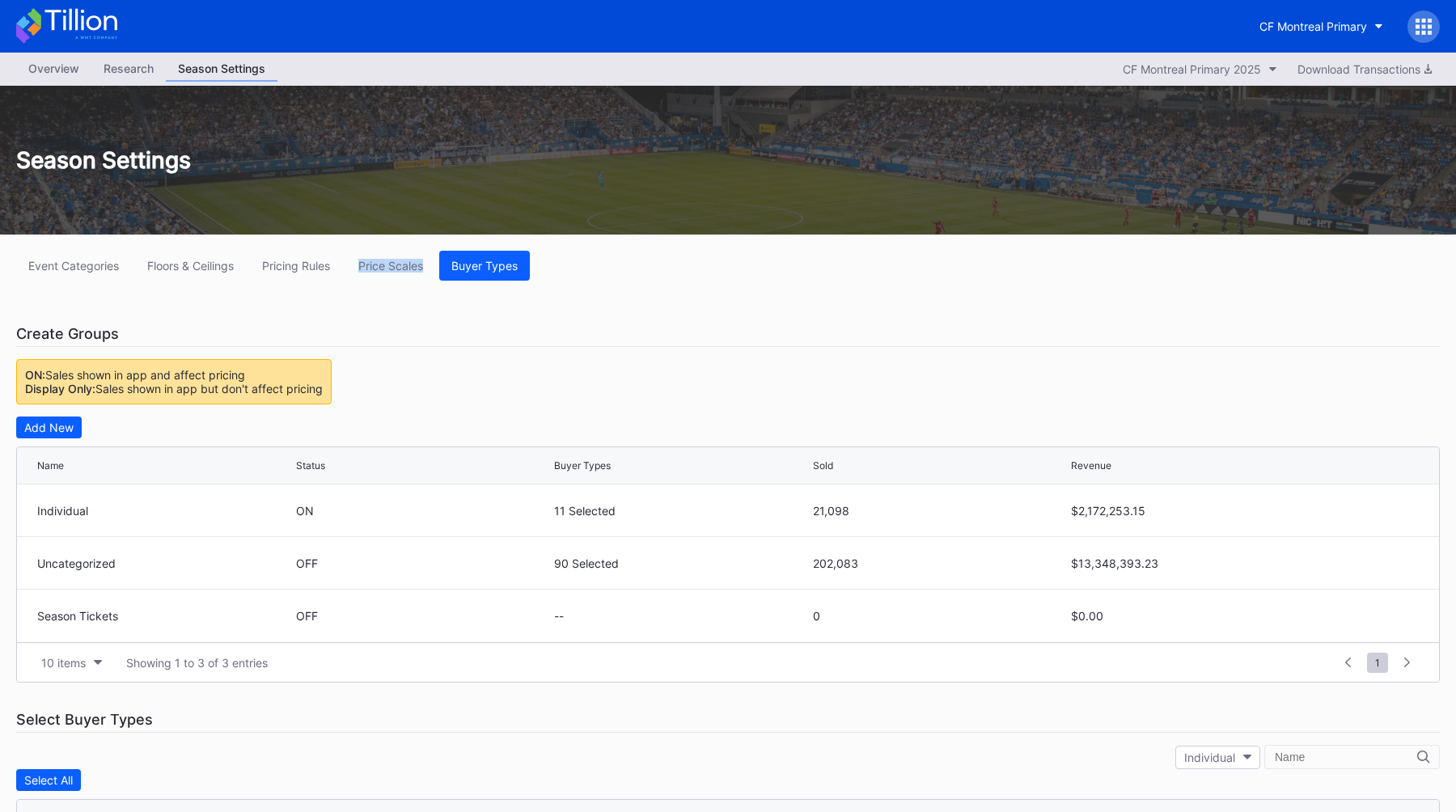 drag, startPoint x: 371, startPoint y: 244, endPoint x: 568, endPoint y: 255, distance: 197.30687 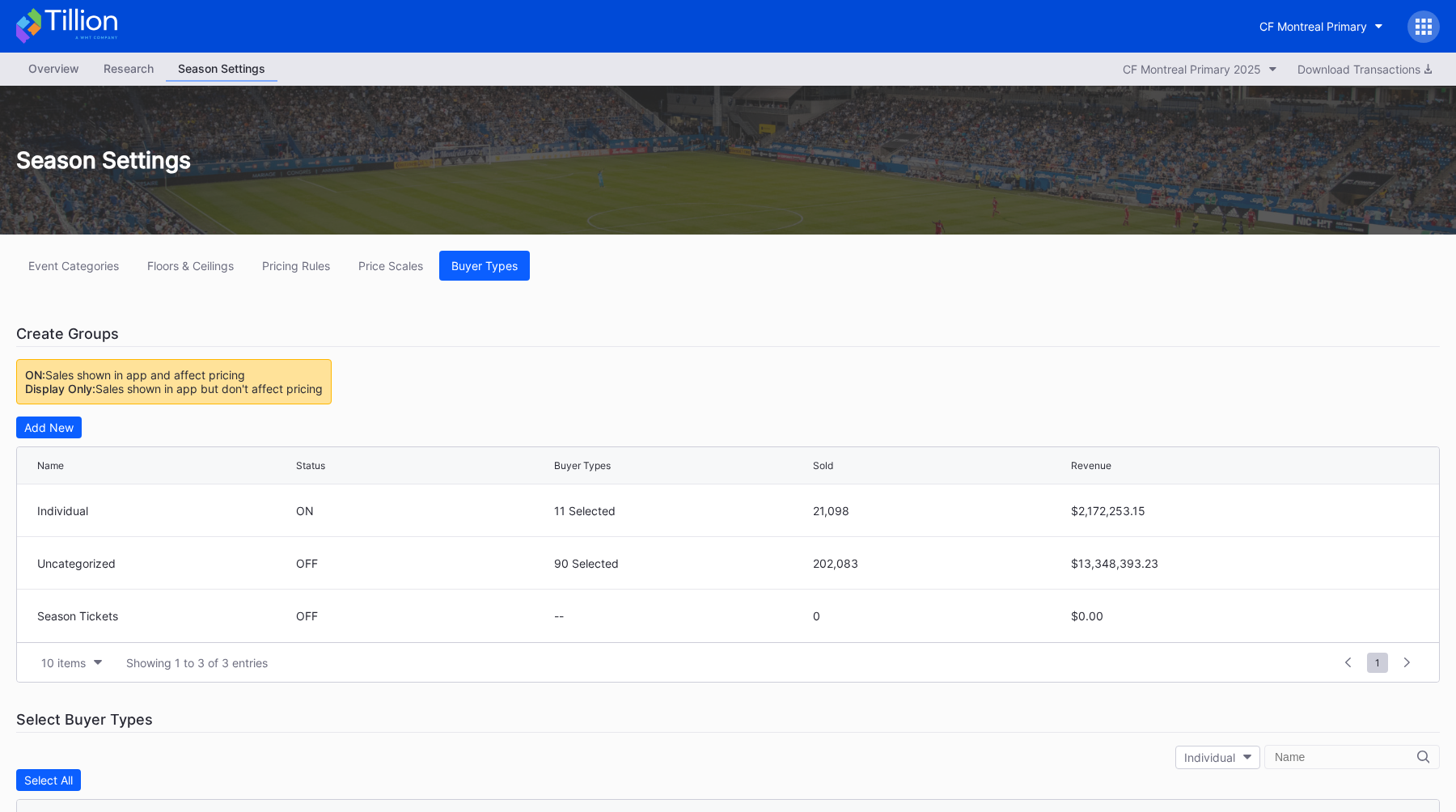 click on "Event Categories Floors & Ceilings Pricing Rules Price Scales Buyer Types Create Groups ON:  Sales shown in app and affect pricing Display Only:  Sales shown in app but don't affect pricing Add New Name Status Buyer Types Sold Revenue Individual ON 11 Selected 21,098 $2,172,253.15 Uncategorized OFF 90 Selected 202,083 $13,348,393.23 Season Tickets OFF -- 0 $0.00 10 items Showing 1 to 3 of 3 entries 1 ... -1 0 1 2 3 ... 1 Select Buyer Types Individual Select All Name Group Show in Pricing Rules Sold Revenue Created Individual Individual ON 19,288 $1,943,063.65 Feb 26, 2025 Individual (Member) Individual ON 706 $43,401.34 Feb 26, 2025 Individual - Premium Individual ON 579 $152,134.02 Feb 26, 2025 Individual - Partner 15% Individual ON 18 $964.75 Feb 26, 2025 Individual - Partner 20% Individual ON 262 $15,819.77 Feb 26, 2025 Individual - Partner 25% Individual ON 89 $4,178.50 Feb 26, 2025 Individual - Partner 10% Individual ON 45 $2,461.68 Feb 26, 2025 Individual - Wheelchair Individual ON 72 $6,960.40 ON 1 ON" at bounding box center [728, 748] 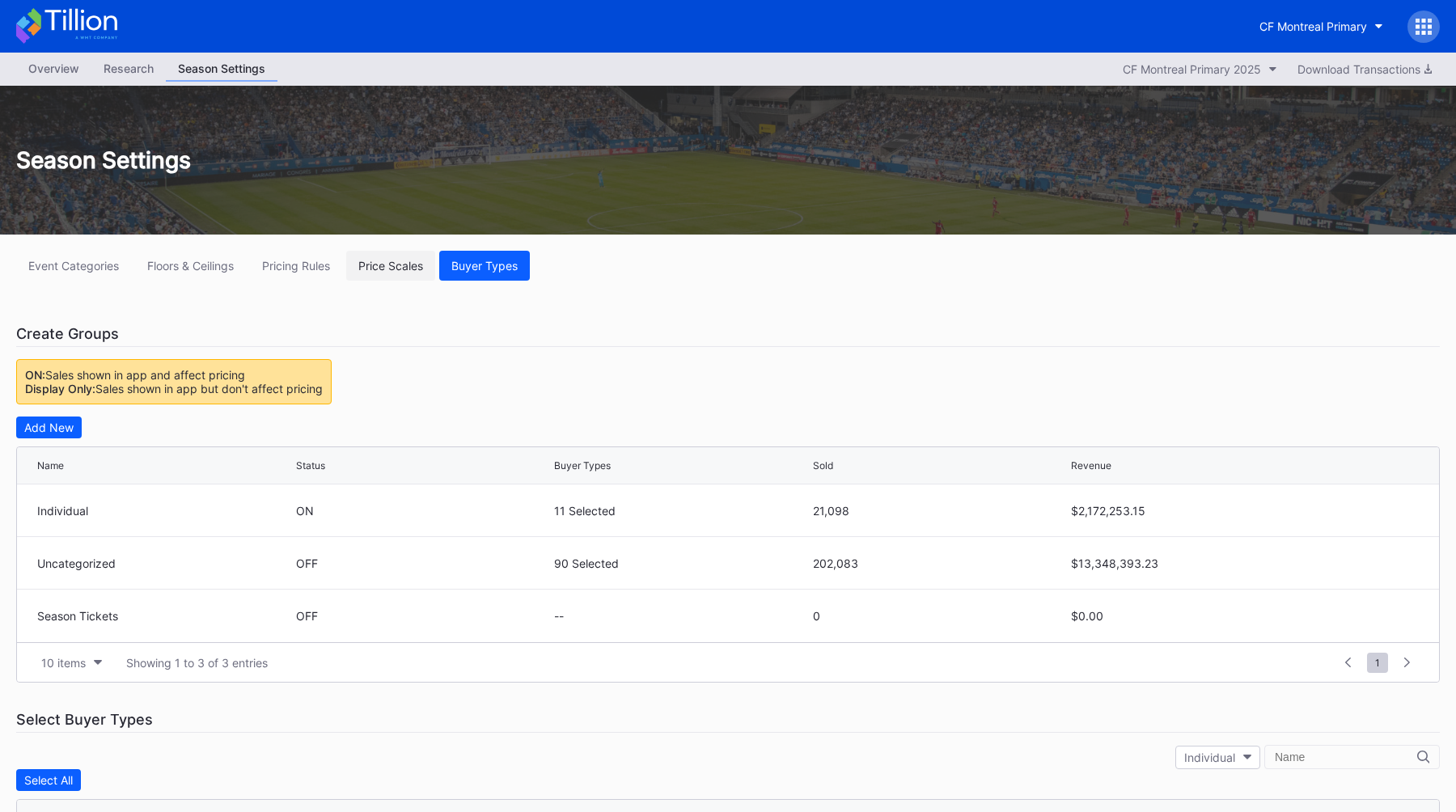 click on "Price Scales" at bounding box center [391, 265] 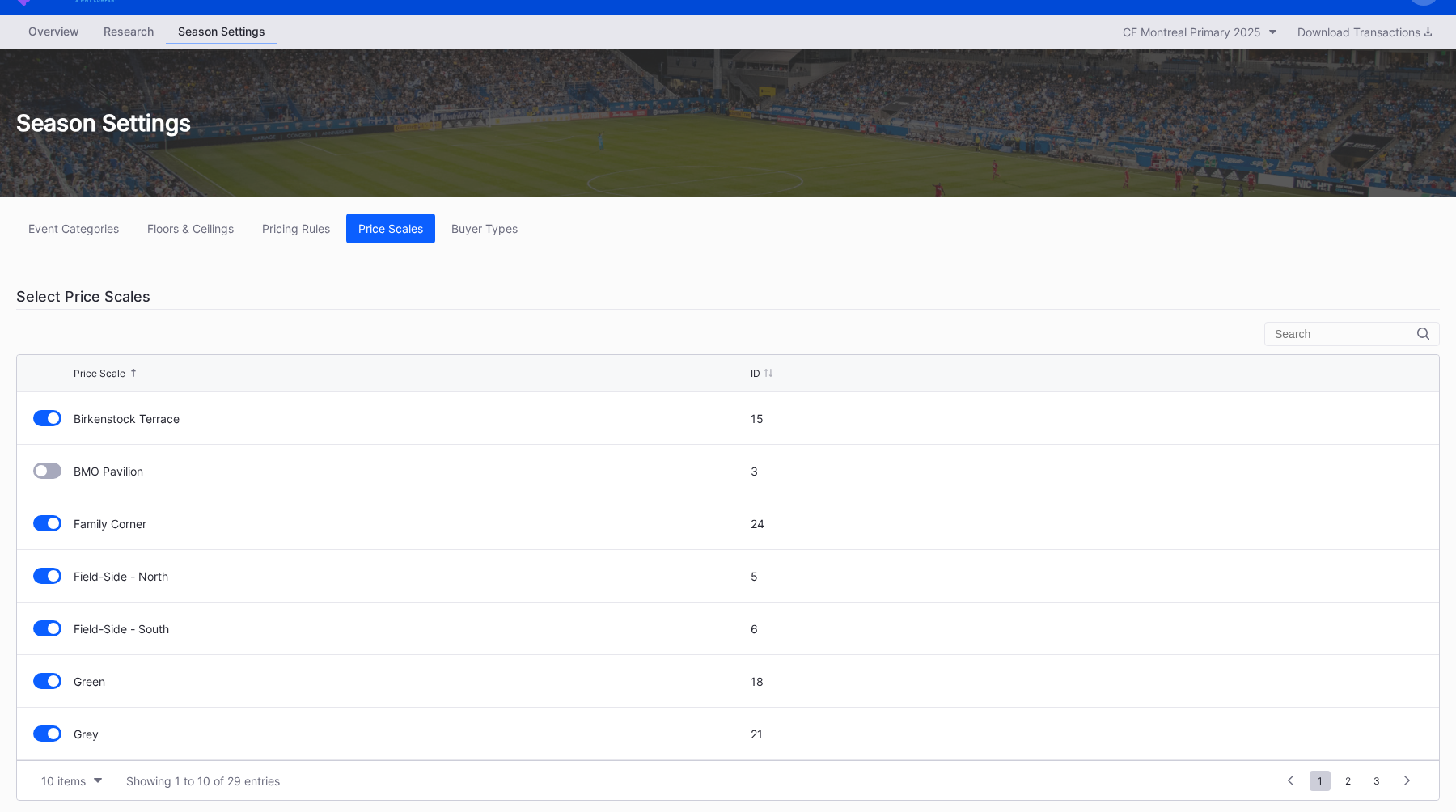 scroll, scrollTop: 42, scrollLeft: 0, axis: vertical 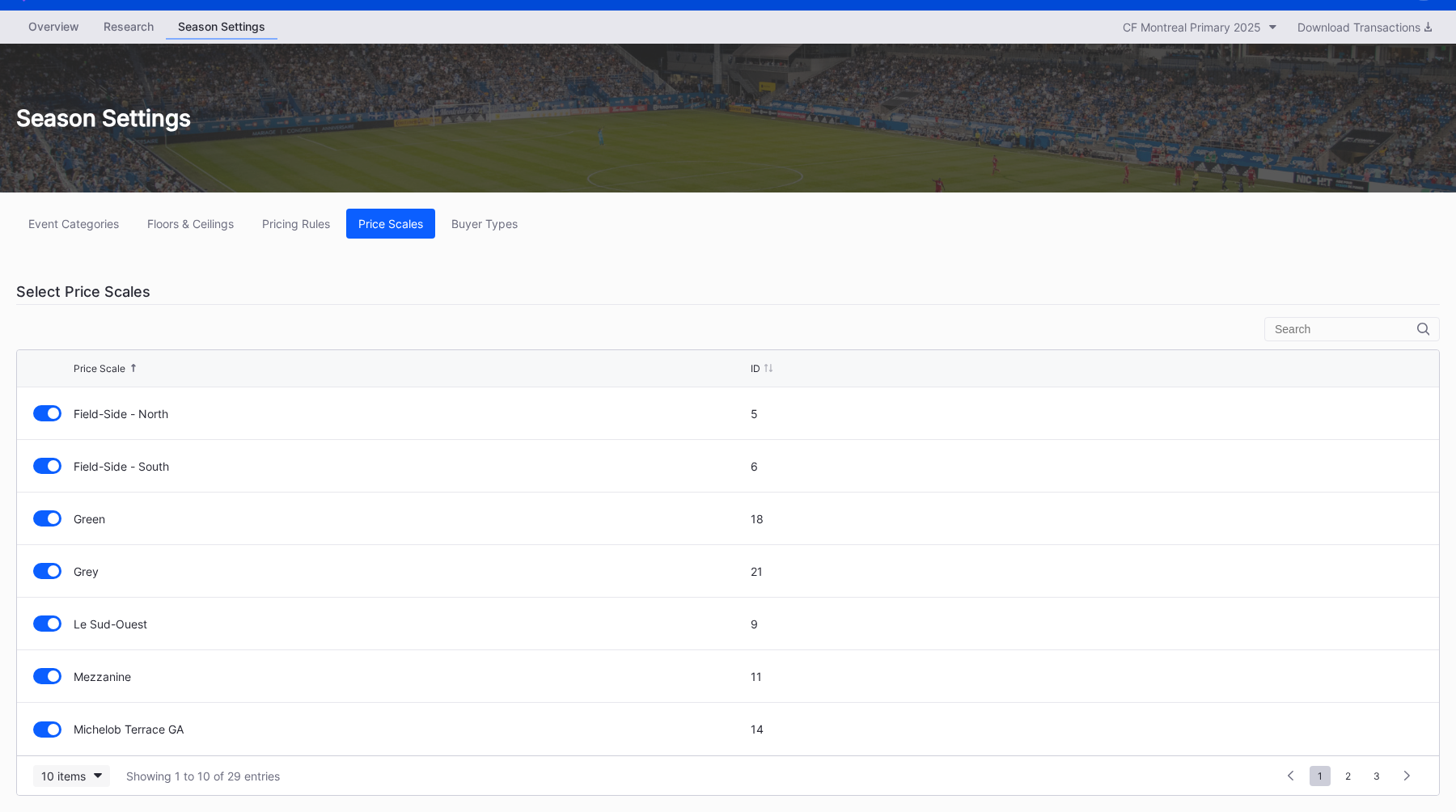 click on "10 items" at bounding box center (63, 776) 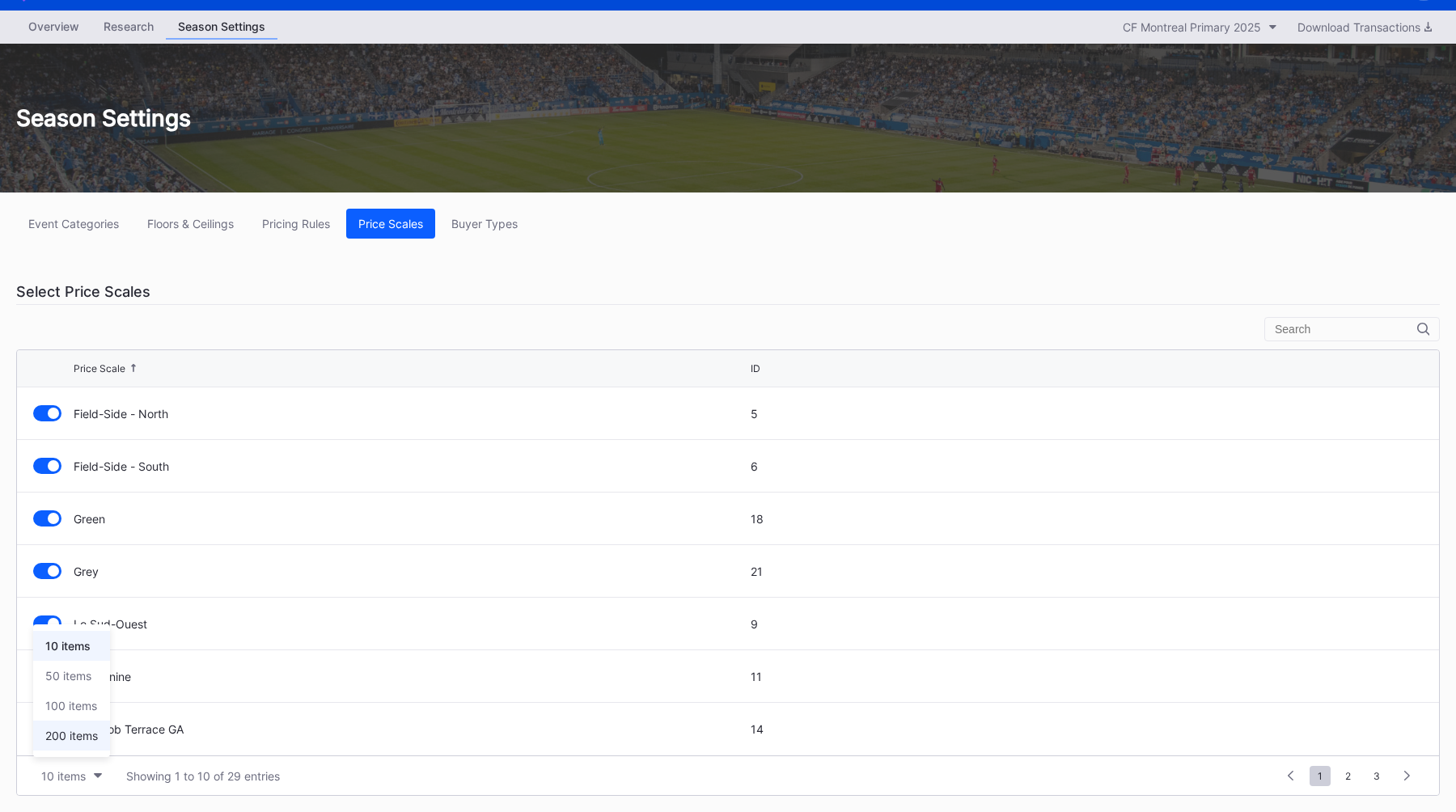 click on "200 items" at bounding box center (71, 735) 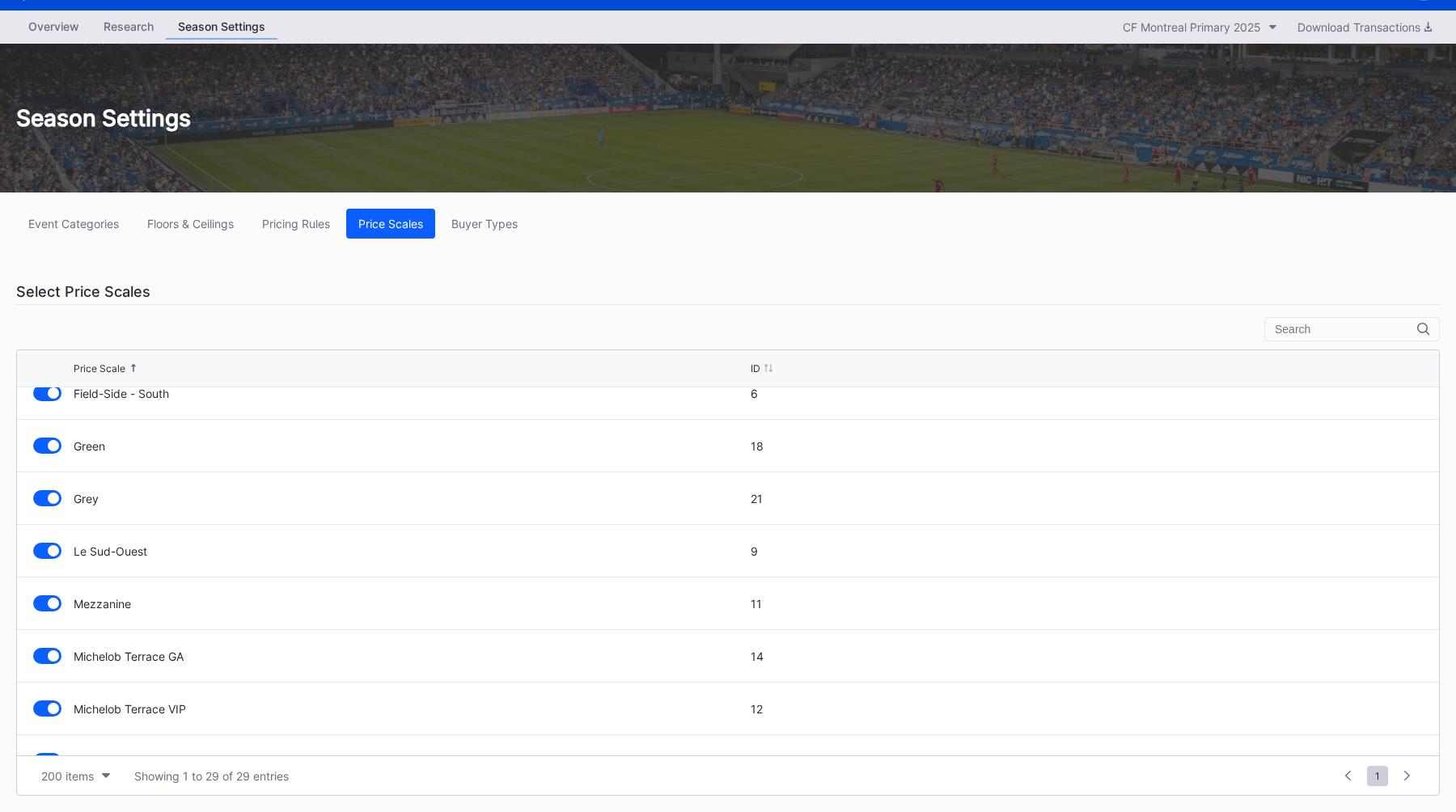 scroll, scrollTop: 0, scrollLeft: 0, axis: both 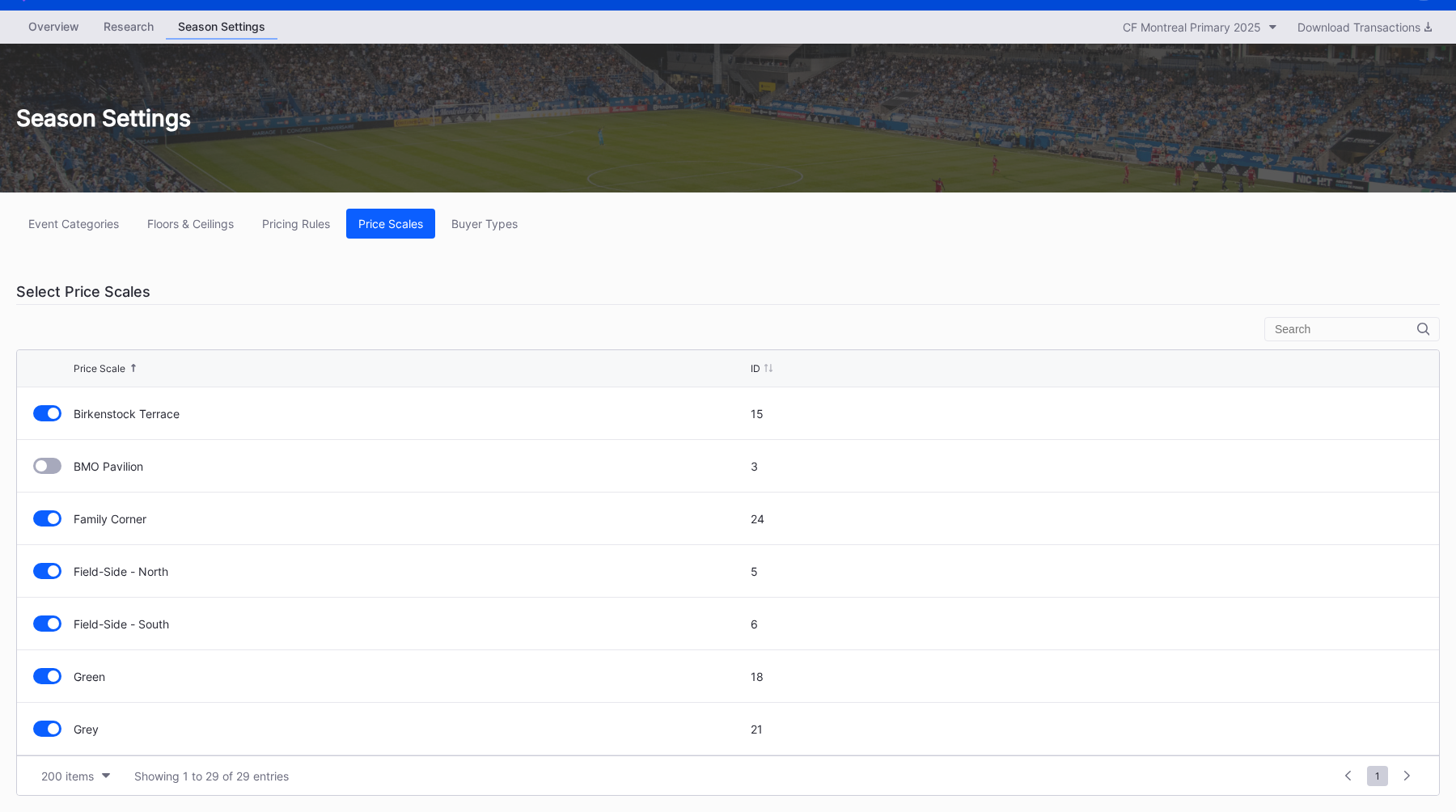 click on "Event Categories Floors & Ceilings Pricing Rules Price Scales Buyer Types Select Price Scales Price Scale ID Birkenstock Terrace 15 BMO Pavilion 3 Family Corner 24 Field-Side - North 5 Field-Side - South 6 Green 18 Grey 21 Le Sud-Ouest 9 Mezzanine 11 Michelob Terrace GA 14 Michelob Terrace VIP 12 Michelob Terrace VIP B 13 Michelob Ultra Stage 29 Michelob Ultra Superior Club 10 Navy Blue 16 Orange 28 President’s Club 2 Royal Blue 17 Salon Tanguay 8 Sky Blue 19 Suite 1 Supporters - 114 26 Supporters - 127 22 Supporters - 131 23 Supporters - 132 27 Table - East 7 Table - South 4 Wheelchair 20 White 25 200 items Showing 1 to 29 of 29 entries 1 ... -1 0 1 2 3 ... 1" at bounding box center (728, 502) 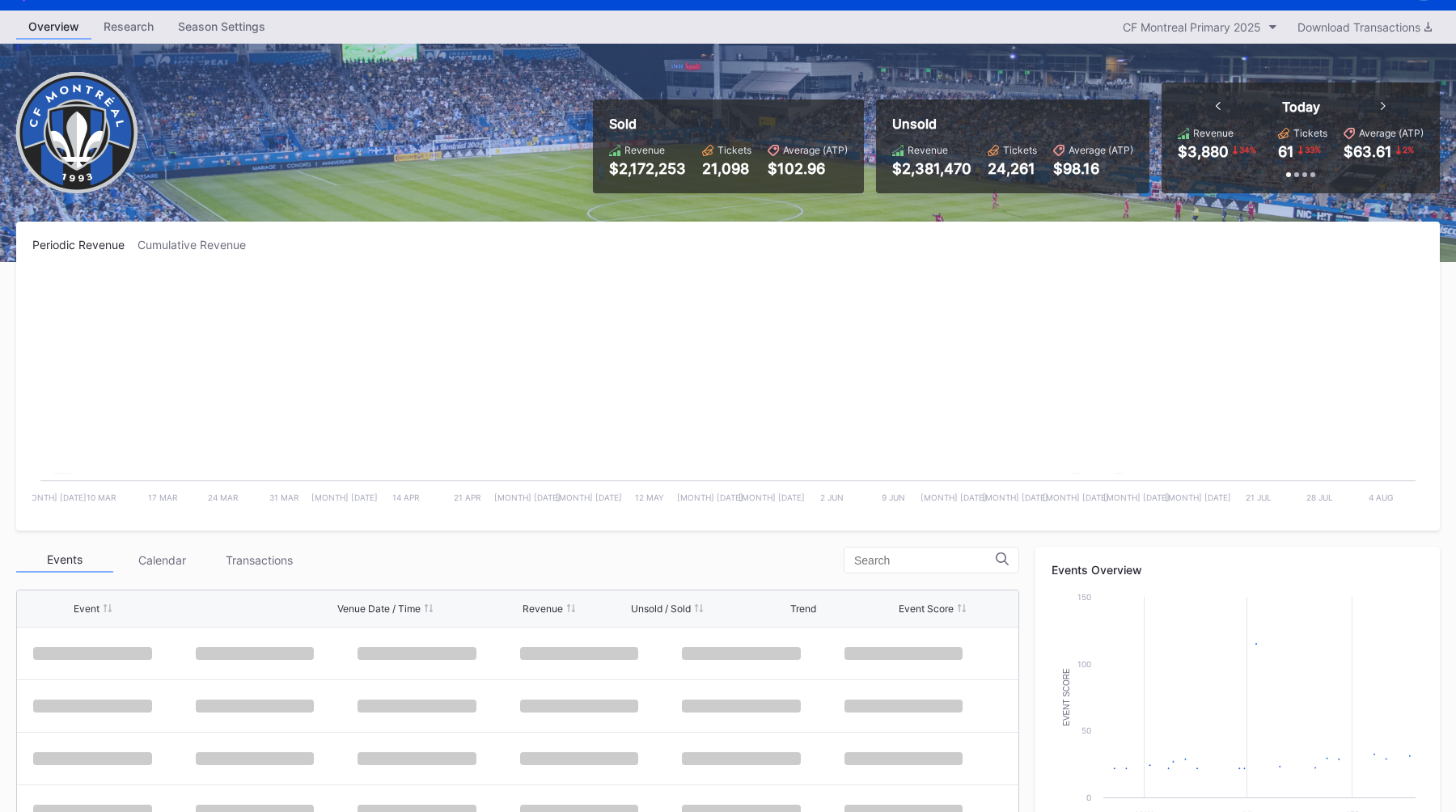 scroll, scrollTop: 0, scrollLeft: 0, axis: both 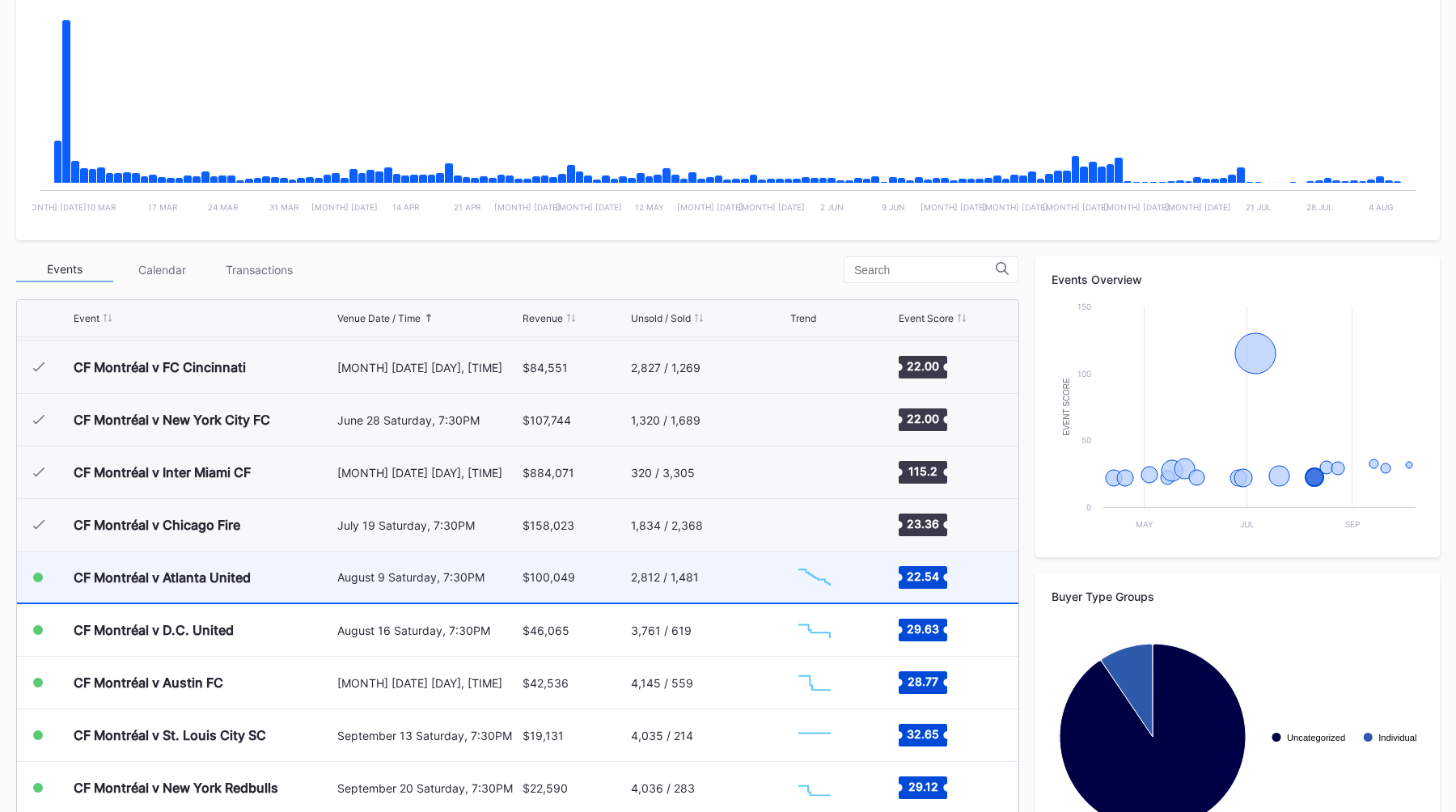 click on "August 9 Saturday, 7:30PM" at bounding box center [428, 577] 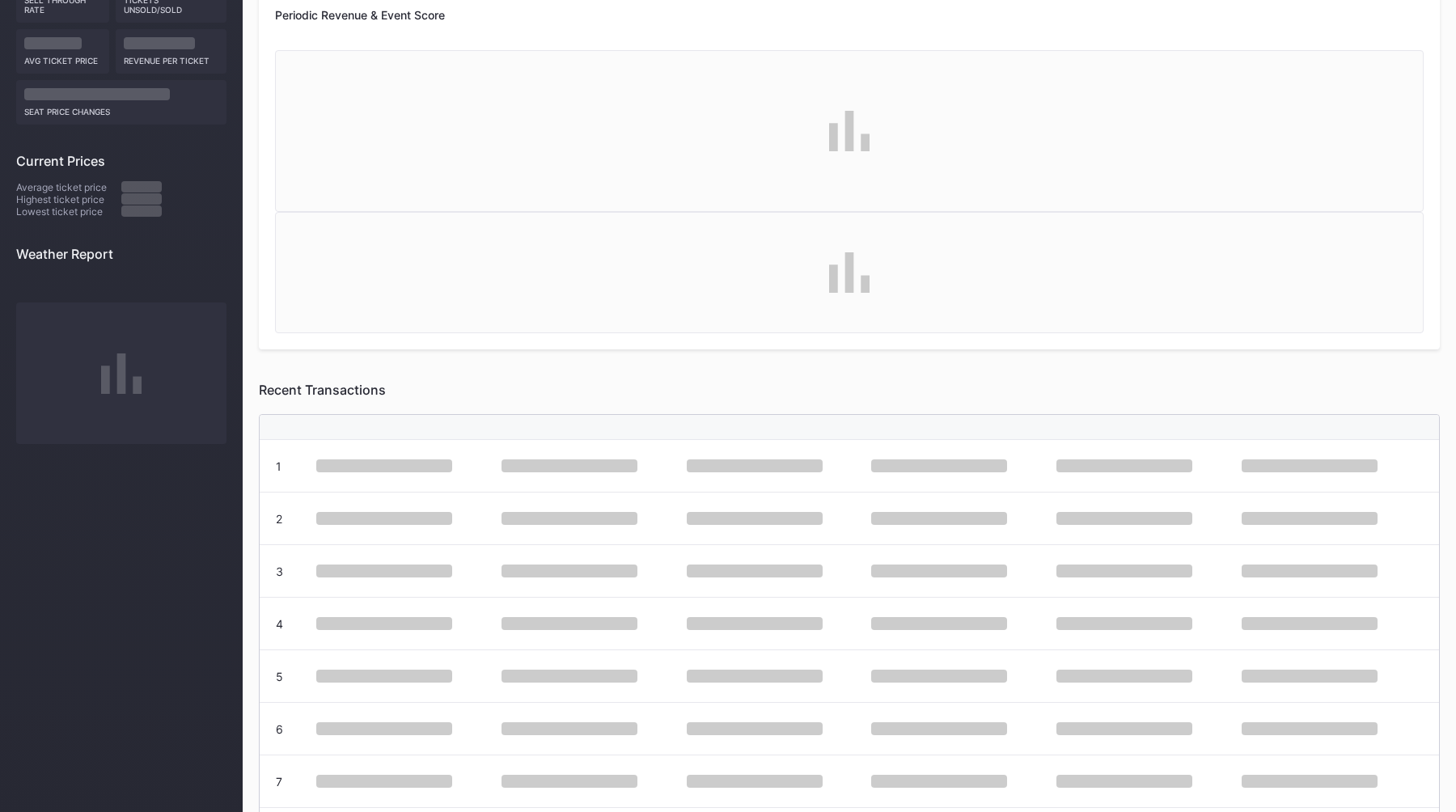 scroll, scrollTop: 0, scrollLeft: 0, axis: both 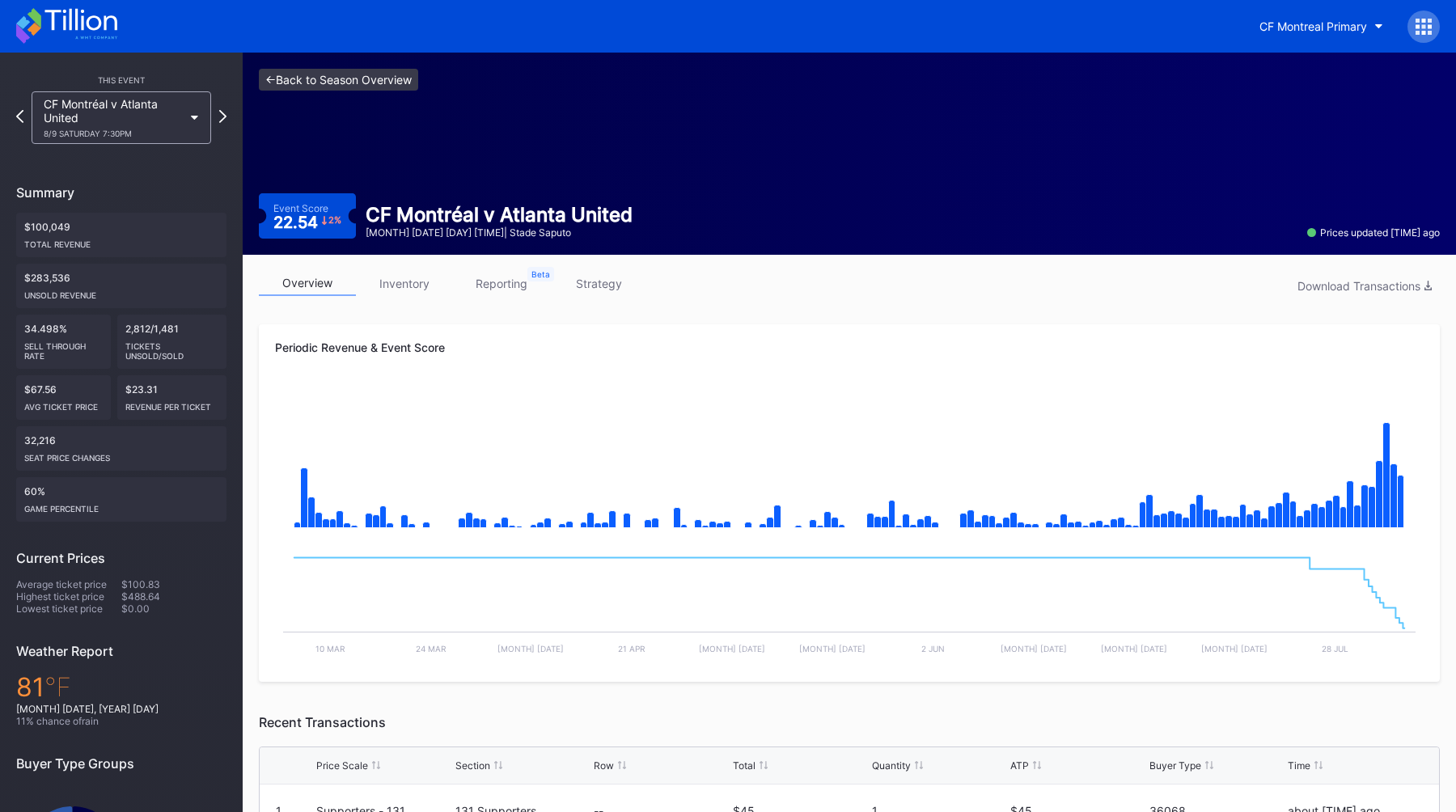 click on "<-  Back to Season Overview" at bounding box center [338, 79] 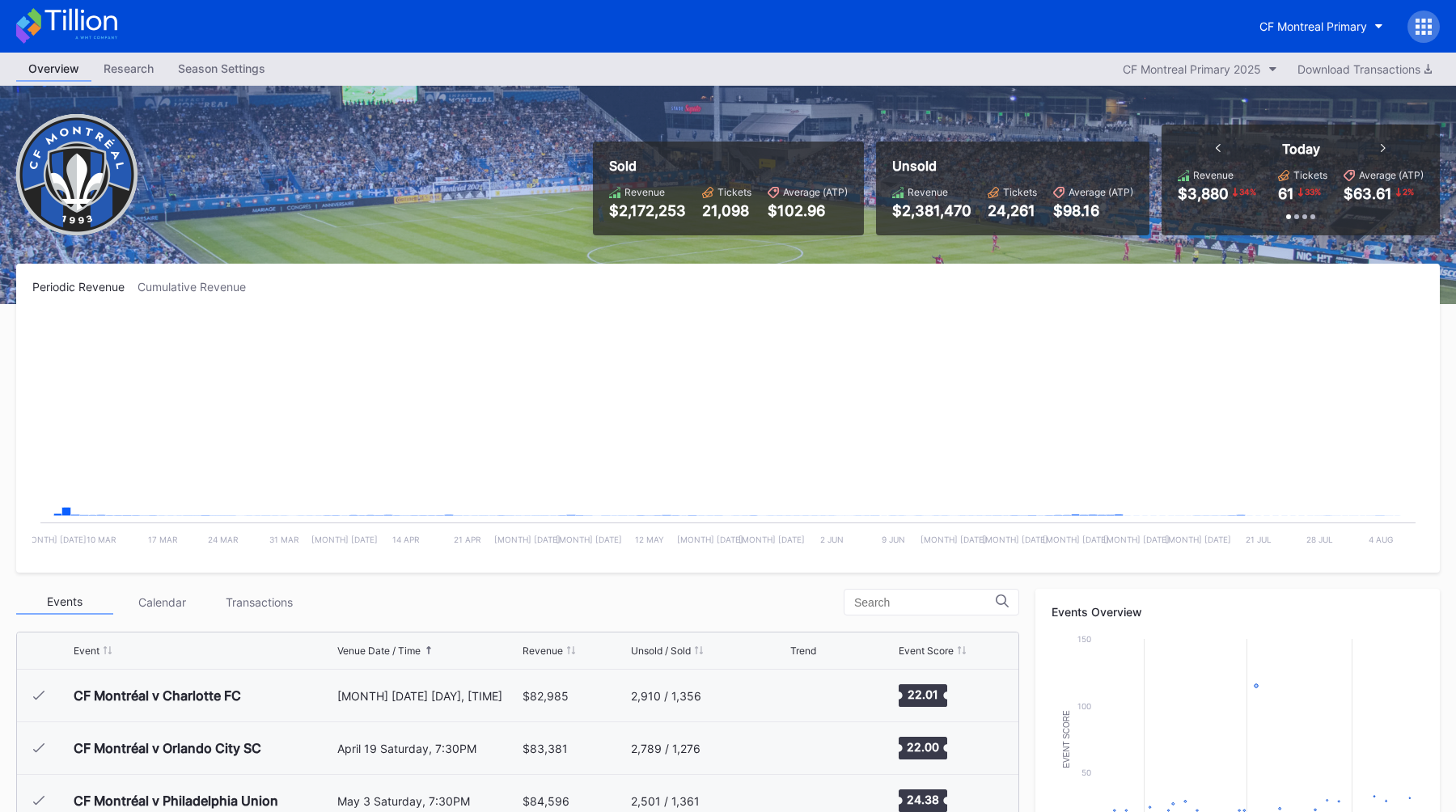 scroll, scrollTop: 364, scrollLeft: 0, axis: vertical 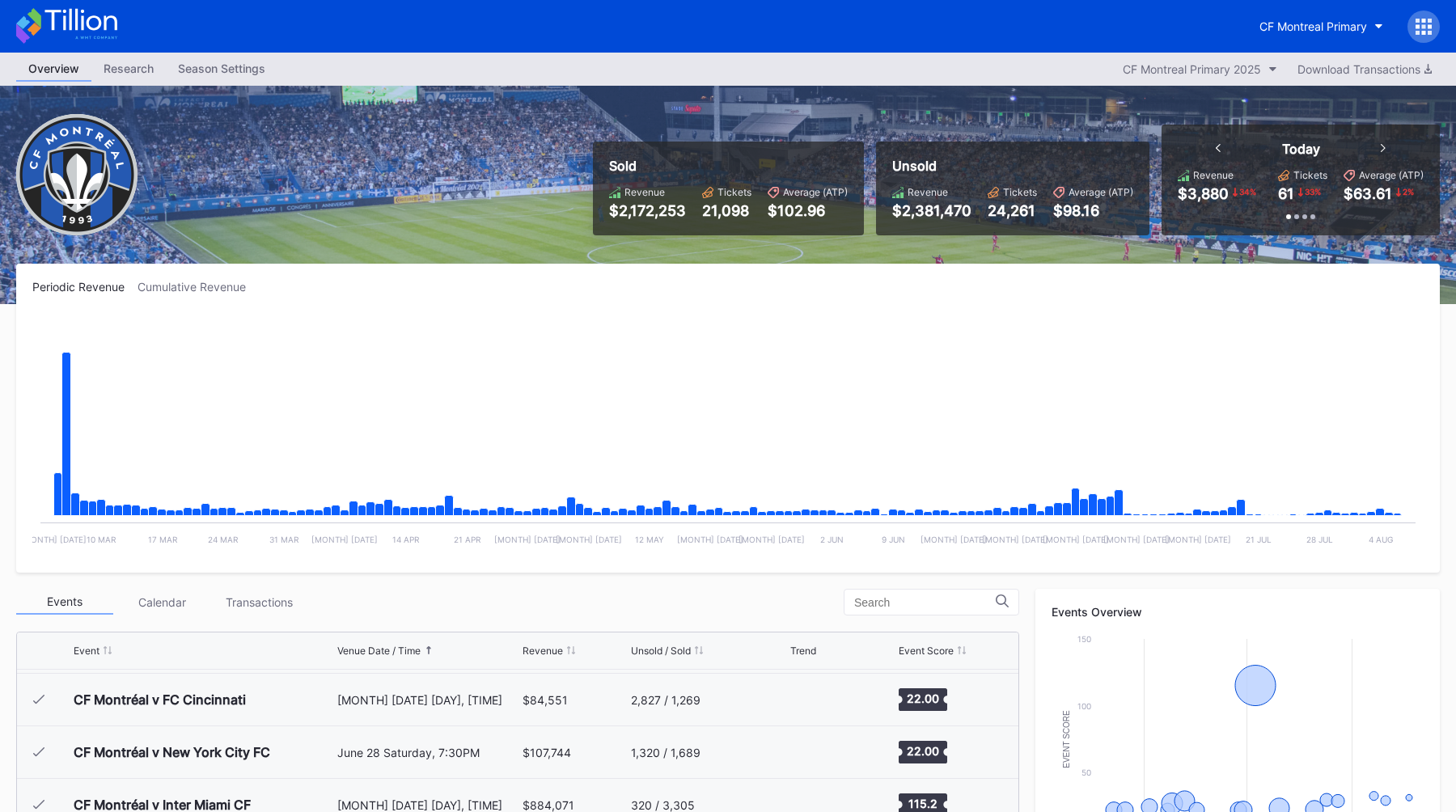 click on "Sold Revenue $2,172,253 Tickets 21,098 Average (ATP) $102.96 Unsold Revenue $2,381,470 Tickets 24,261 Average (ATP) $98.16 Today Revenue $3,880 34 % Tickets 61 33 % Average (ATP) $63.61 2 % Past 7 Days Revenue $42,499 38 % Tickets 608 59 % Average (ATP) $69.90 13 % Past 30 Days Revenue $182,849 59 % Tickets 2,683 28 % Average (ATP) $68.15 43 % Custom 2025-07-30 - 2025-08-06 Revenue $42,499 Tickets 608 Average (ATP) $69.90" at bounding box center [728, 195] 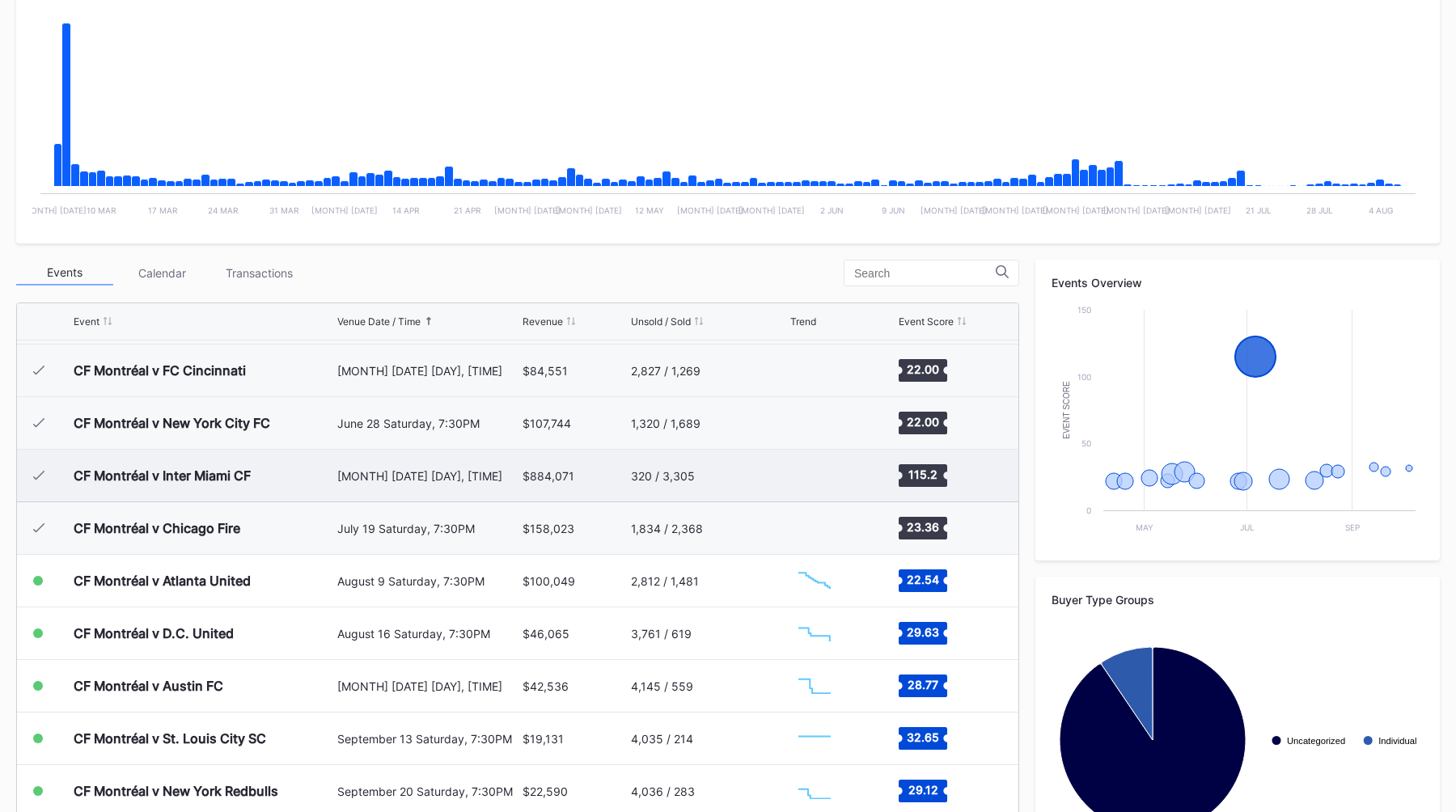 scroll, scrollTop: 411, scrollLeft: 0, axis: vertical 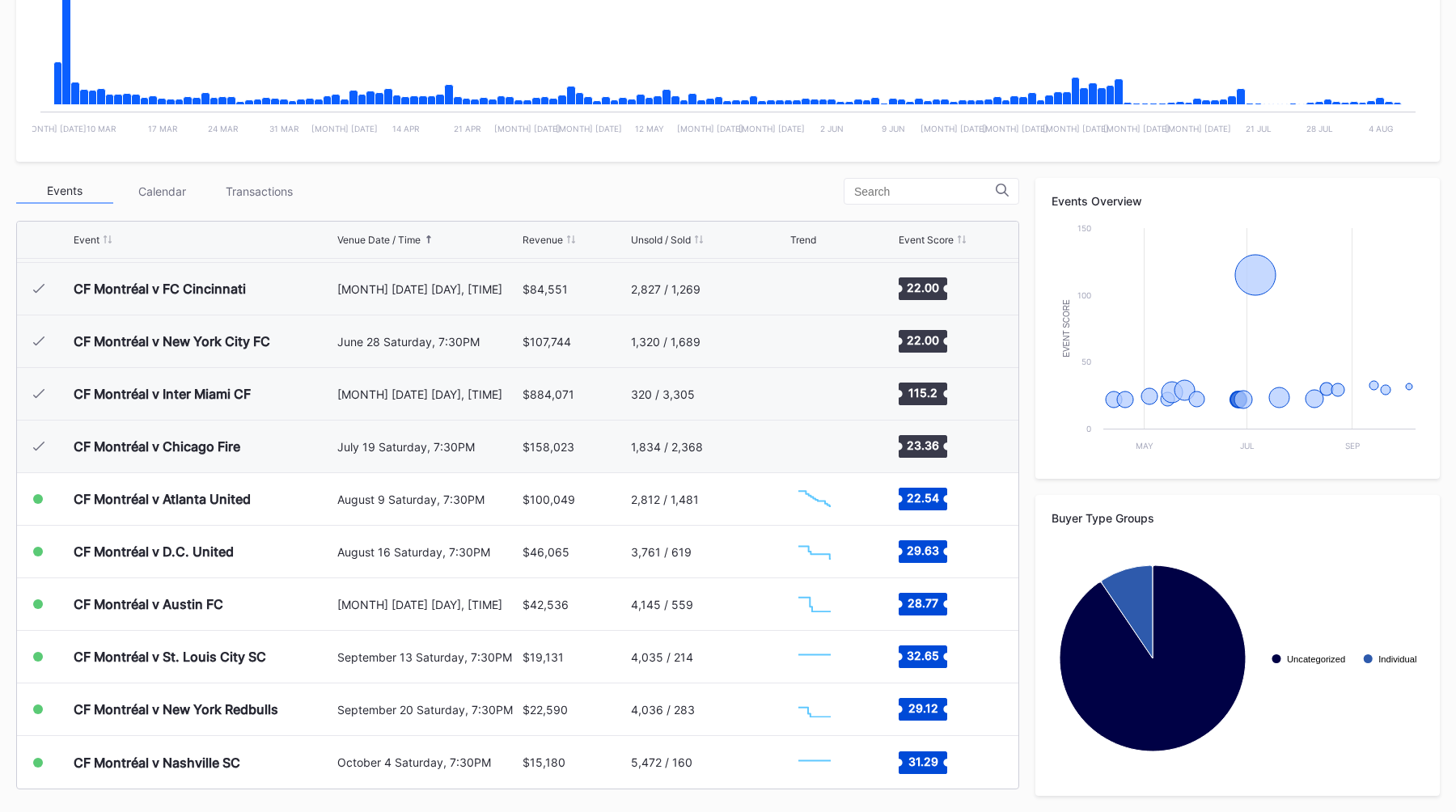 click on "Events Calendar Transactions" at bounding box center [518, 191] 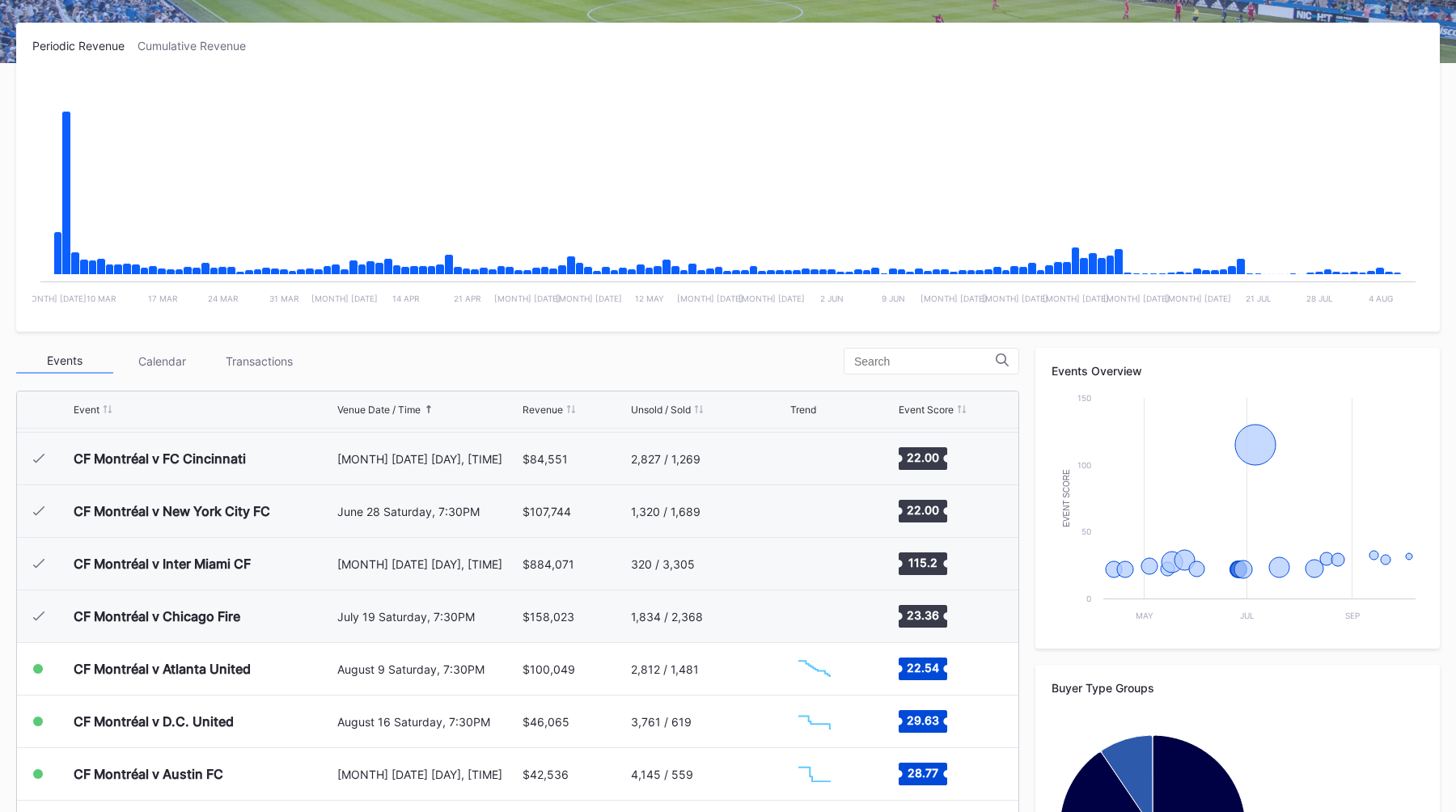 scroll, scrollTop: 0, scrollLeft: 0, axis: both 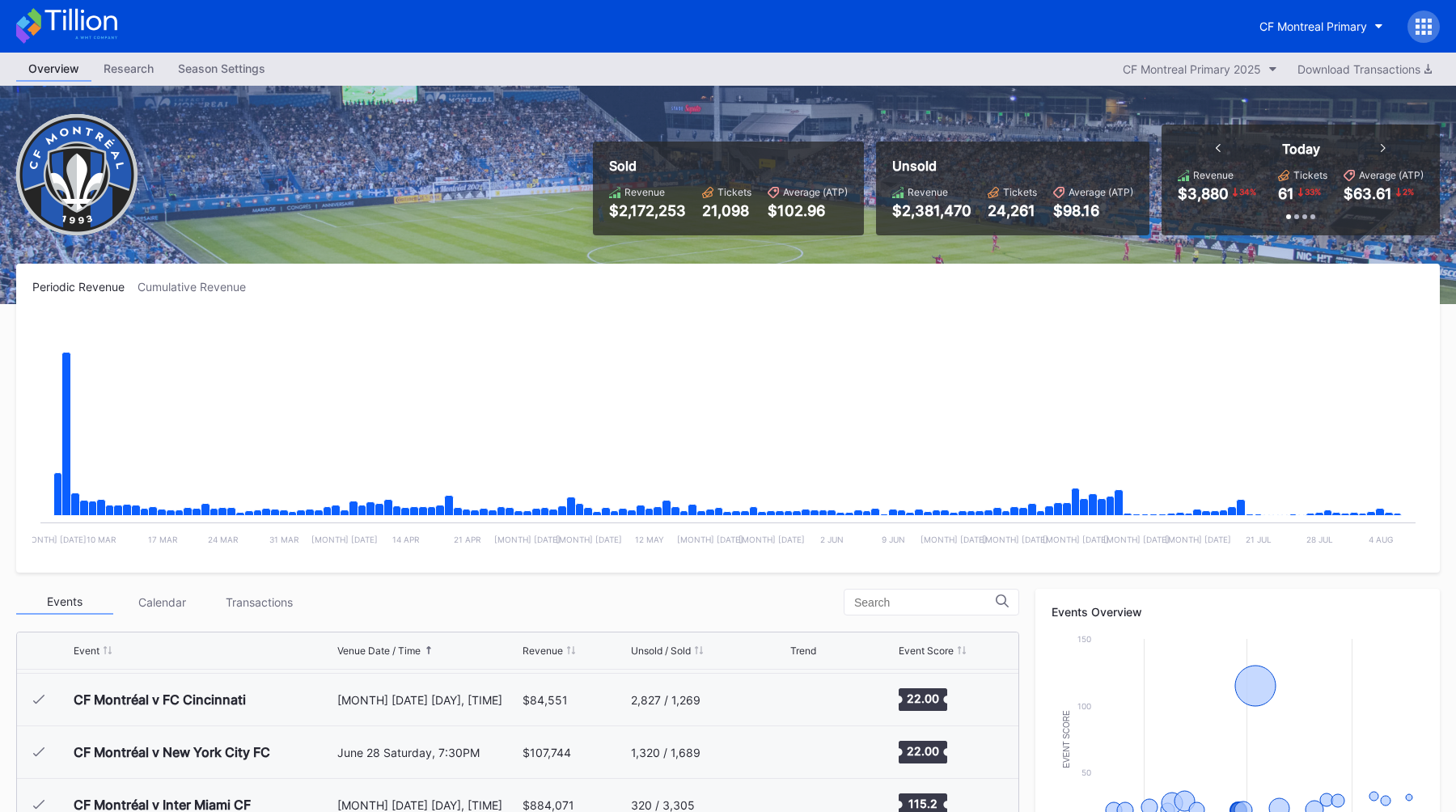 click on "Sold Revenue $2,172,253 Tickets 21,098 Average (ATP) $102.96 Unsold Revenue $2,381,470 Tickets 24,261 Average (ATP) $98.16 Today Revenue $3,880 34 % Tickets 61 33 % Average (ATP) $63.61 2 % Past 7 Days Revenue $42,499 38 % Tickets 608 59 % Average (ATP) $69.90 13 % Past 30 Days Revenue $182,849 59 % Tickets 2,683 28 % Average (ATP) $68.15 43 % Custom 2025-07-30 - 2025-08-06 Revenue $42,499 Tickets 608 Average (ATP) $69.90" at bounding box center (728, 195) 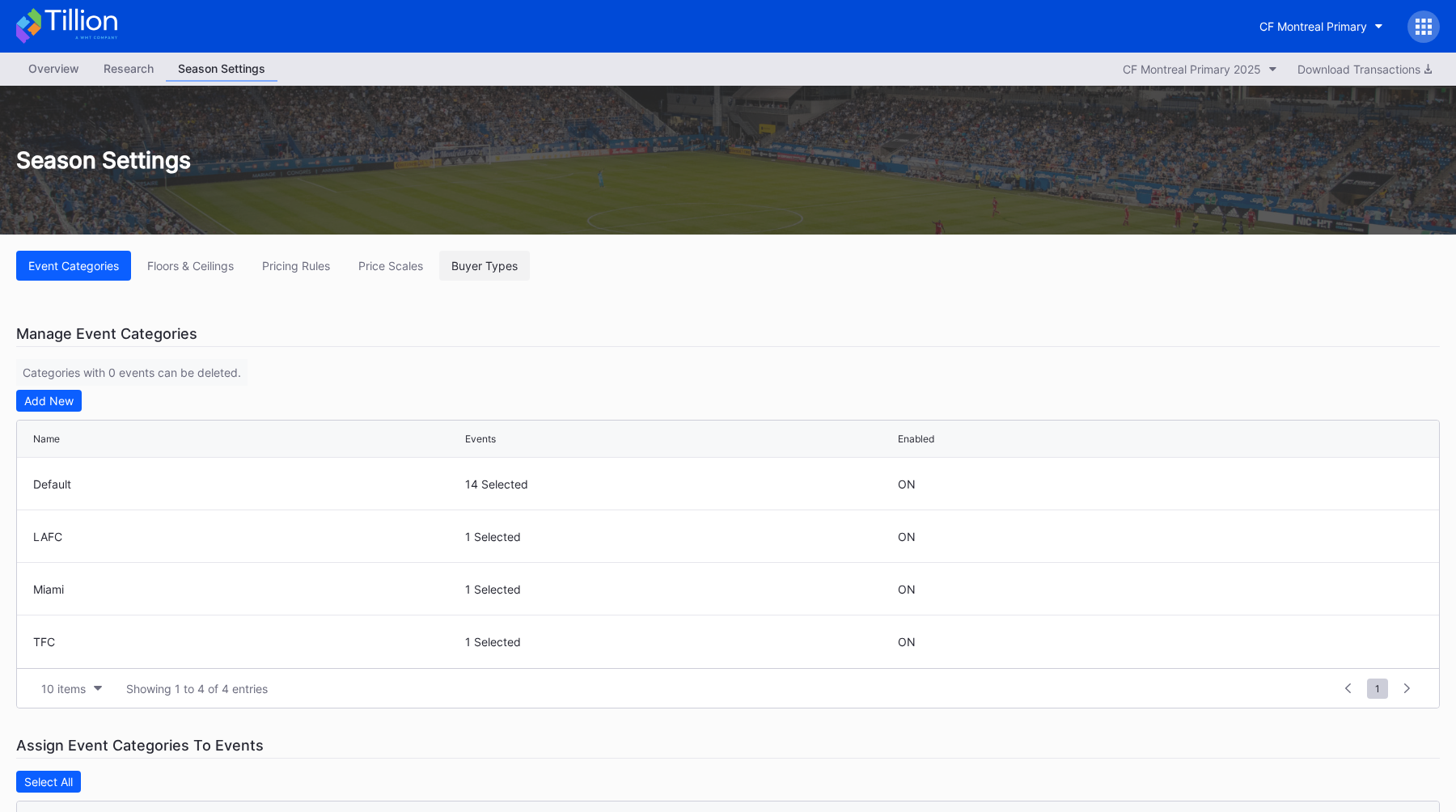 click on "Buyer Types" at bounding box center [485, 265] 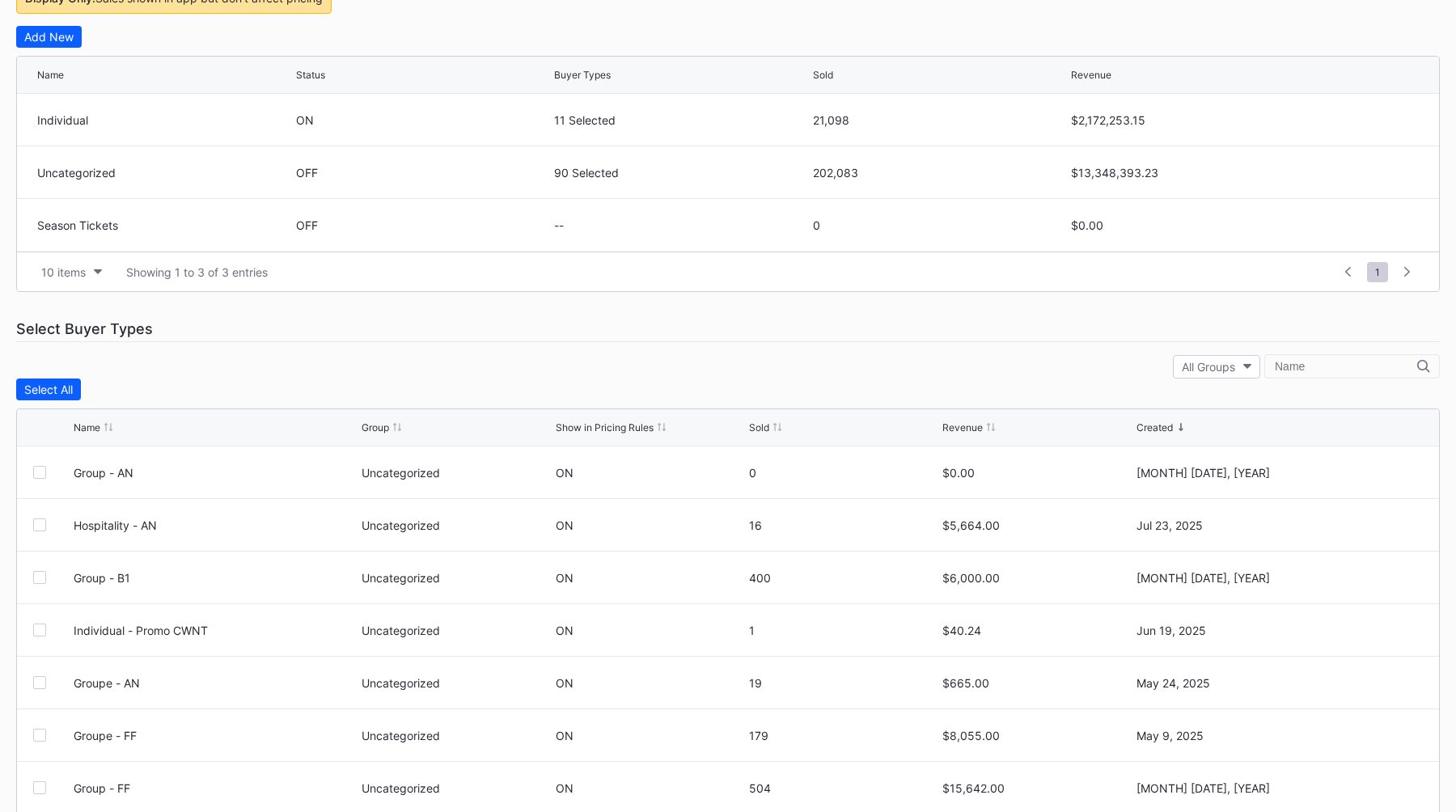 scroll, scrollTop: 450, scrollLeft: 0, axis: vertical 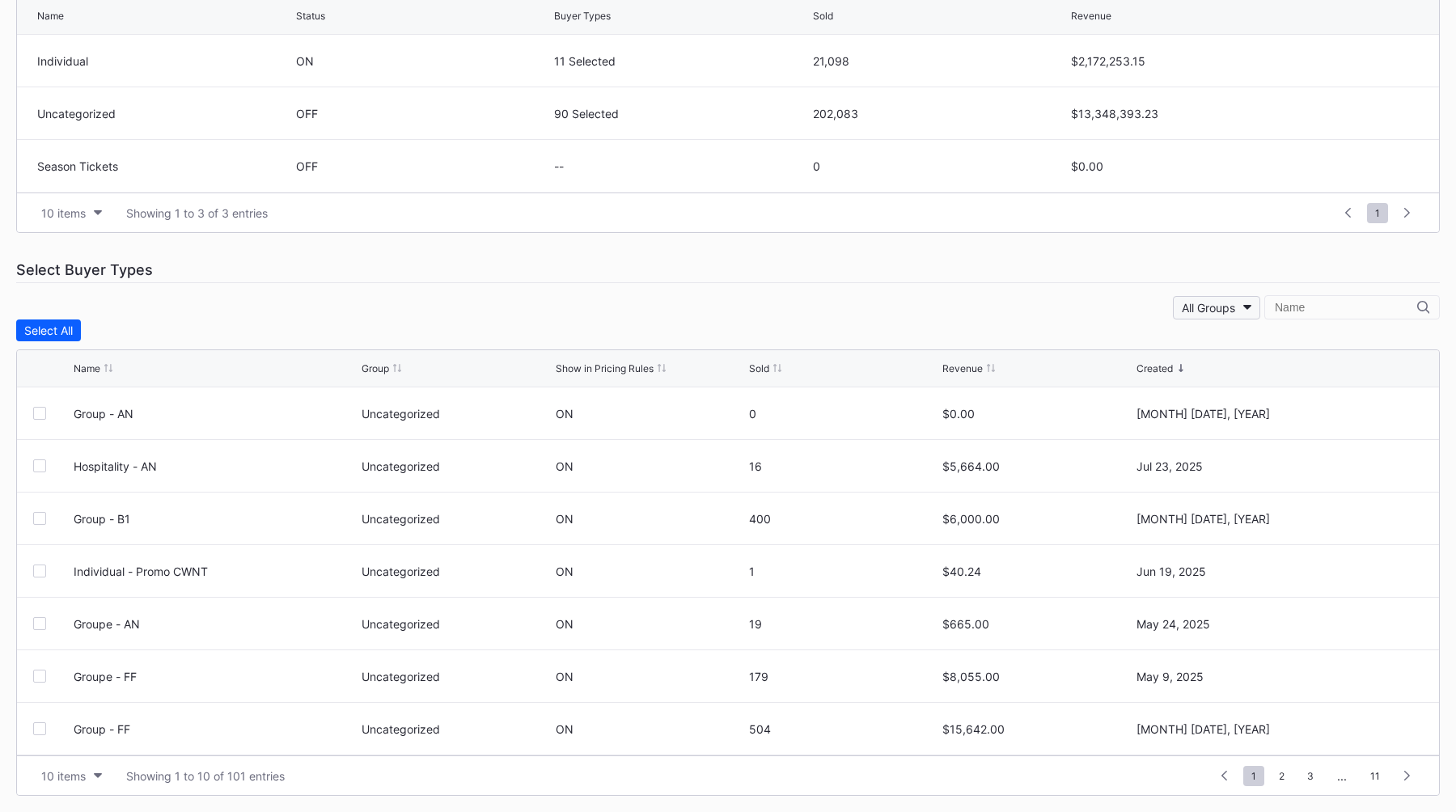 click on "All Groups" at bounding box center [1208, 307] 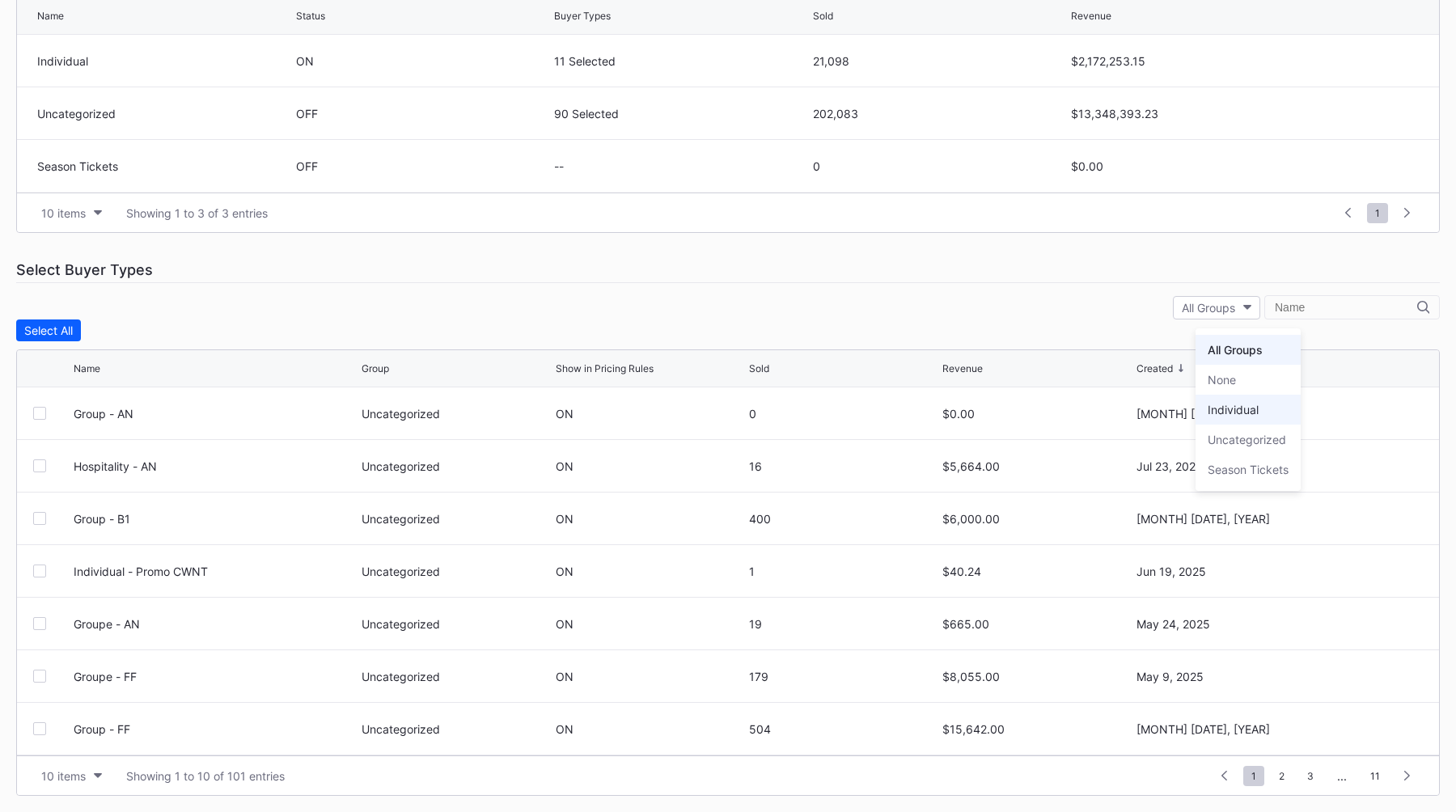 click on "Individual" at bounding box center (1248, 409) 